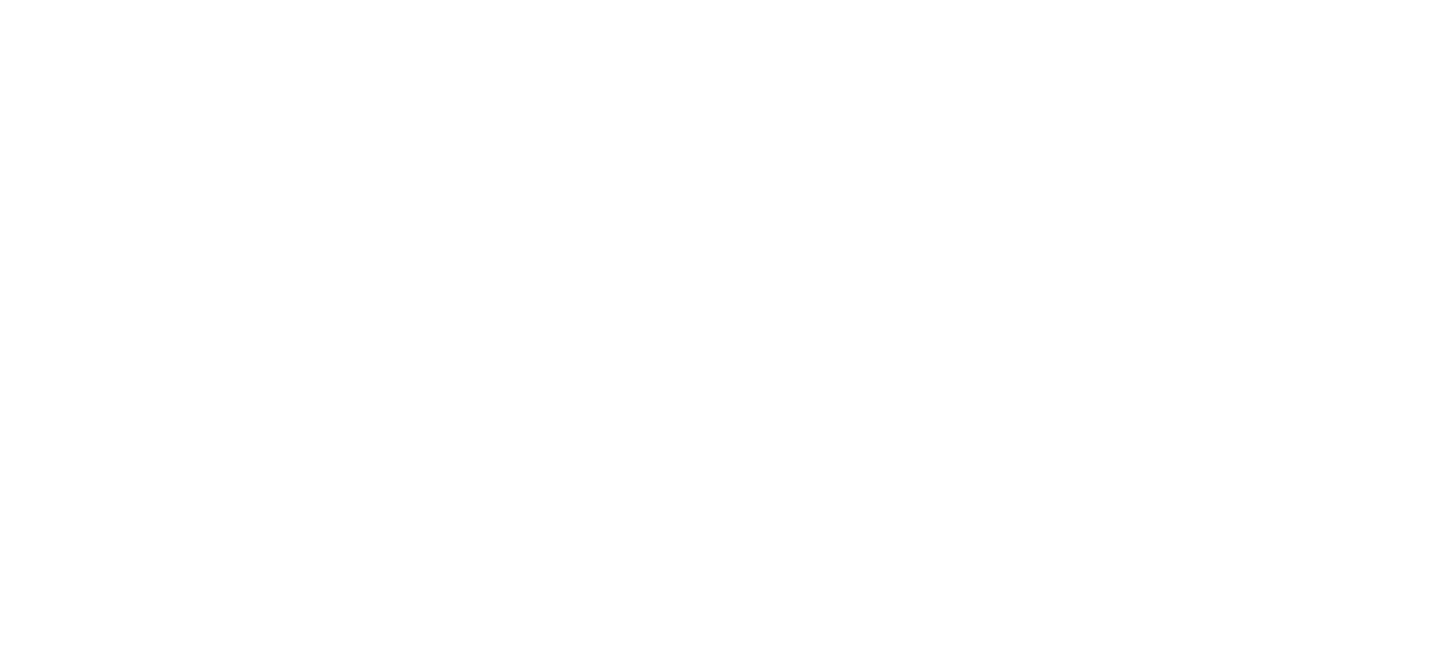 scroll, scrollTop: 0, scrollLeft: 0, axis: both 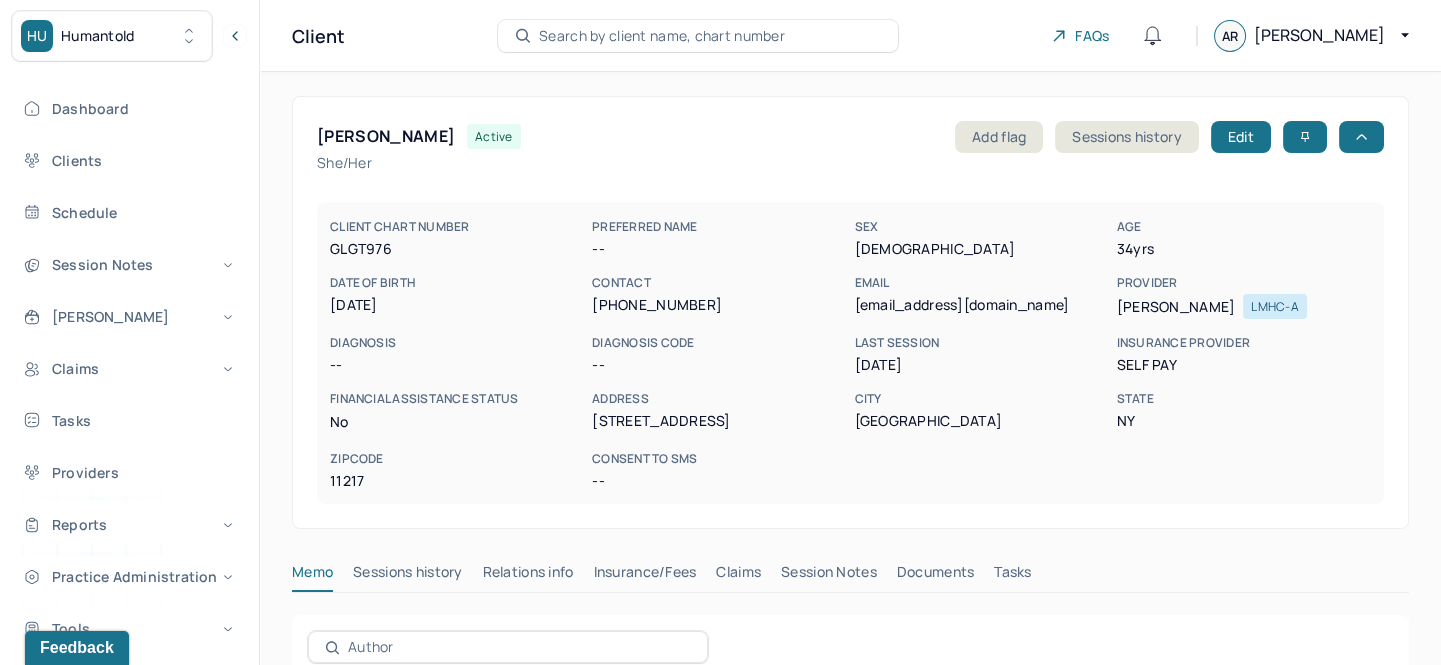click on "Search by client name, chart number" at bounding box center [662, 36] 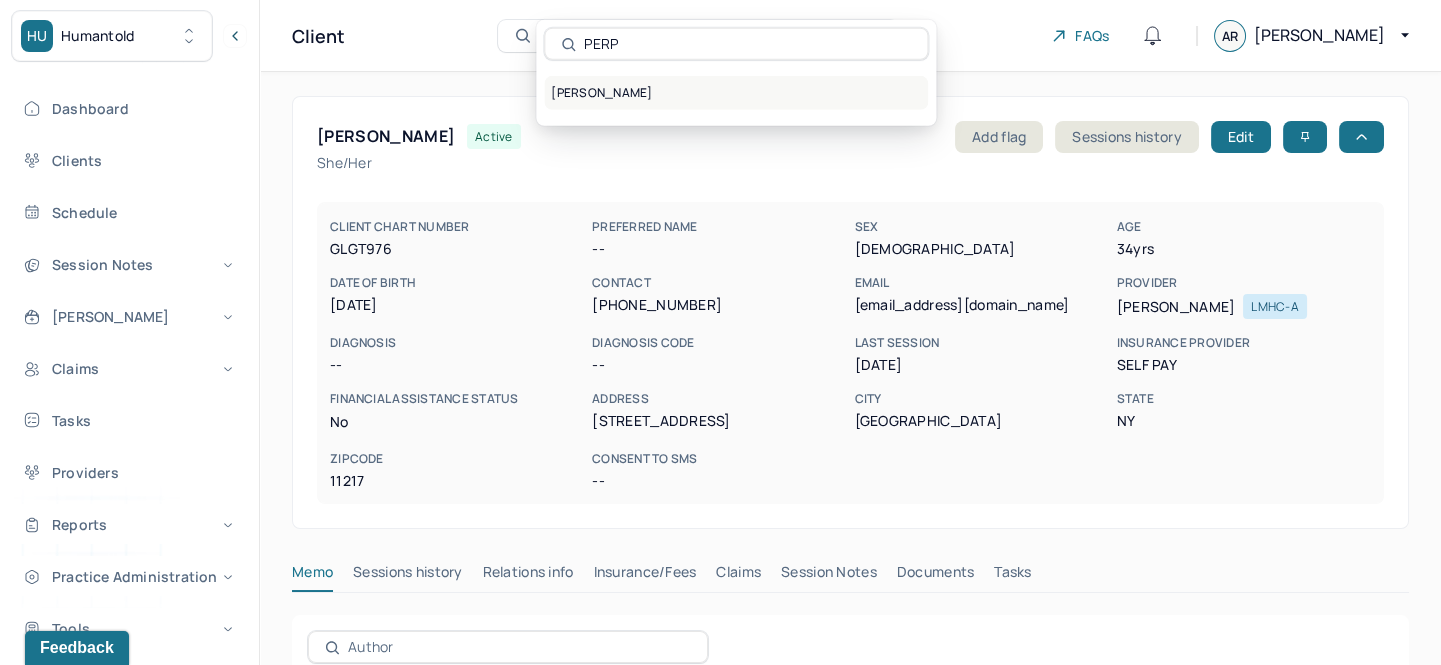 type on "PERP" 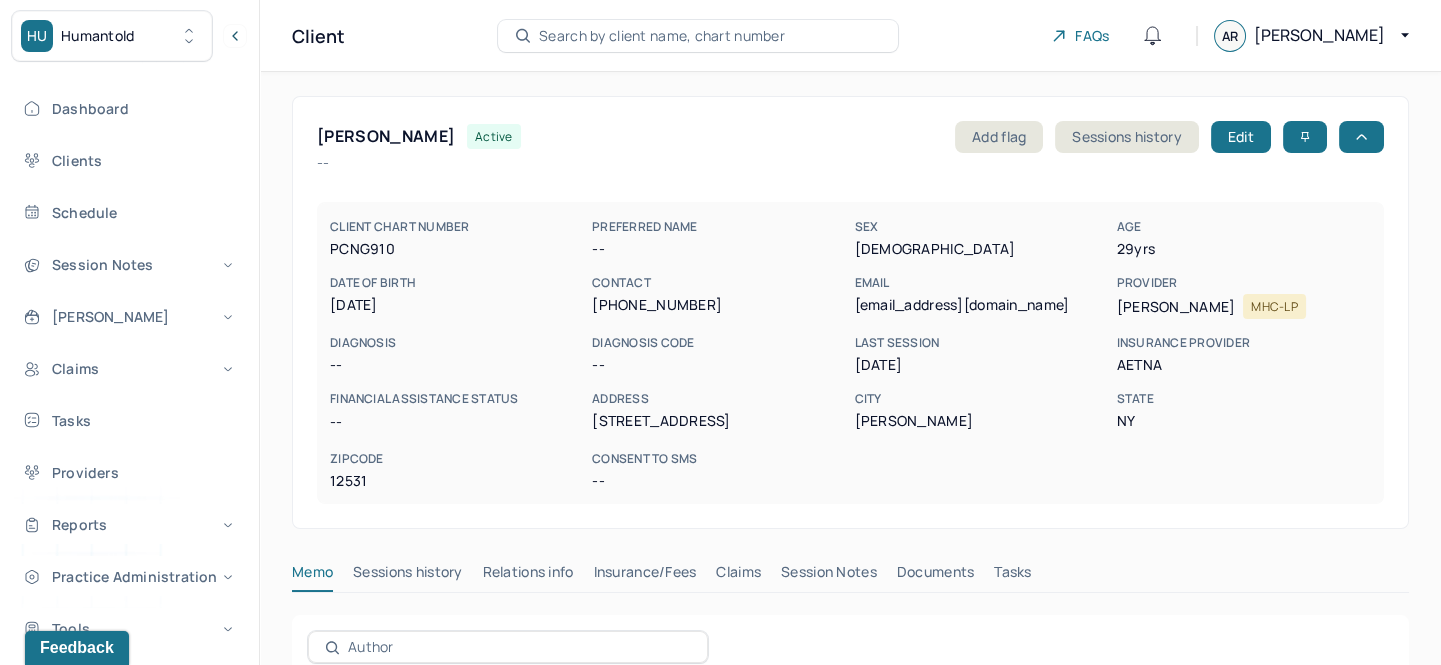 click on "Search by client name, chart number" at bounding box center (662, 36) 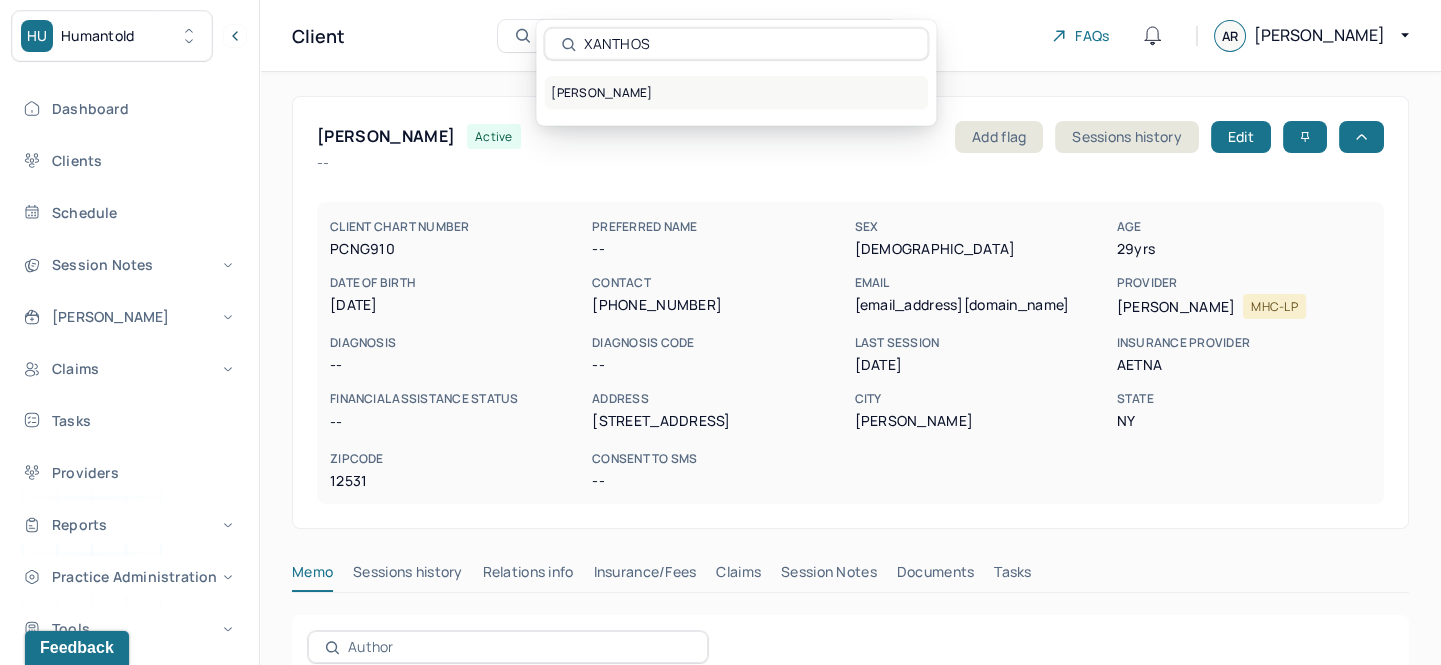 type on "XANTHOS" 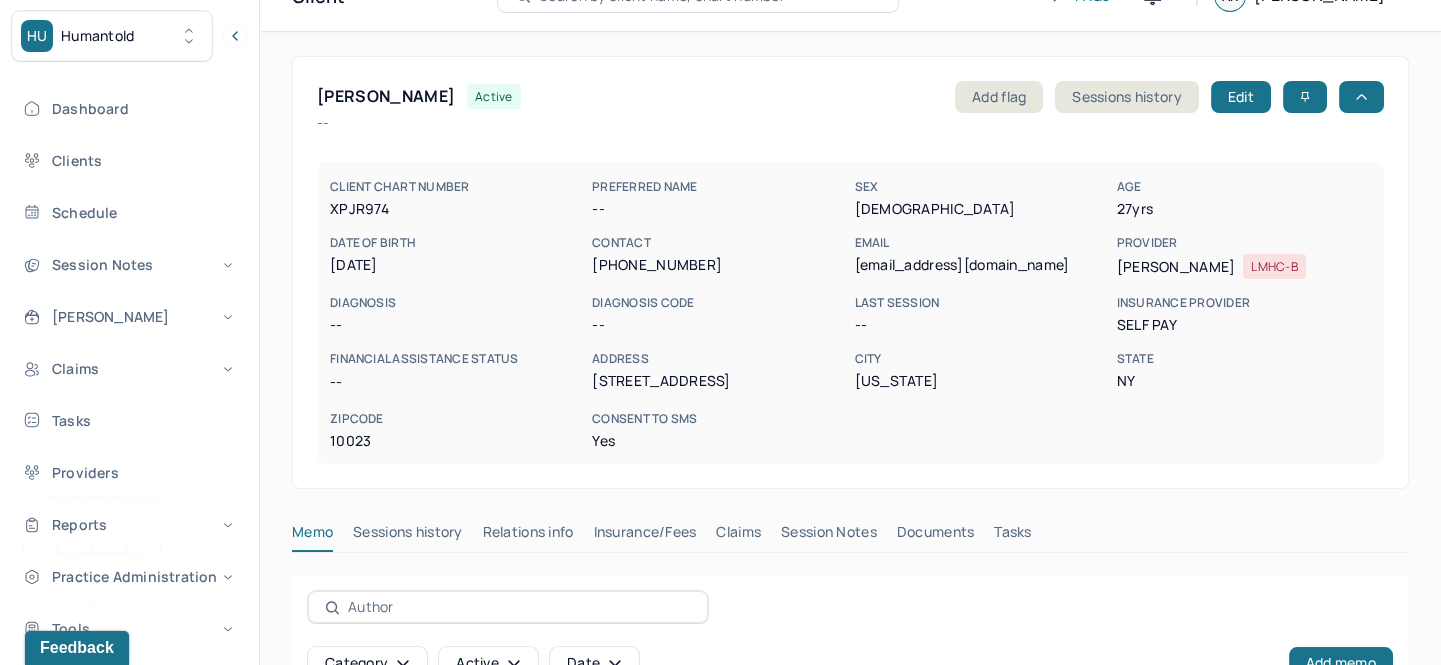 scroll, scrollTop: 0, scrollLeft: 0, axis: both 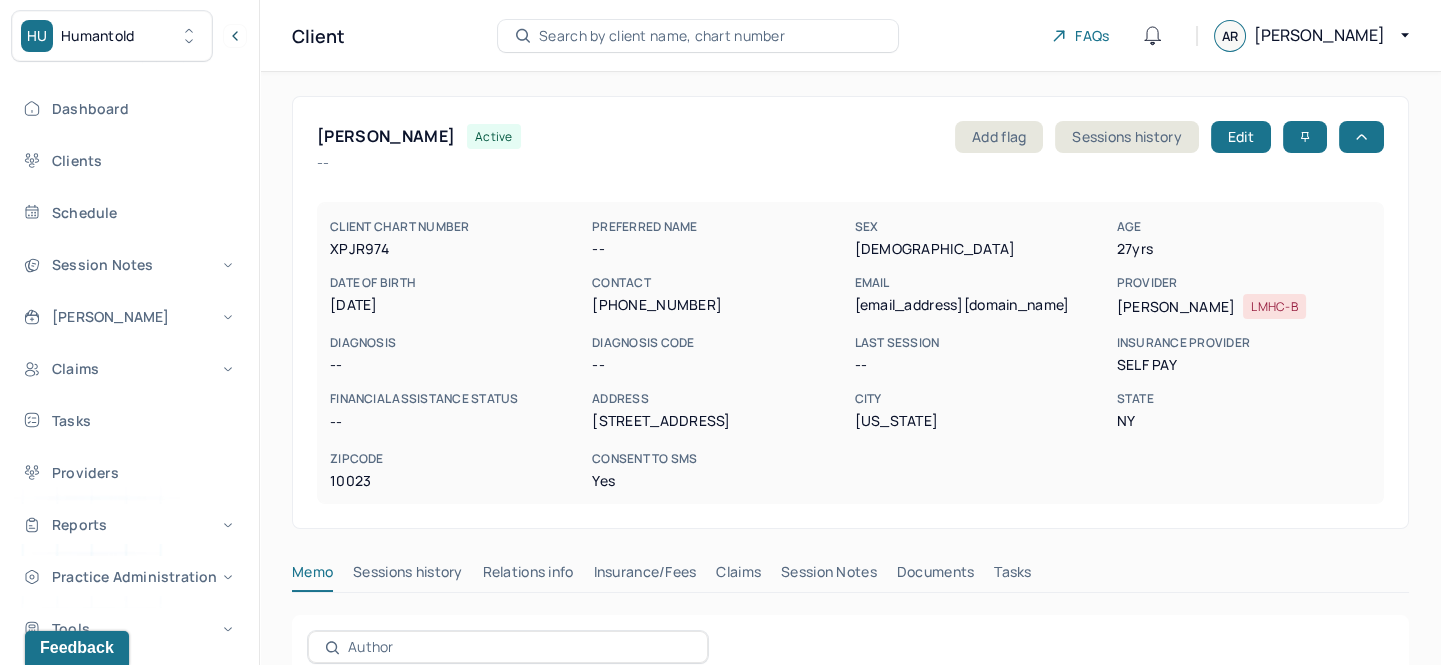click on "Session Notes" at bounding box center (829, 576) 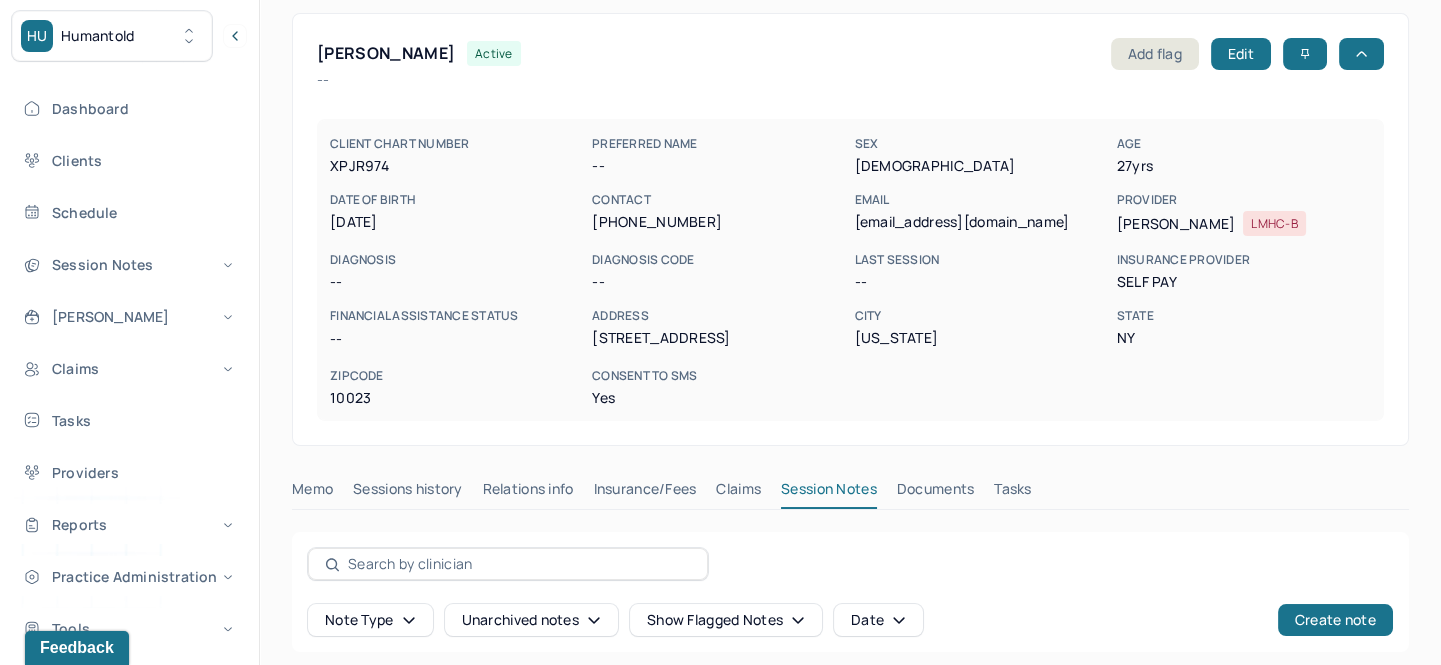 scroll, scrollTop: 0, scrollLeft: 0, axis: both 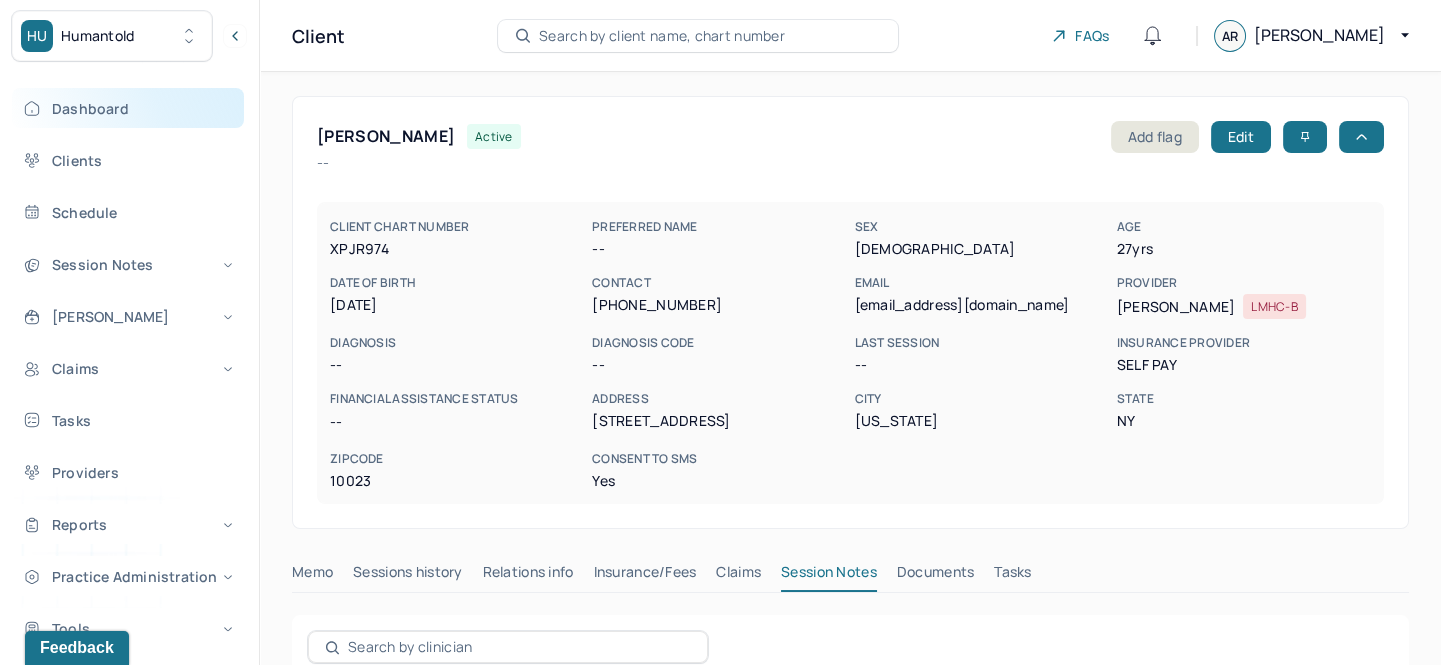 click on "Dashboard" at bounding box center (128, 108) 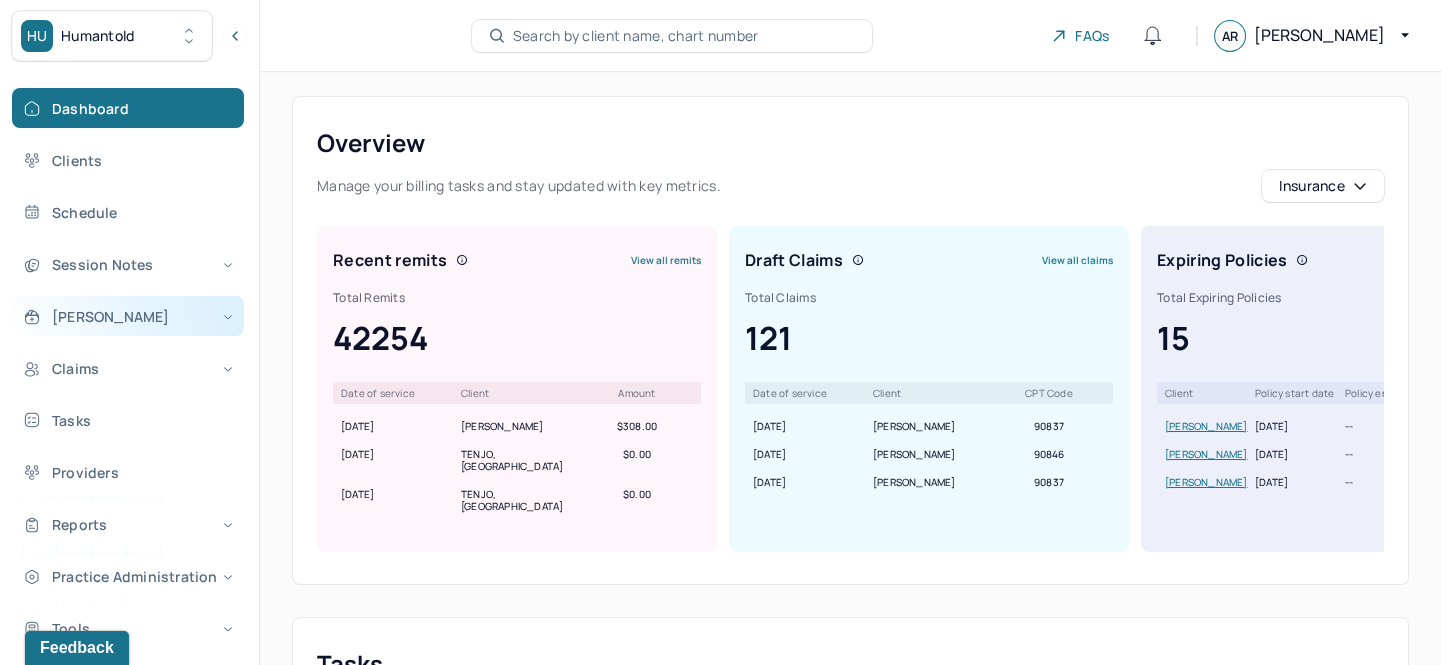click on "[PERSON_NAME]" at bounding box center (128, 316) 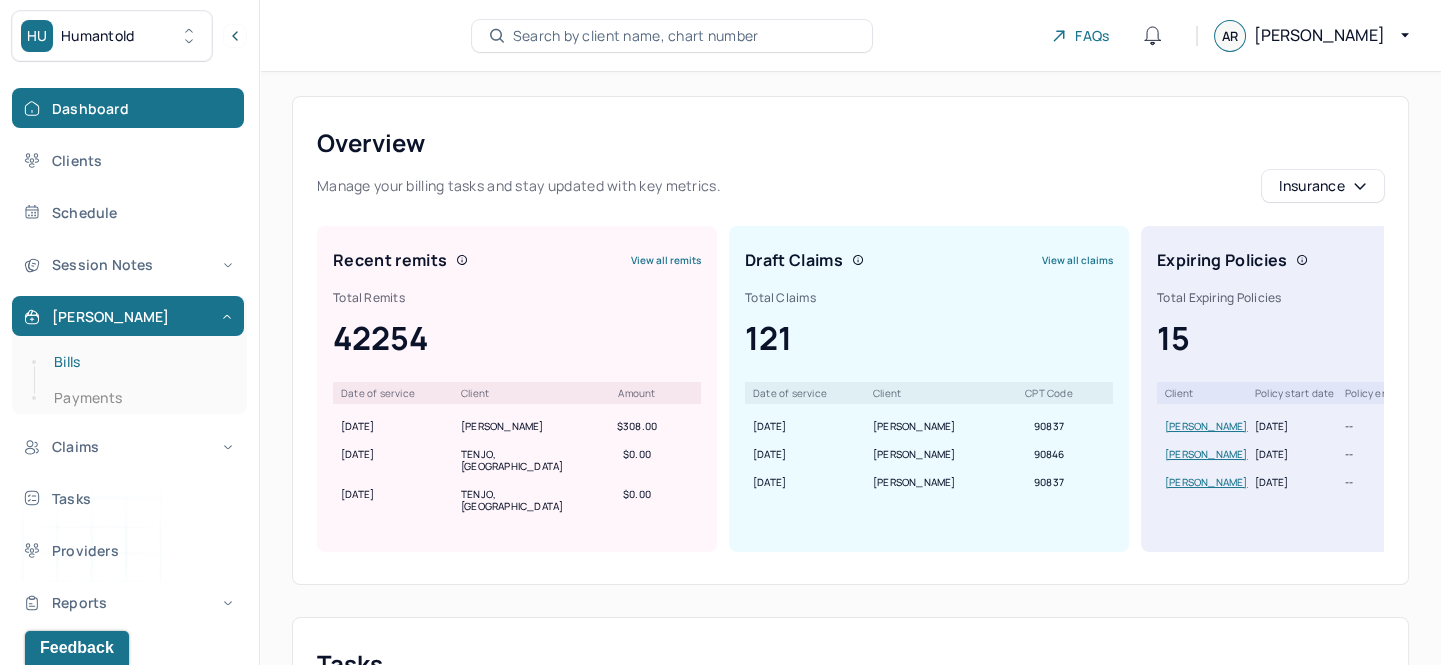 click on "Bills" at bounding box center [139, 362] 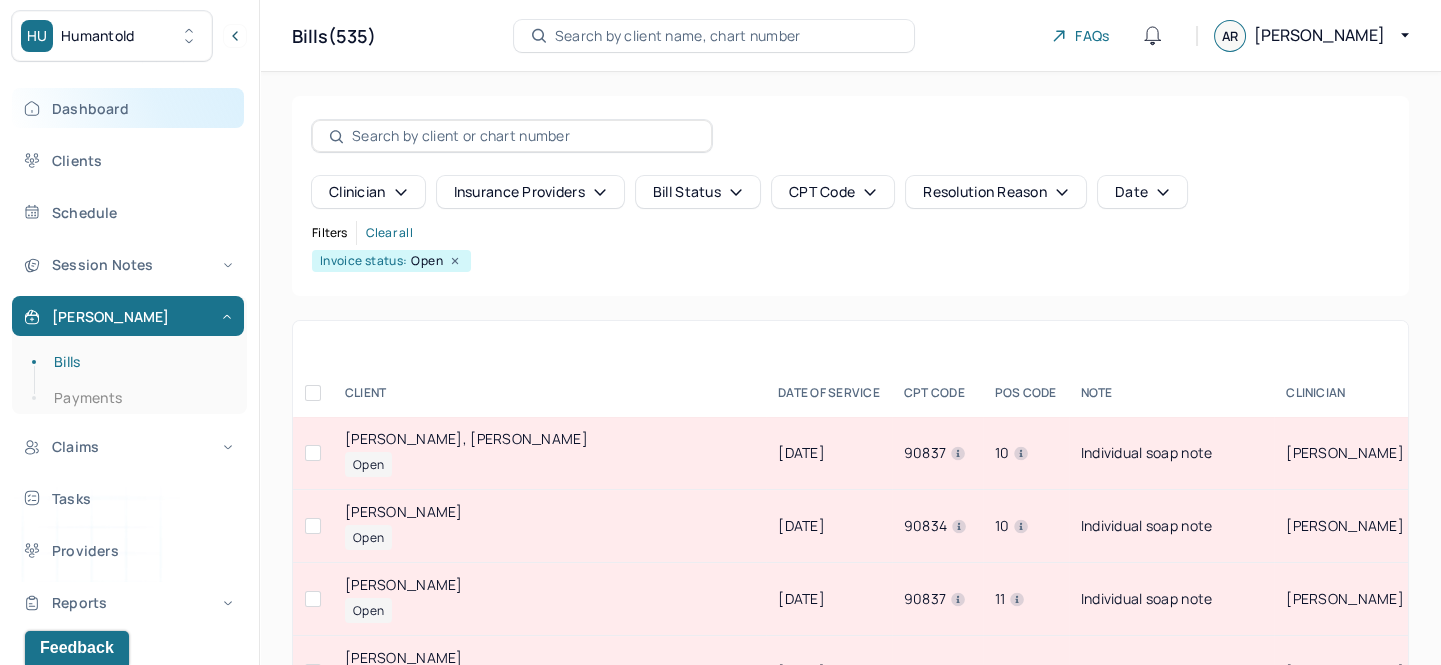 click on "Dashboard" at bounding box center (128, 108) 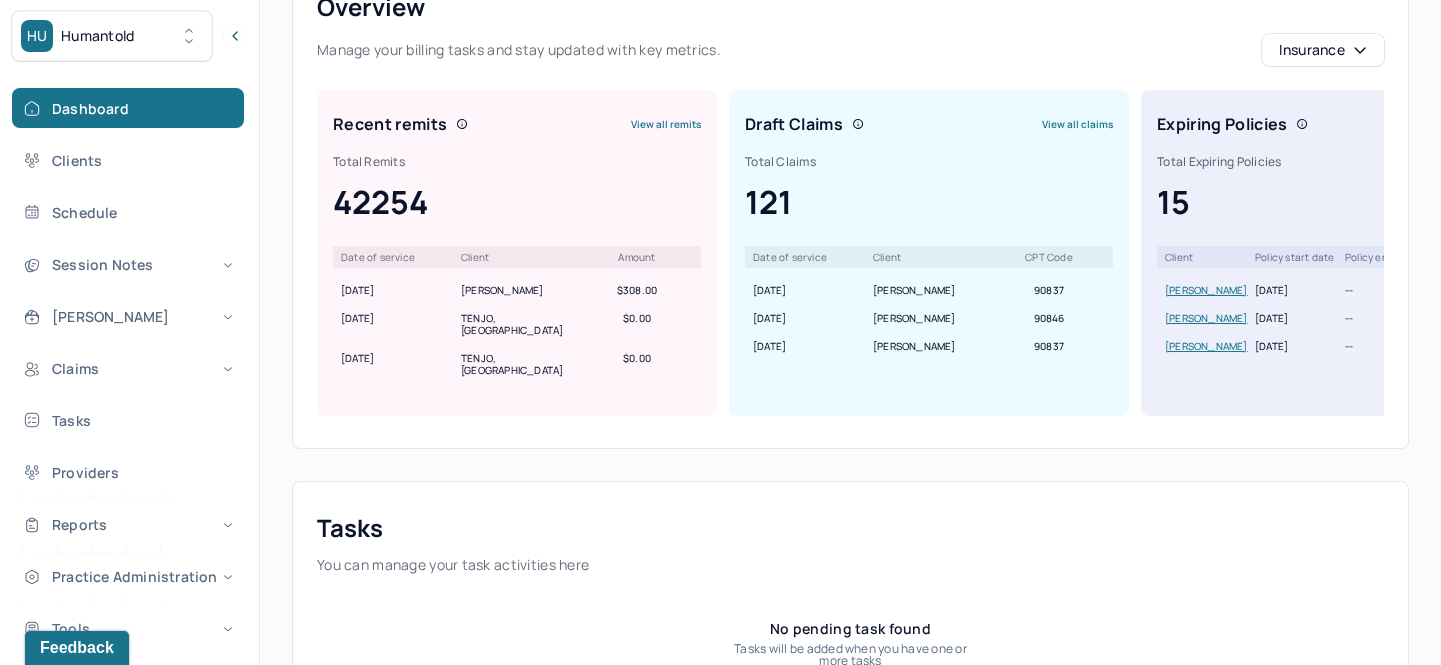 scroll, scrollTop: 0, scrollLeft: 0, axis: both 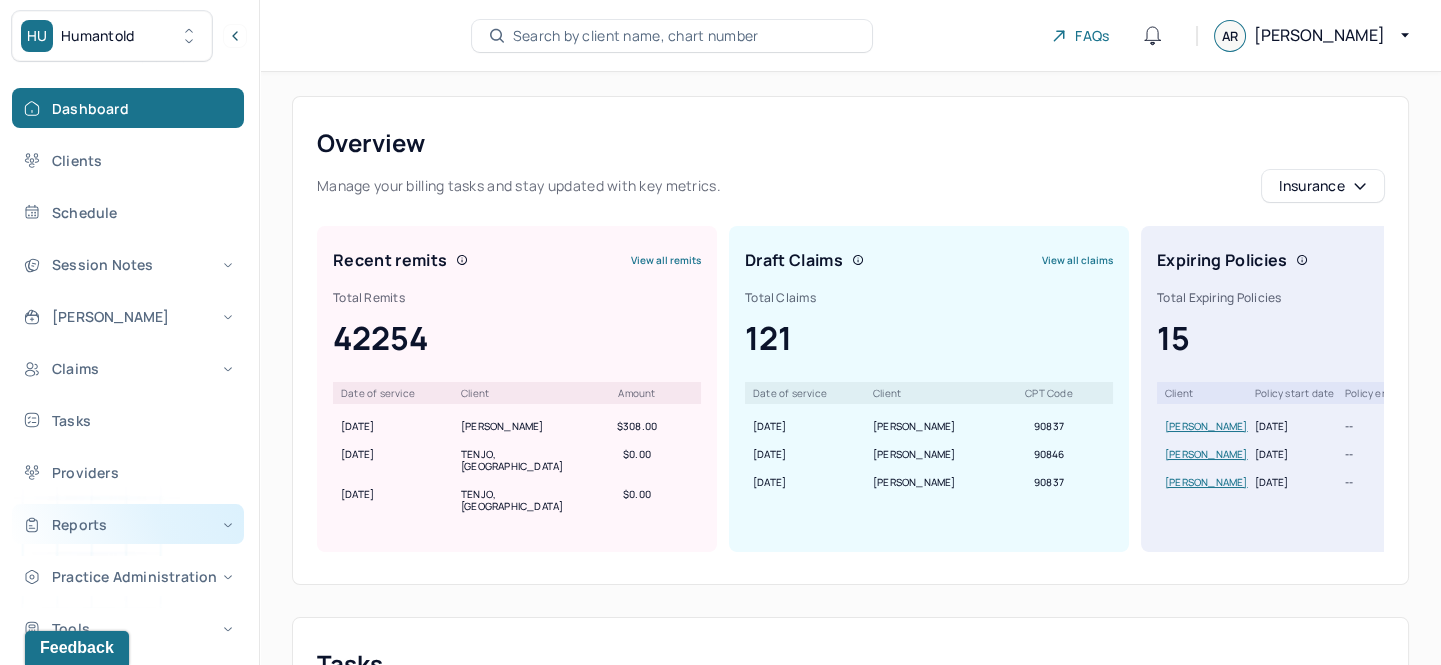 click on "Reports" at bounding box center [128, 524] 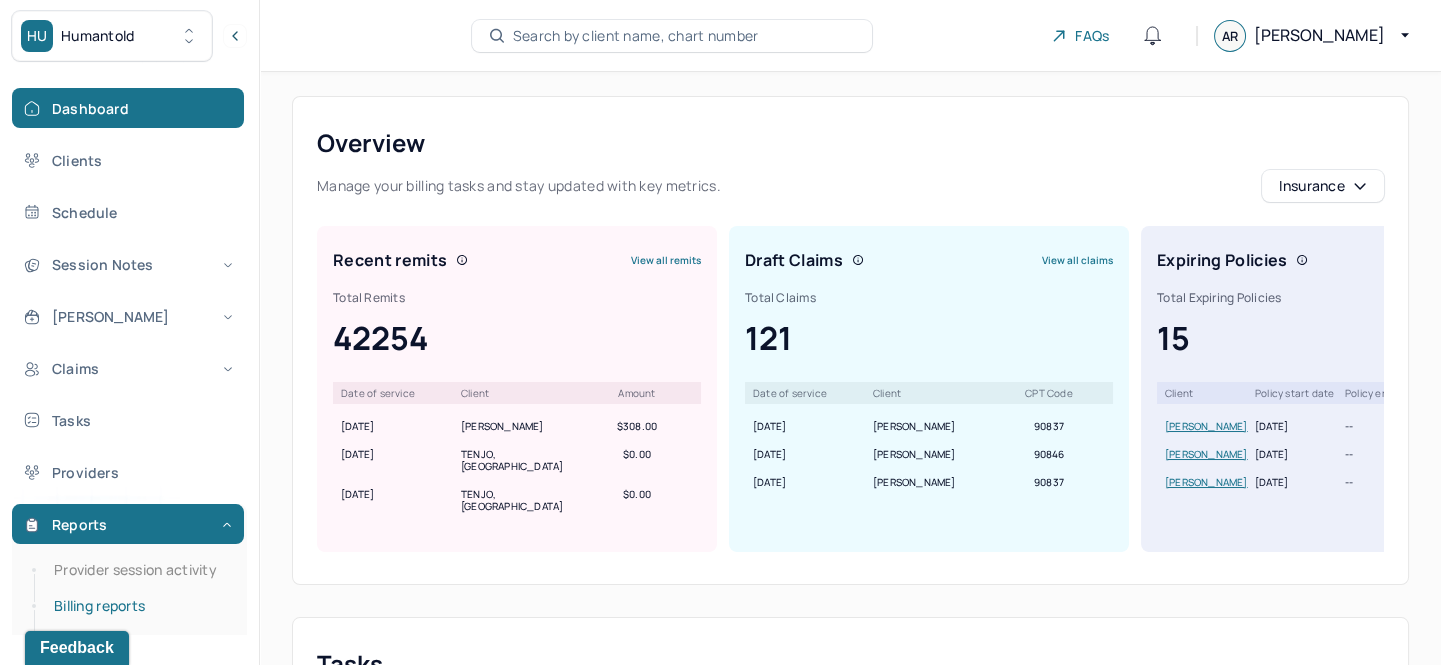 click on "Billing reports" at bounding box center (139, 606) 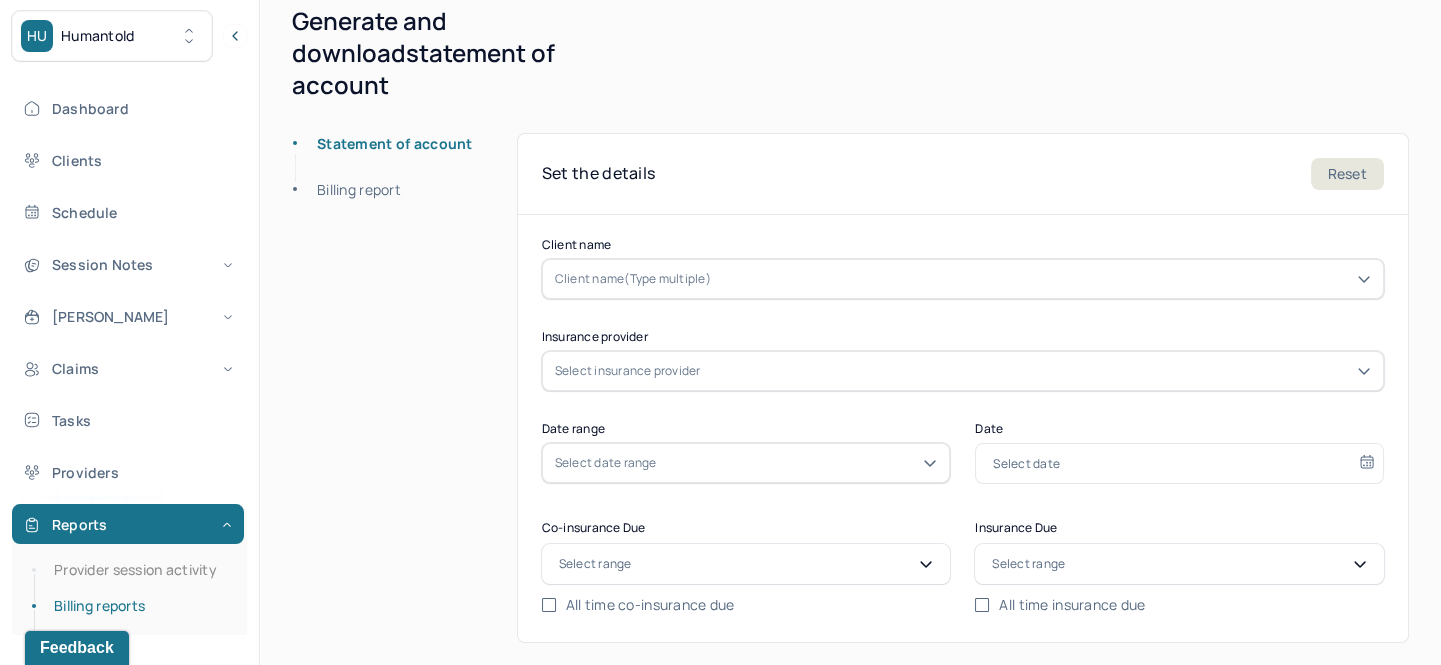 scroll, scrollTop: 92, scrollLeft: 0, axis: vertical 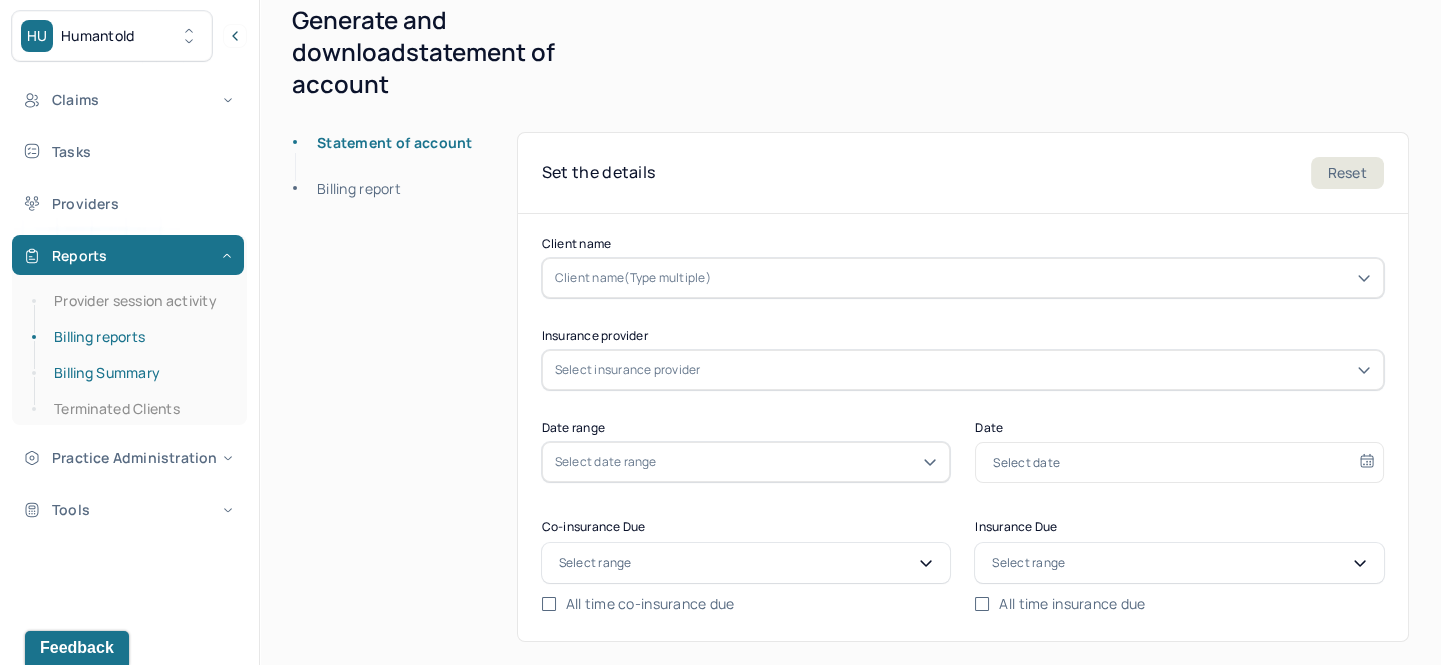 click on "Billing Summary" at bounding box center (139, 373) 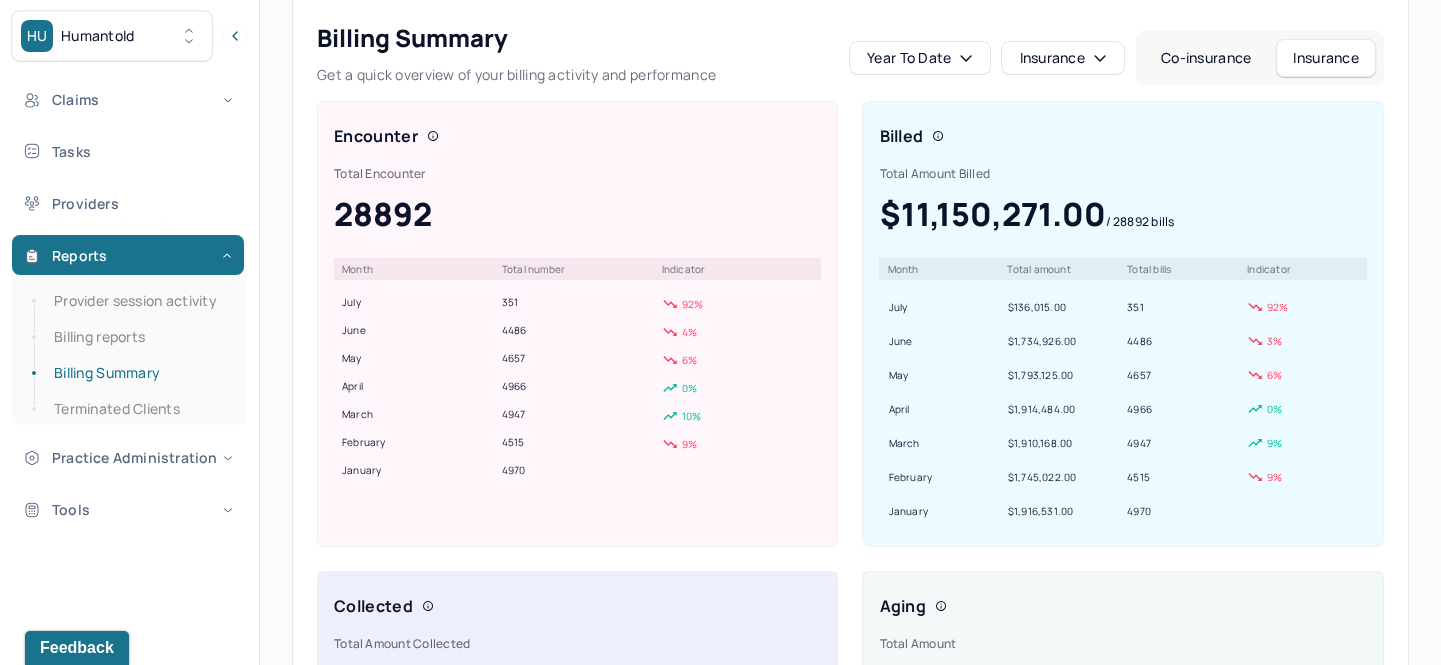 scroll, scrollTop: 0, scrollLeft: 0, axis: both 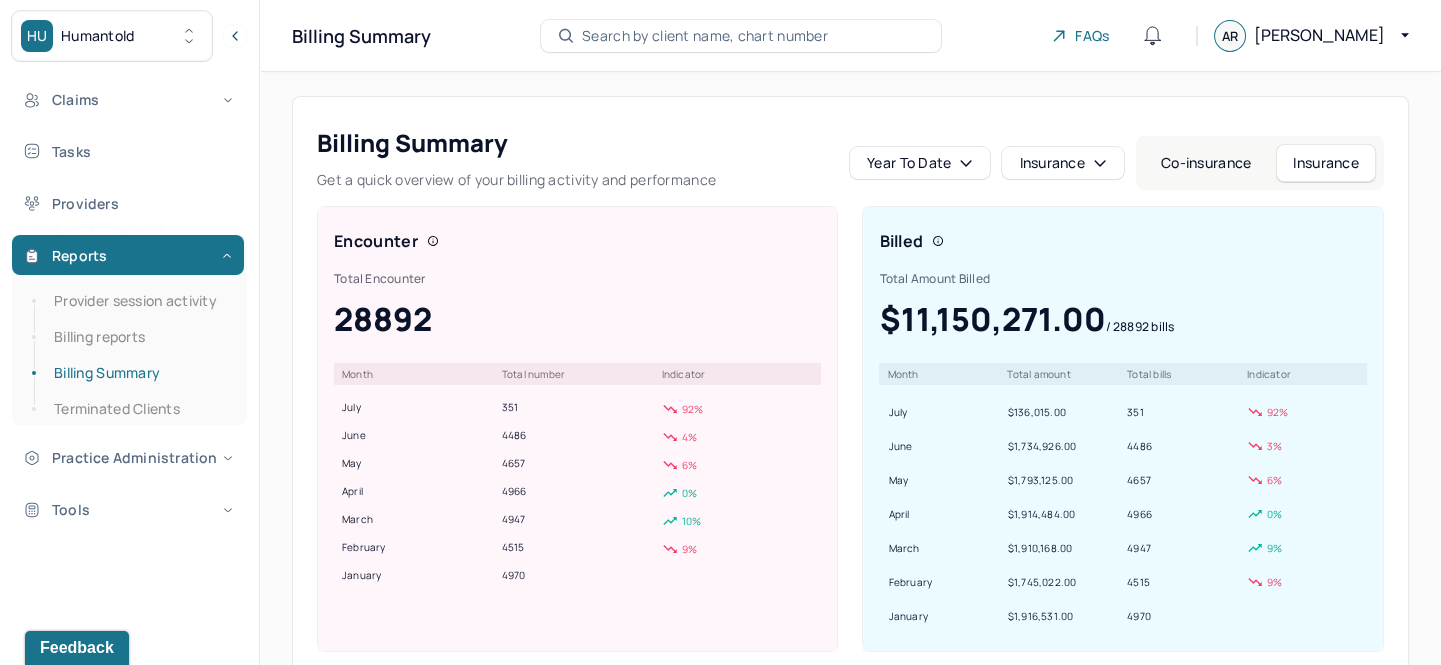 click on "Insurance" at bounding box center (1326, 163) 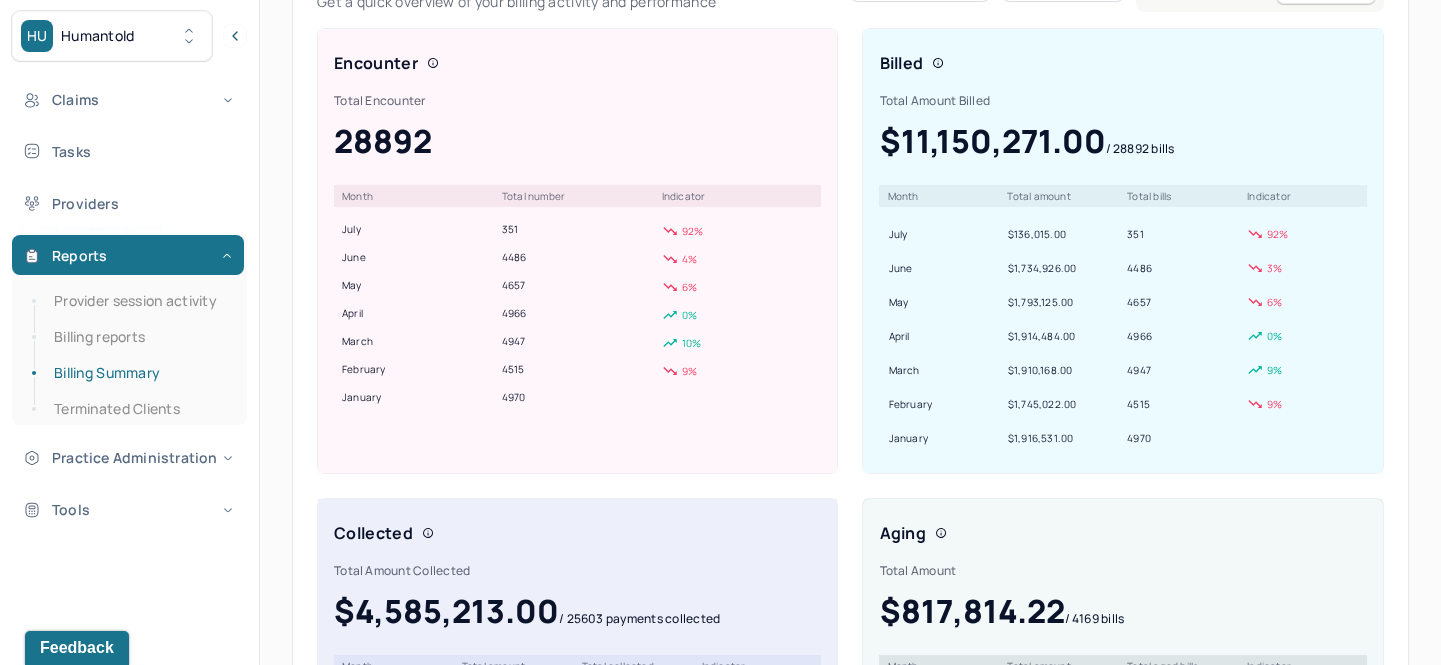 scroll, scrollTop: 181, scrollLeft: 0, axis: vertical 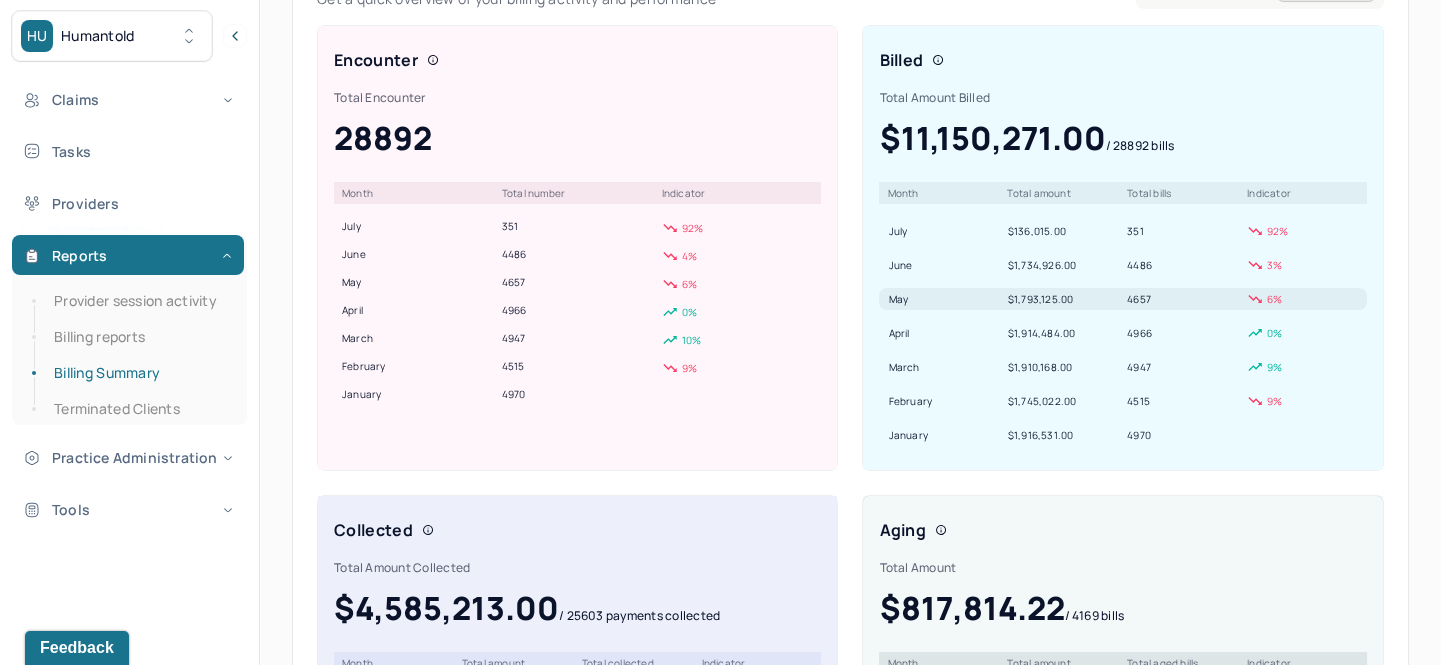 click on "may" at bounding box center (943, 299) 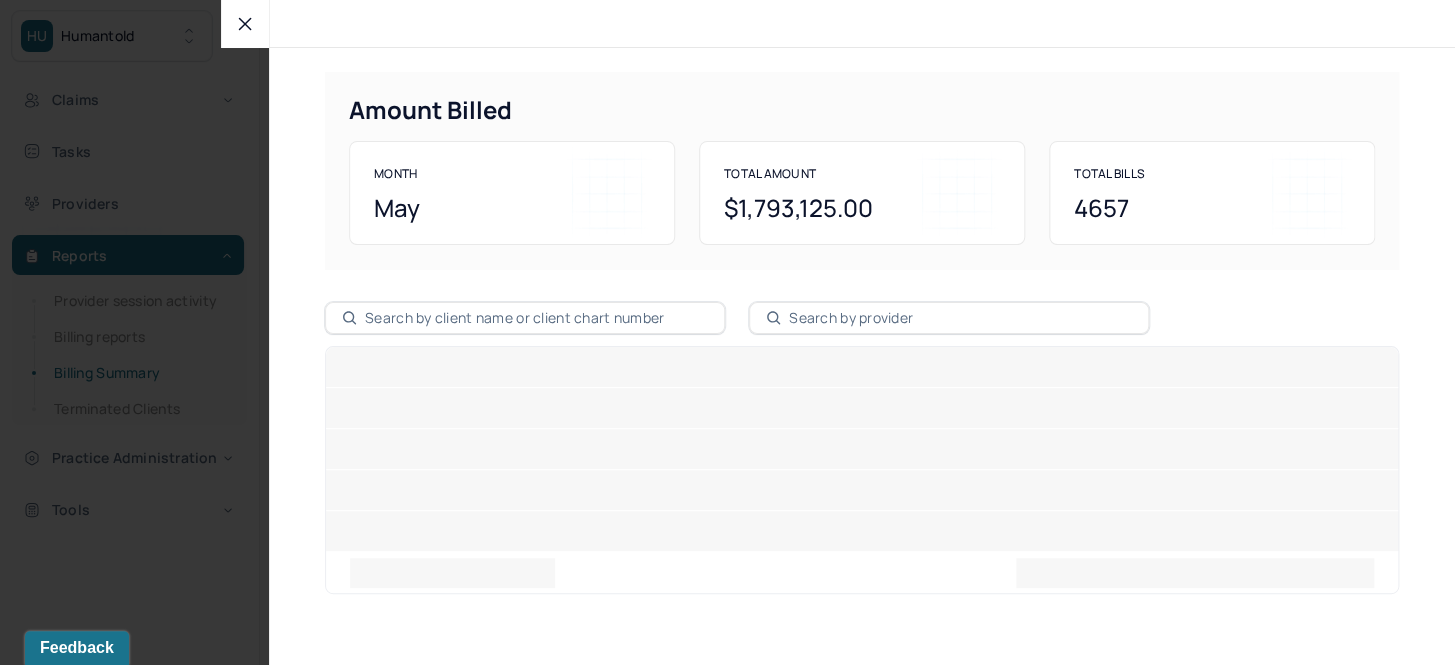 click 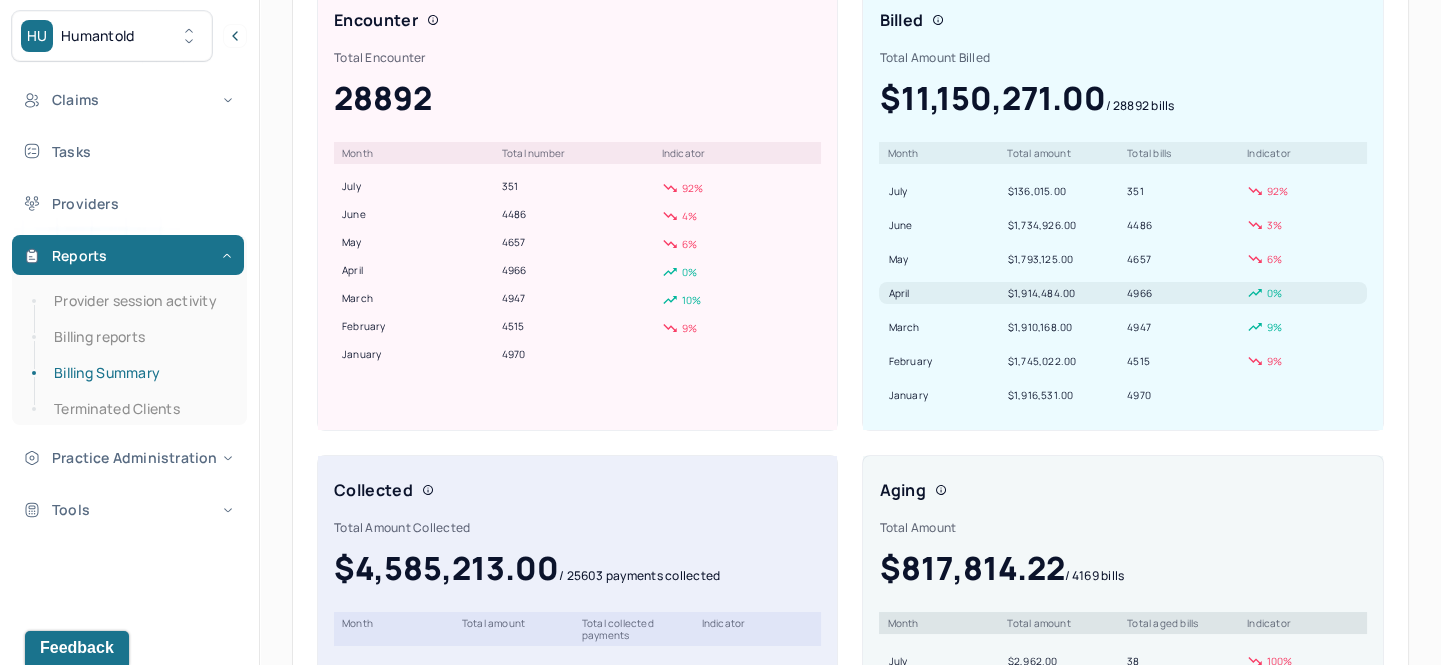scroll, scrollTop: 0, scrollLeft: 0, axis: both 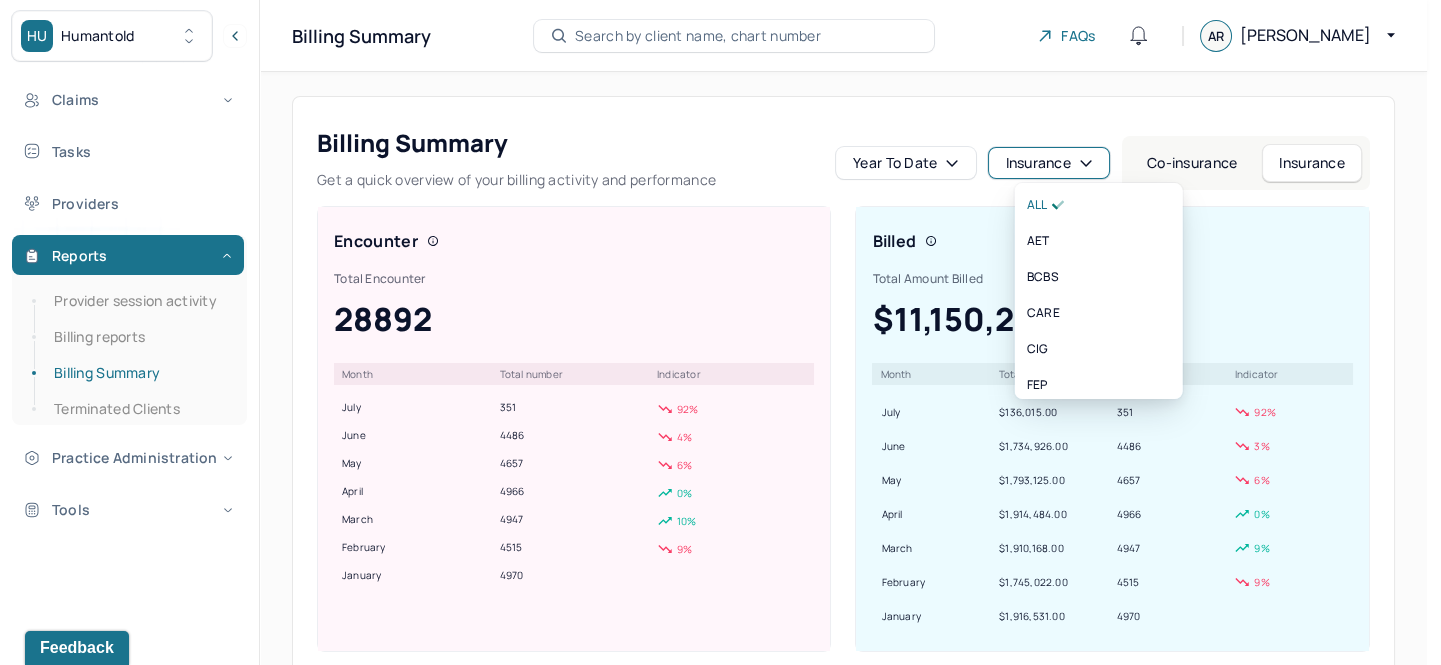 click 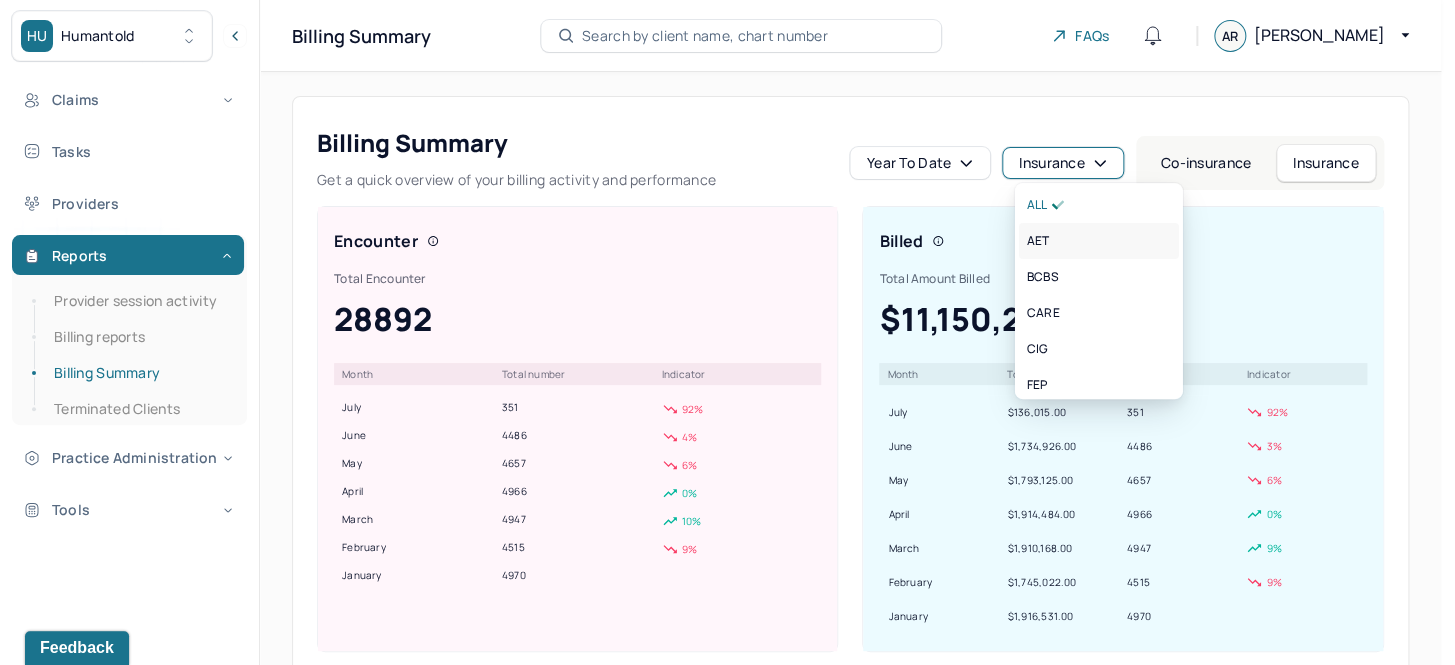 click on "AET" at bounding box center (1099, 241) 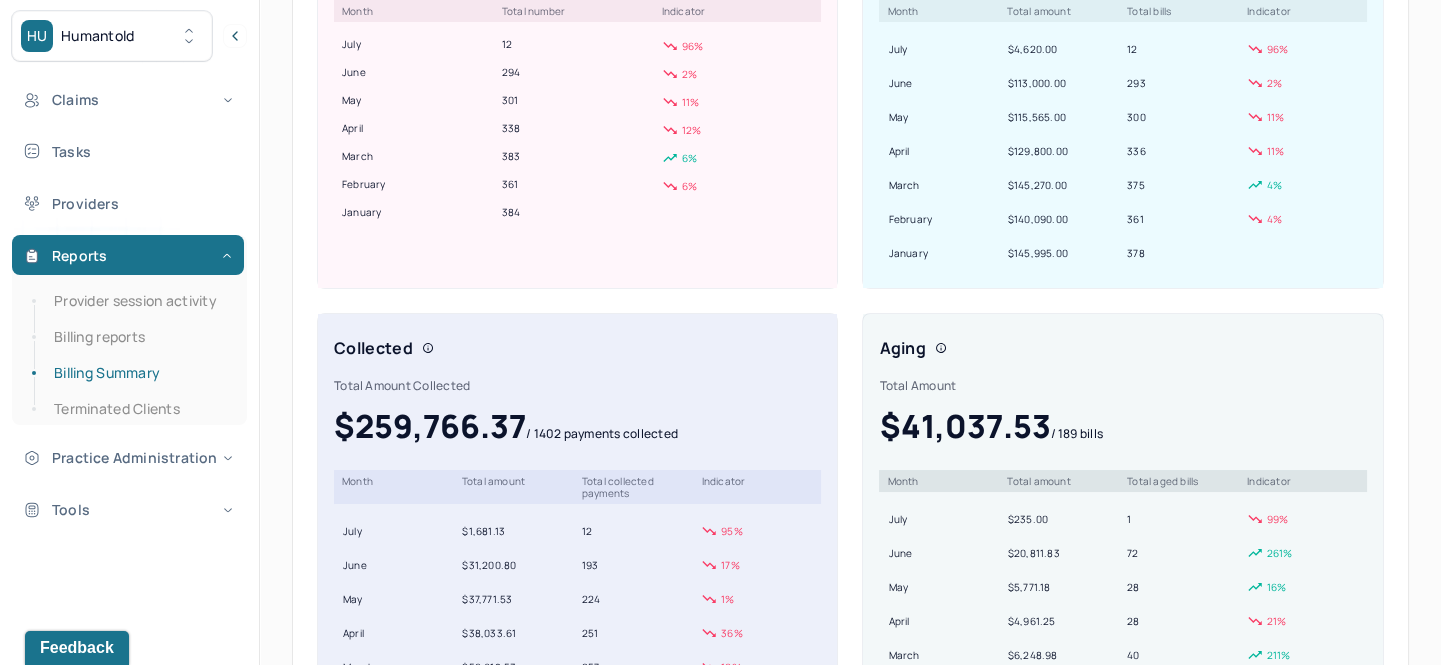 scroll, scrollTop: 0, scrollLeft: 0, axis: both 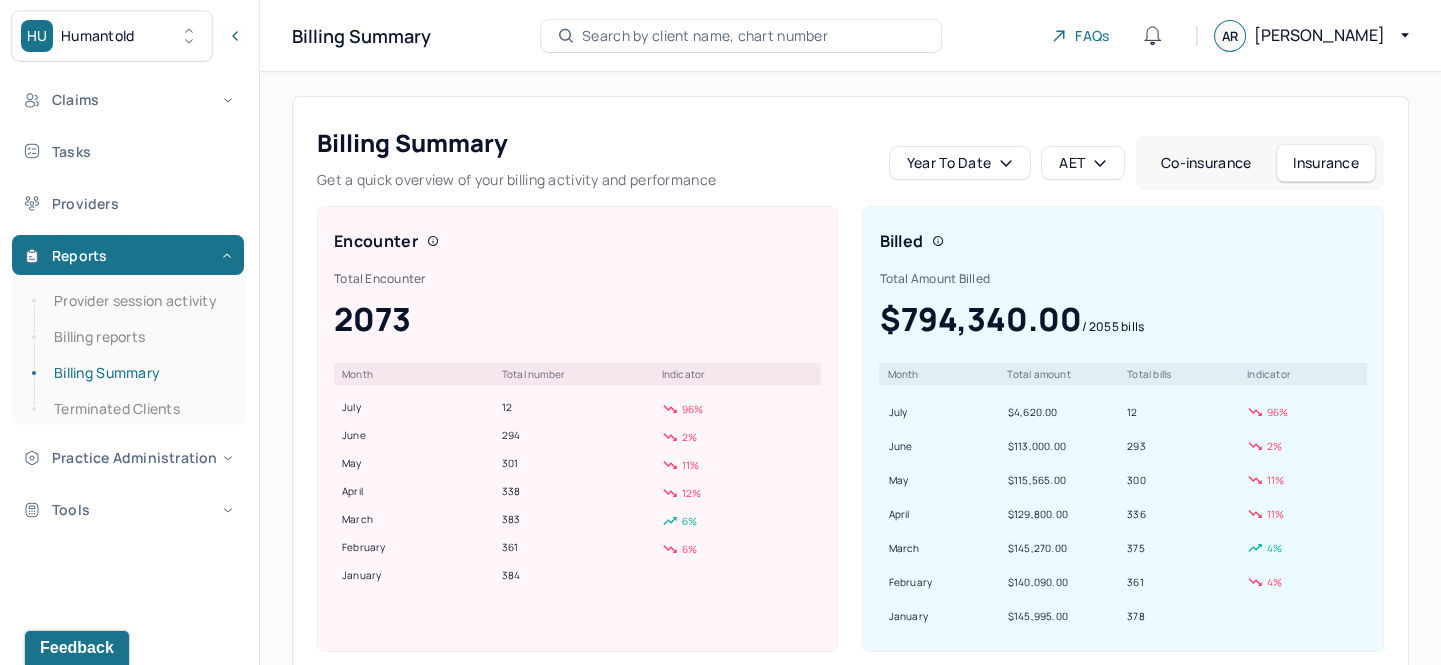 click on "AET" at bounding box center (1083, 163) 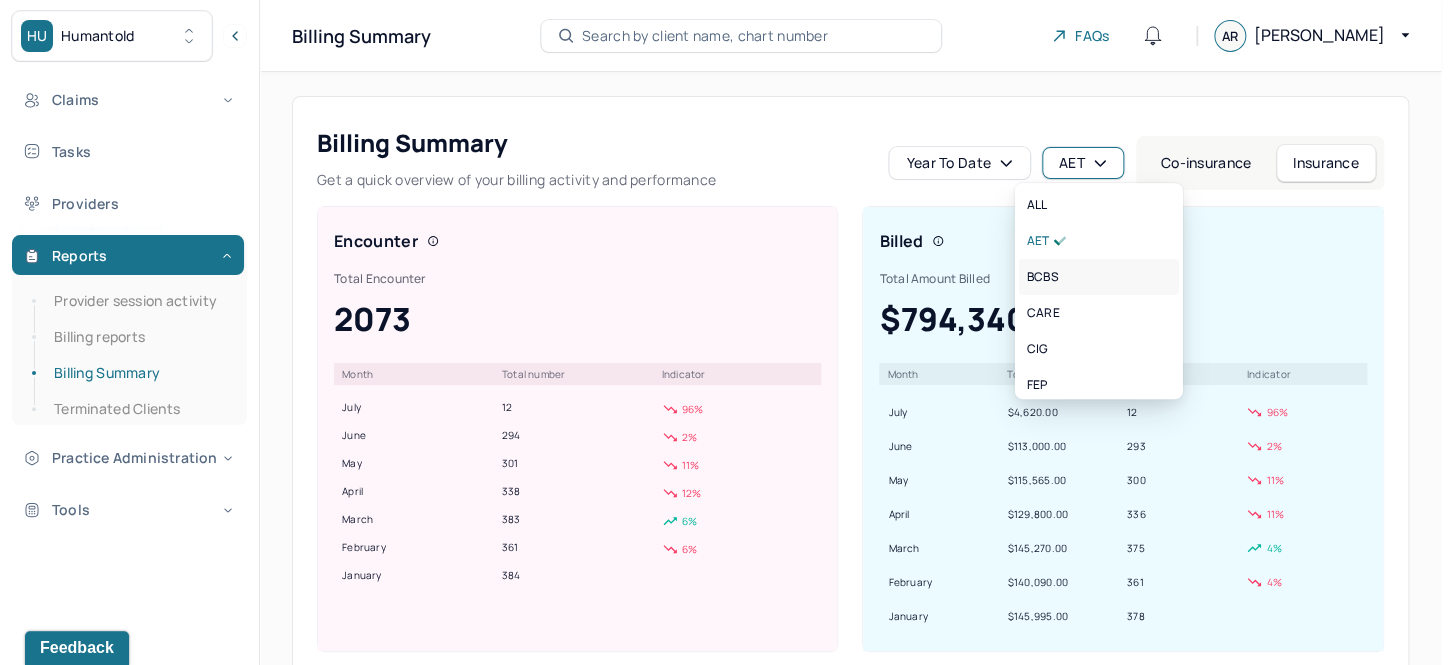 click on "BCBS" at bounding box center (1099, 277) 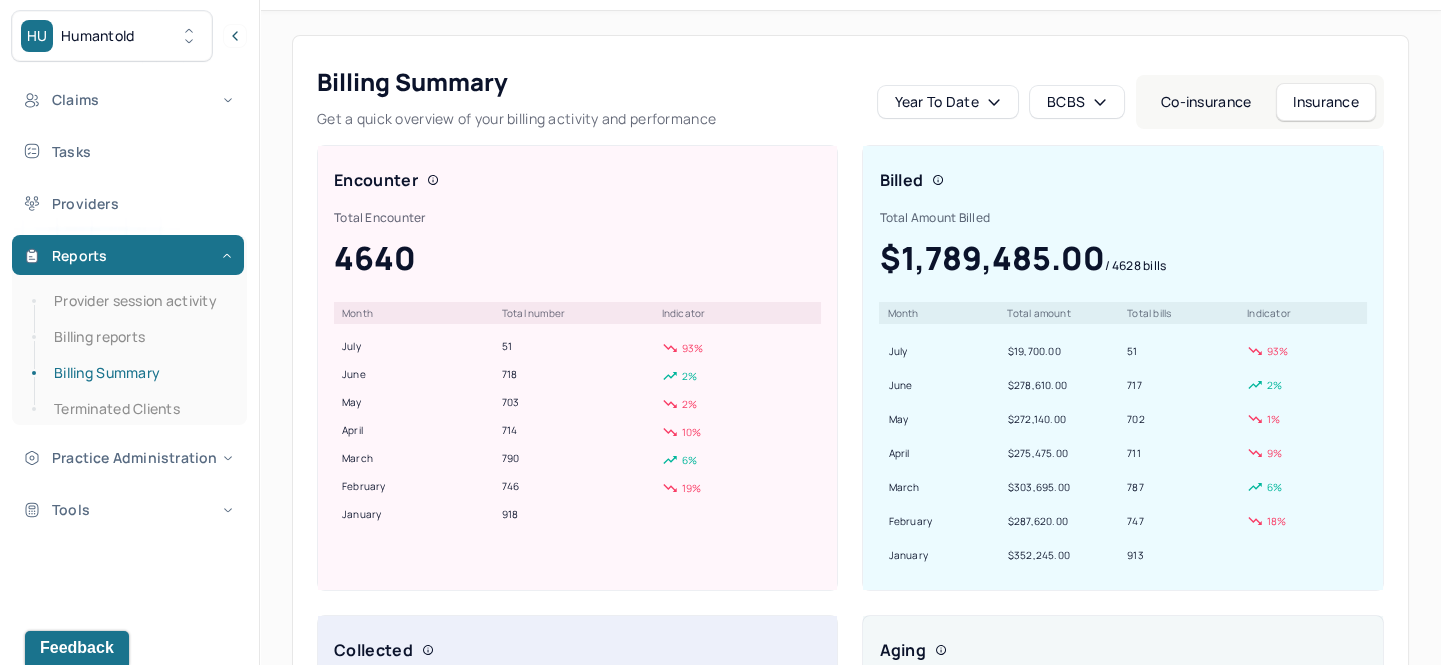 scroll, scrollTop: 181, scrollLeft: 0, axis: vertical 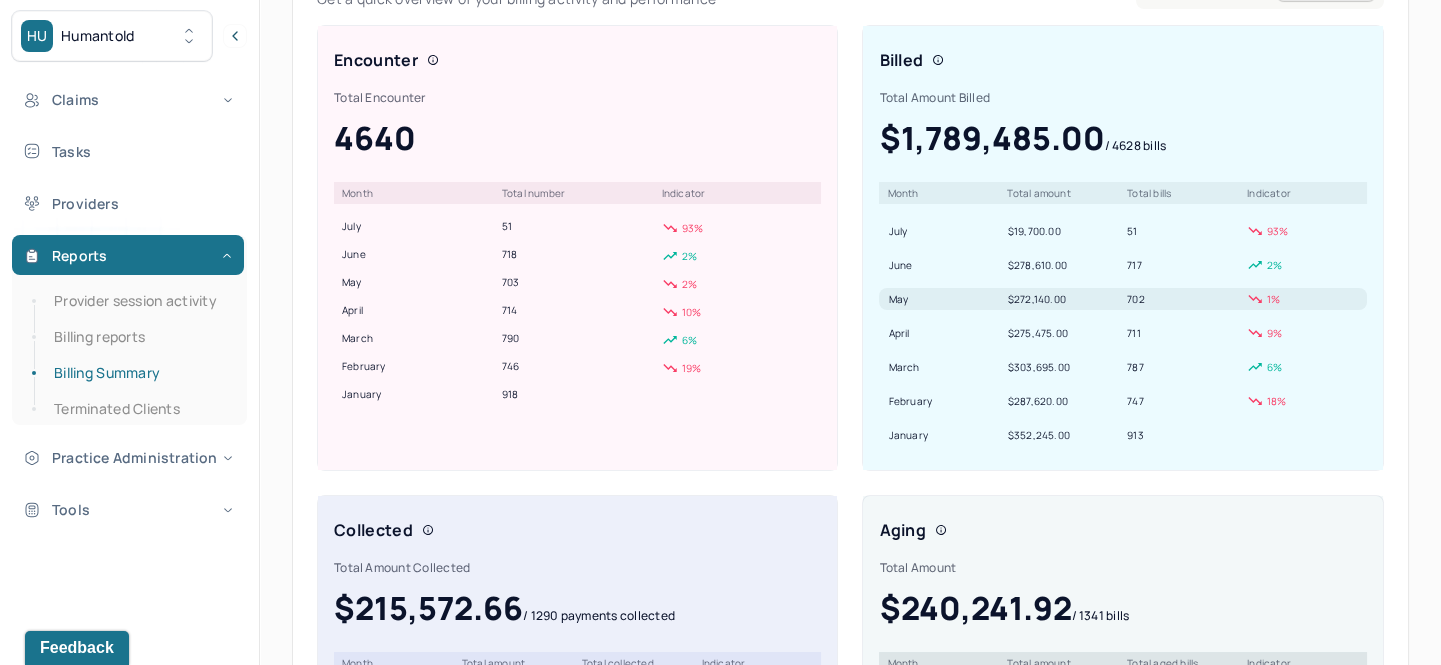 click on "$272,140.00" at bounding box center [1063, 299] 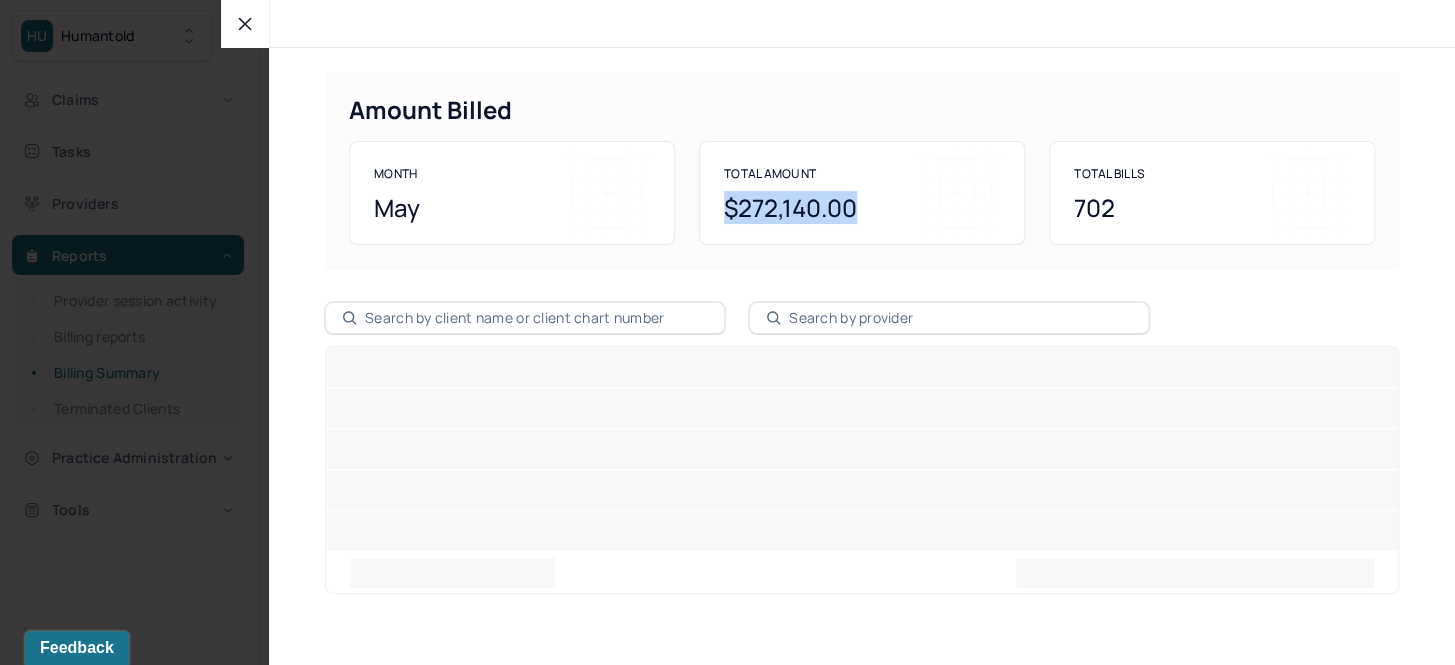 drag, startPoint x: 720, startPoint y: 210, endPoint x: 869, endPoint y: 220, distance: 149.33519 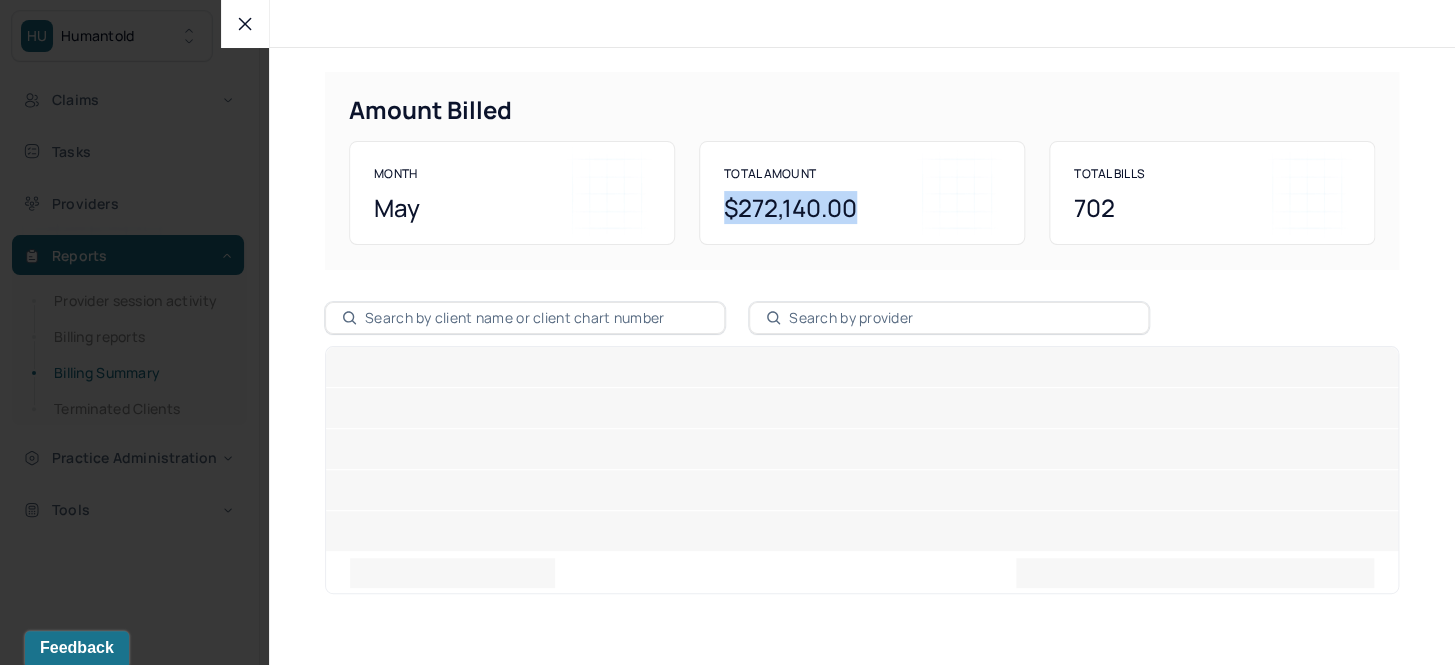 click on "Total Amount $272,140.00" at bounding box center [862, 193] 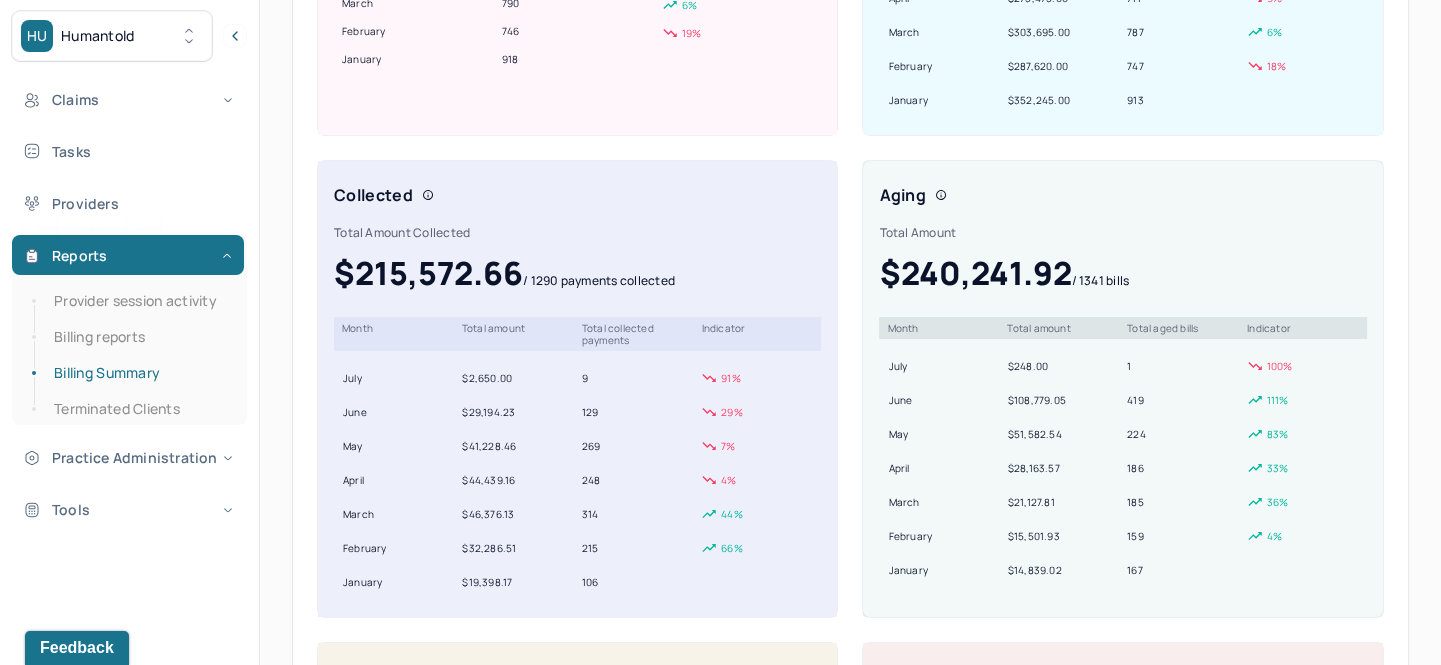 scroll, scrollTop: 545, scrollLeft: 0, axis: vertical 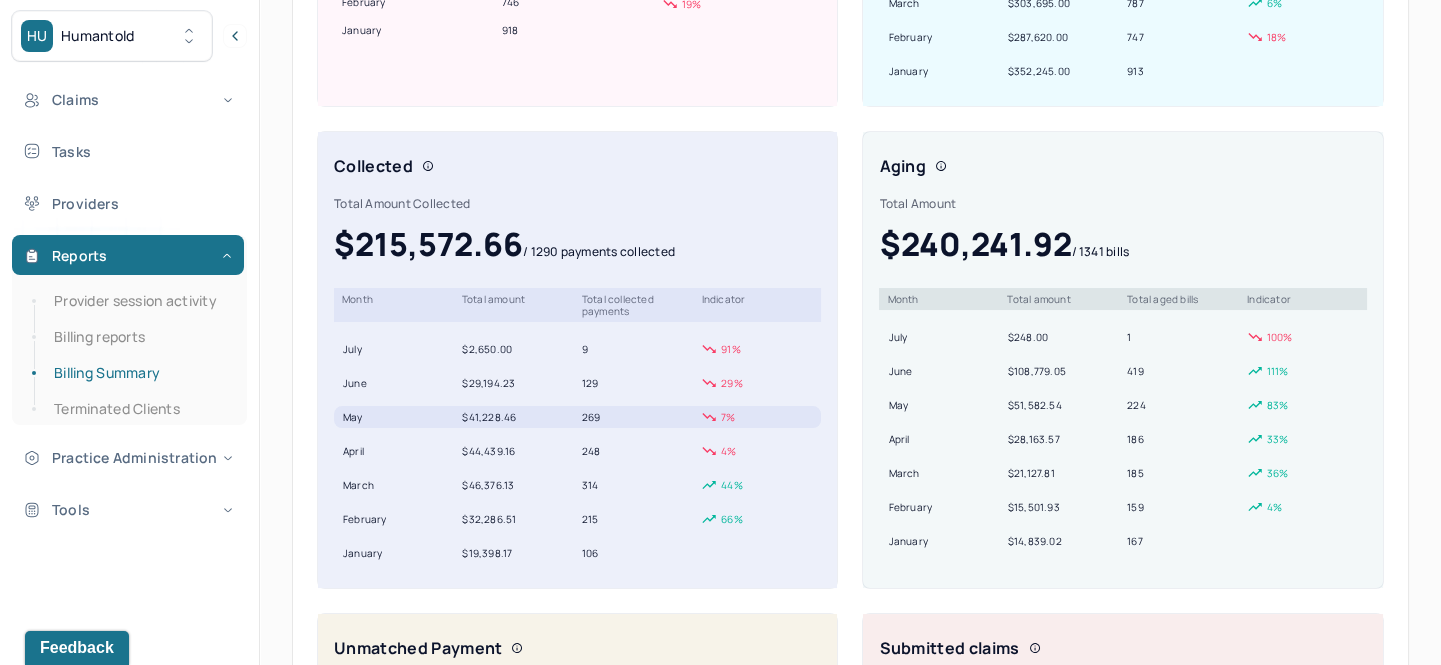 click on "$41,228.46" at bounding box center (517, 417) 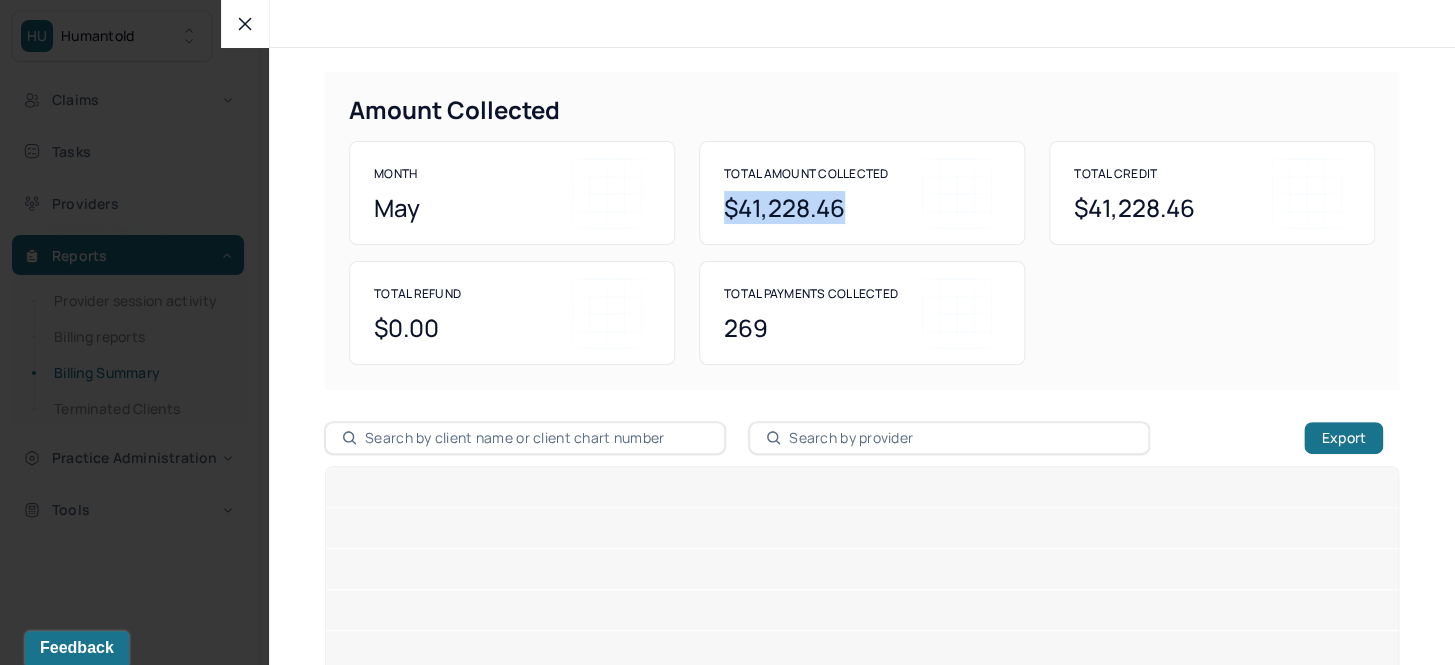 drag, startPoint x: 723, startPoint y: 210, endPoint x: 853, endPoint y: 211, distance: 130.00385 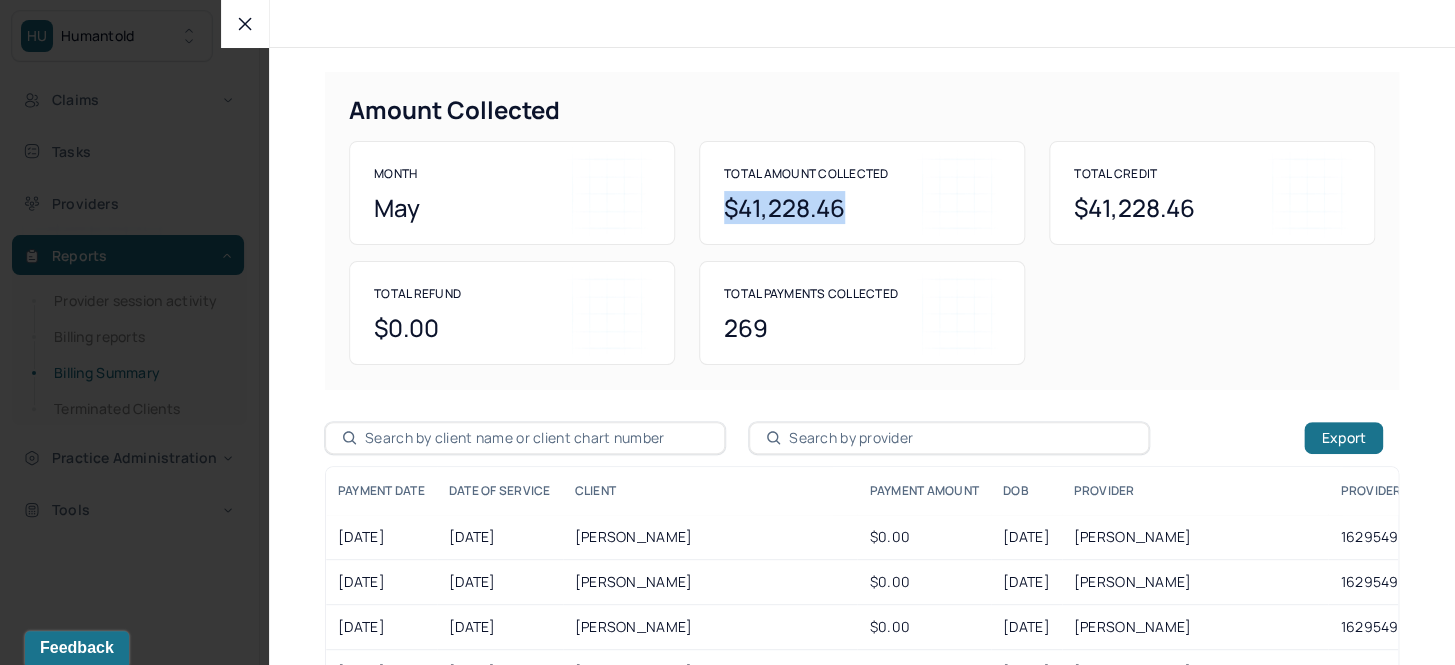 click 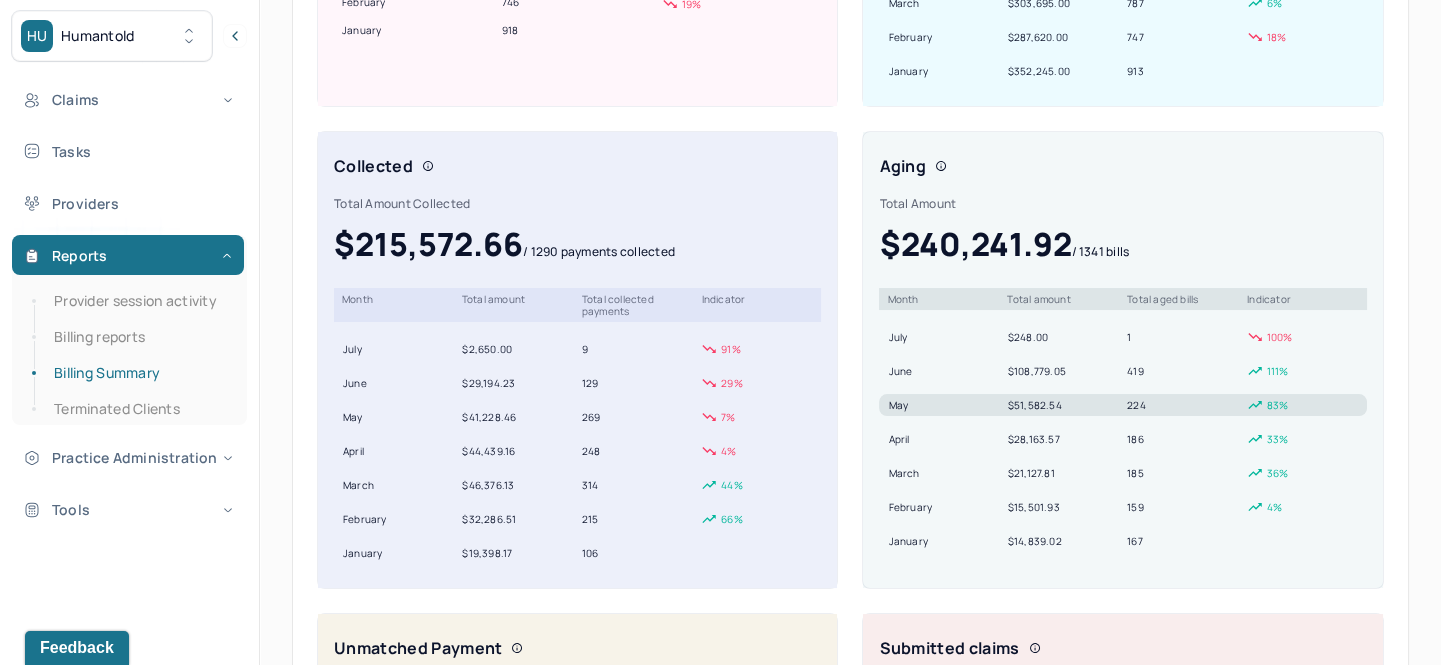 click on "$51,582.54" at bounding box center (1063, 405) 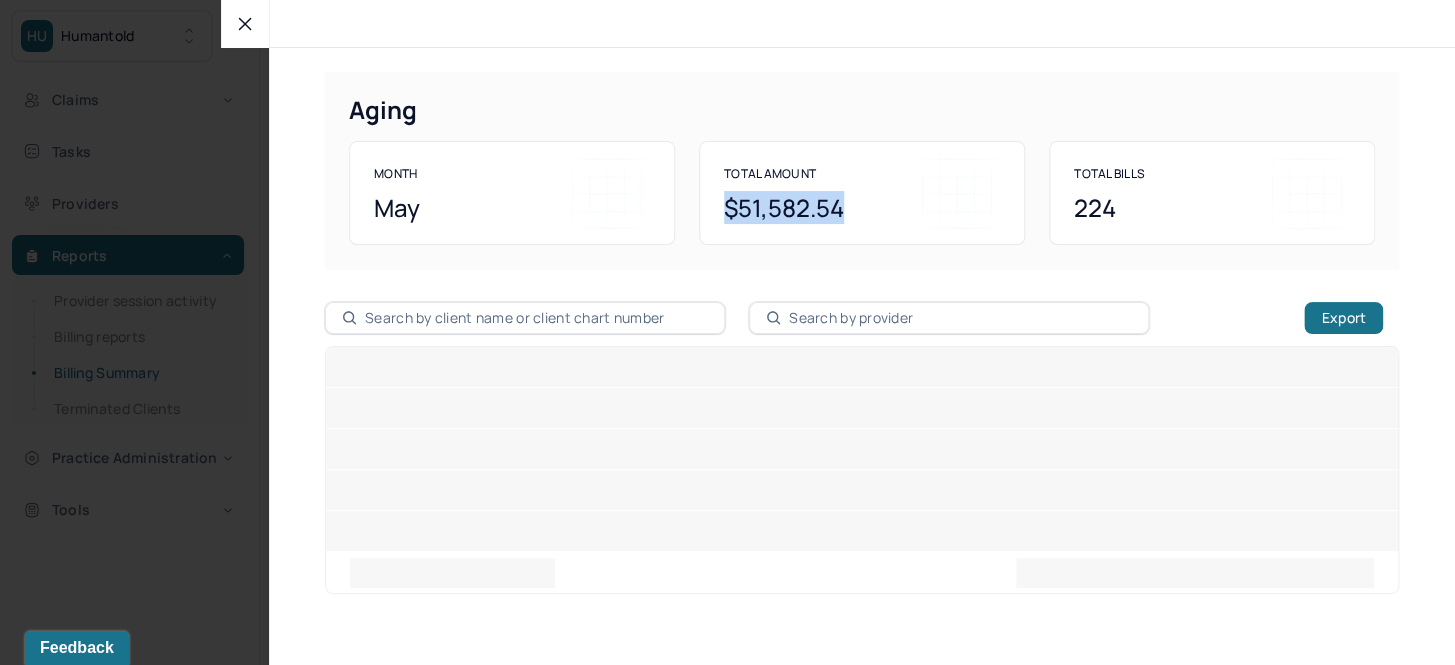 drag, startPoint x: 724, startPoint y: 208, endPoint x: 853, endPoint y: 212, distance: 129.062 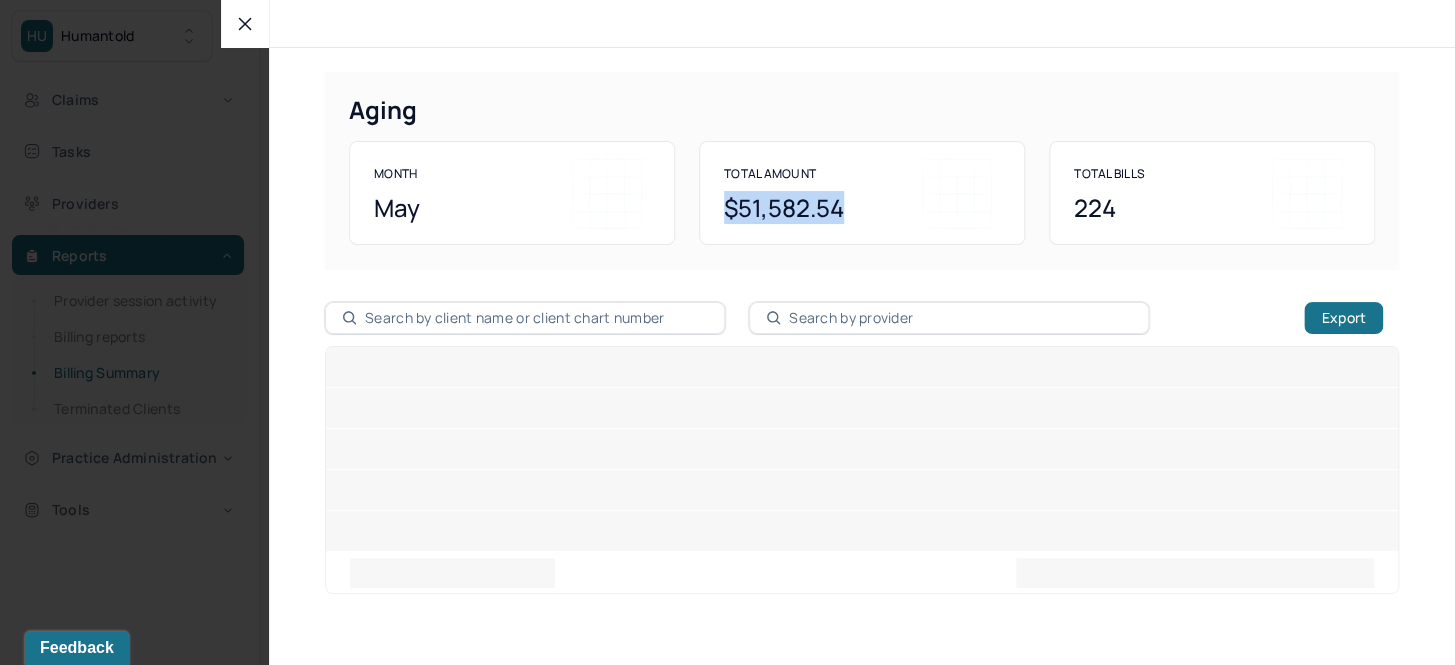 click on "$51,582.54" at bounding box center (862, 208) 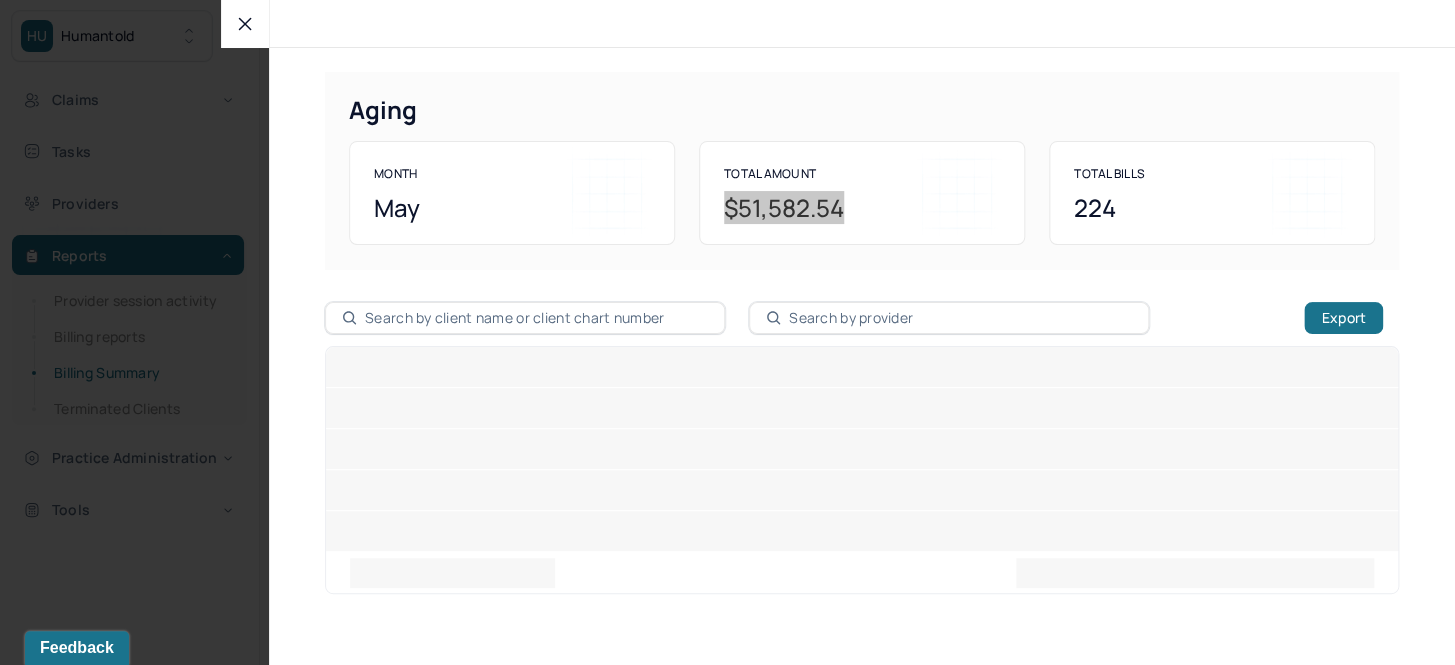 click 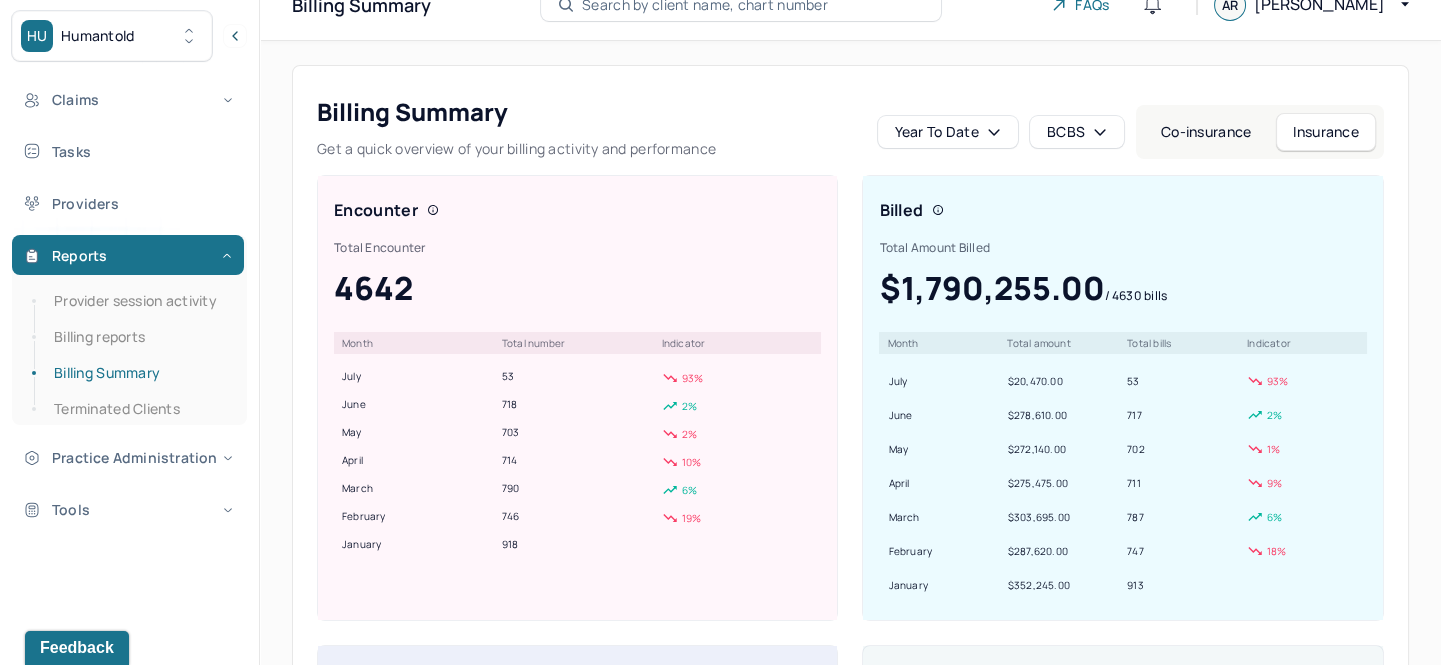 scroll, scrollTop: 0, scrollLeft: 0, axis: both 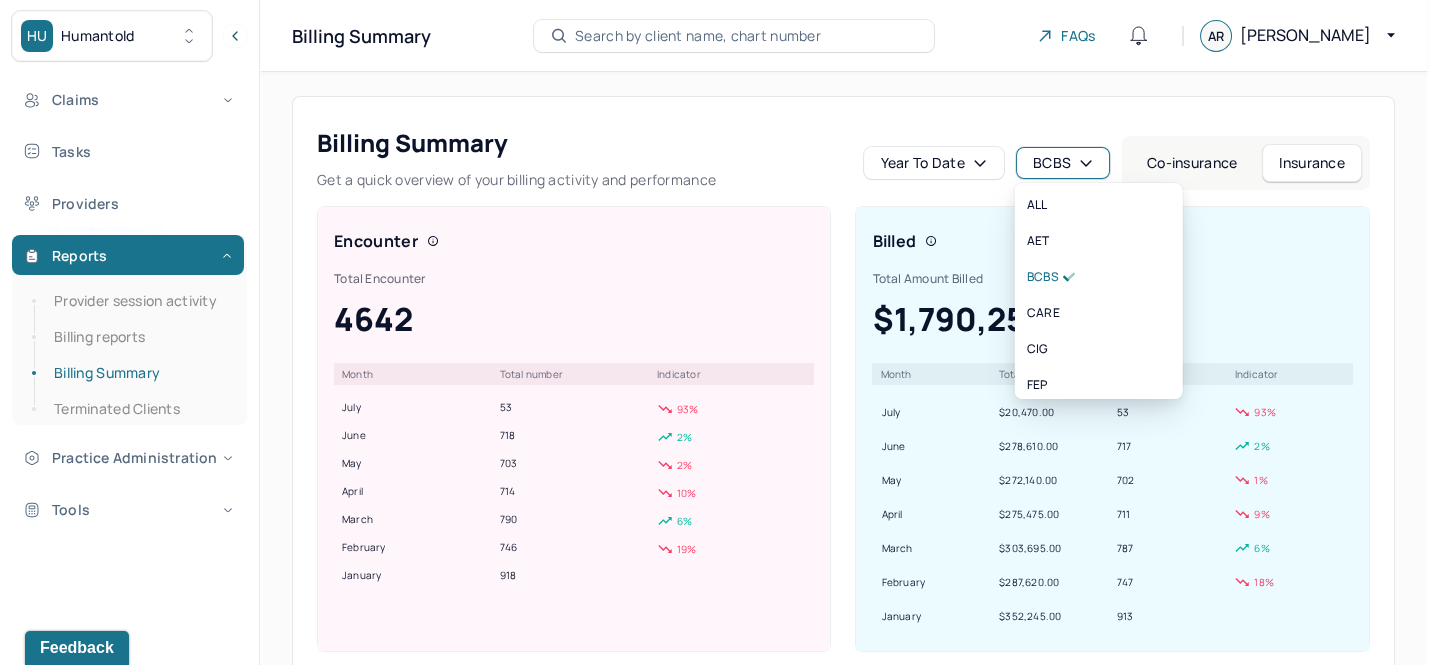 click 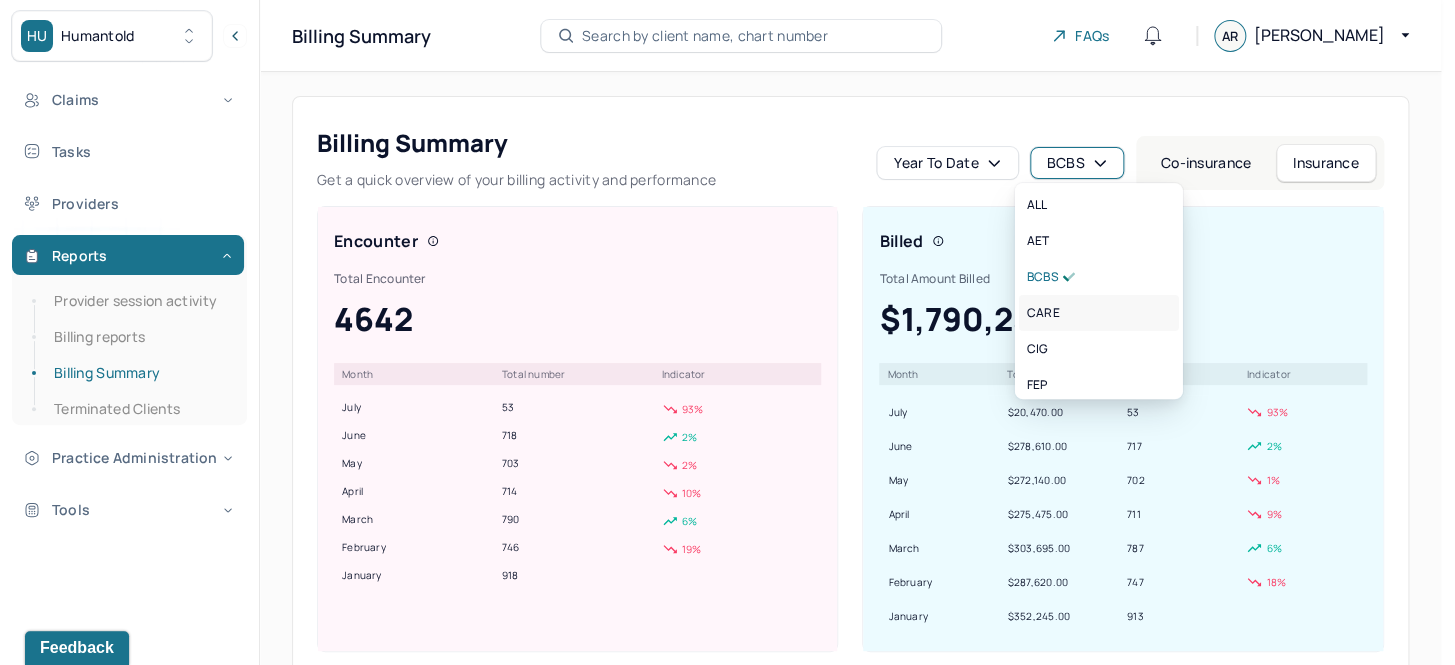 click on "CARE" at bounding box center [1099, 313] 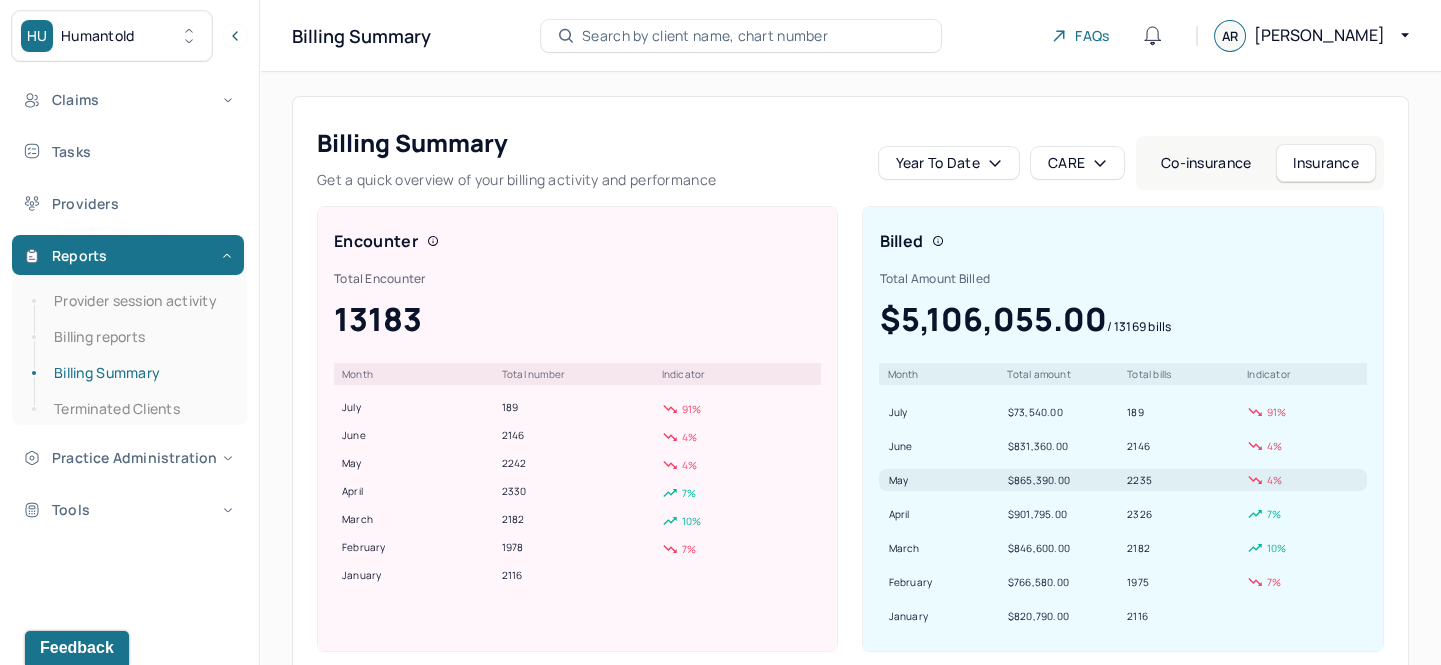 click on "$865,390.00" at bounding box center [1063, 480] 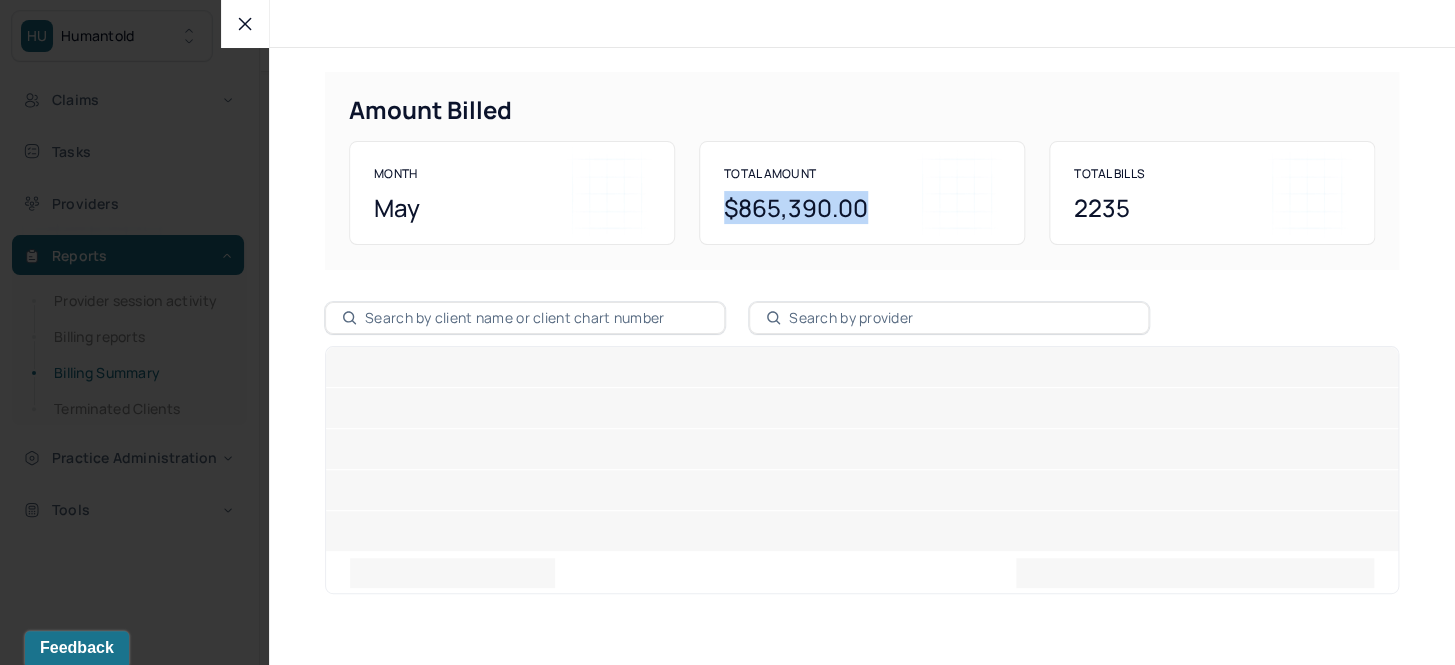drag, startPoint x: 721, startPoint y: 210, endPoint x: 874, endPoint y: 227, distance: 153.94154 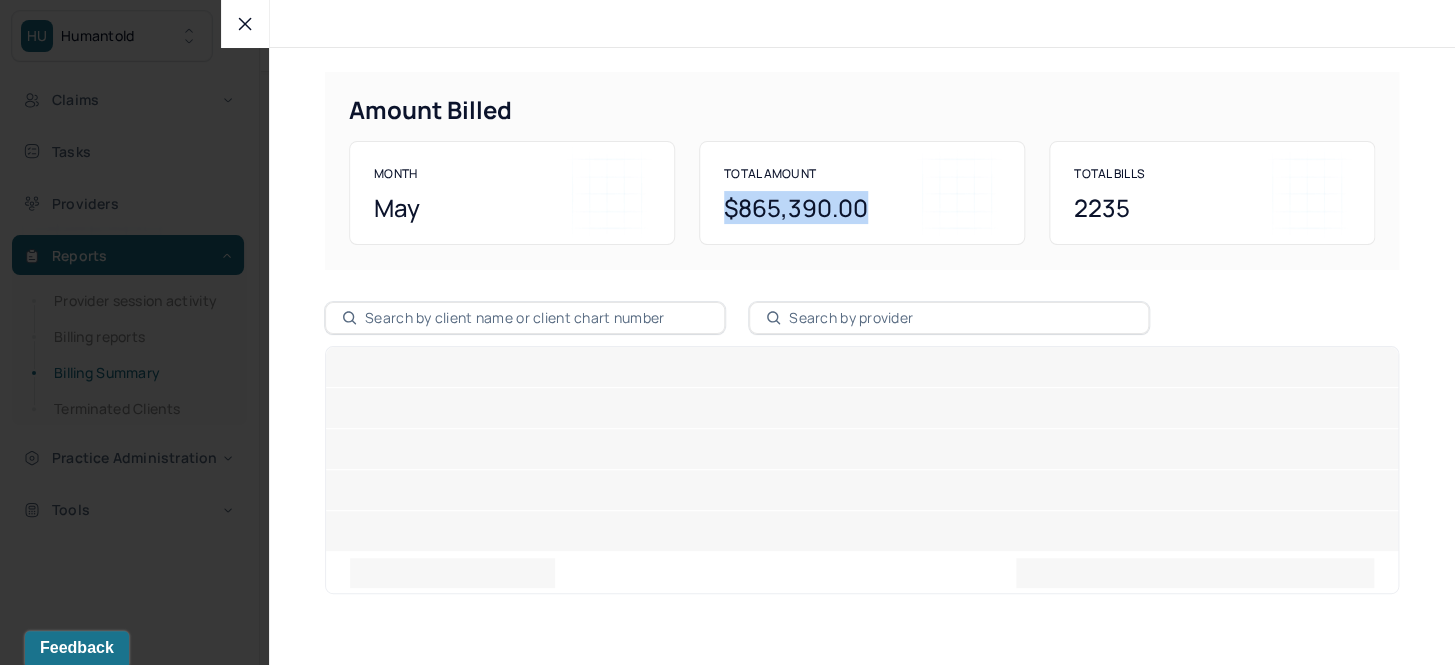 click on "Total Amount $865,390.00" at bounding box center (862, 193) 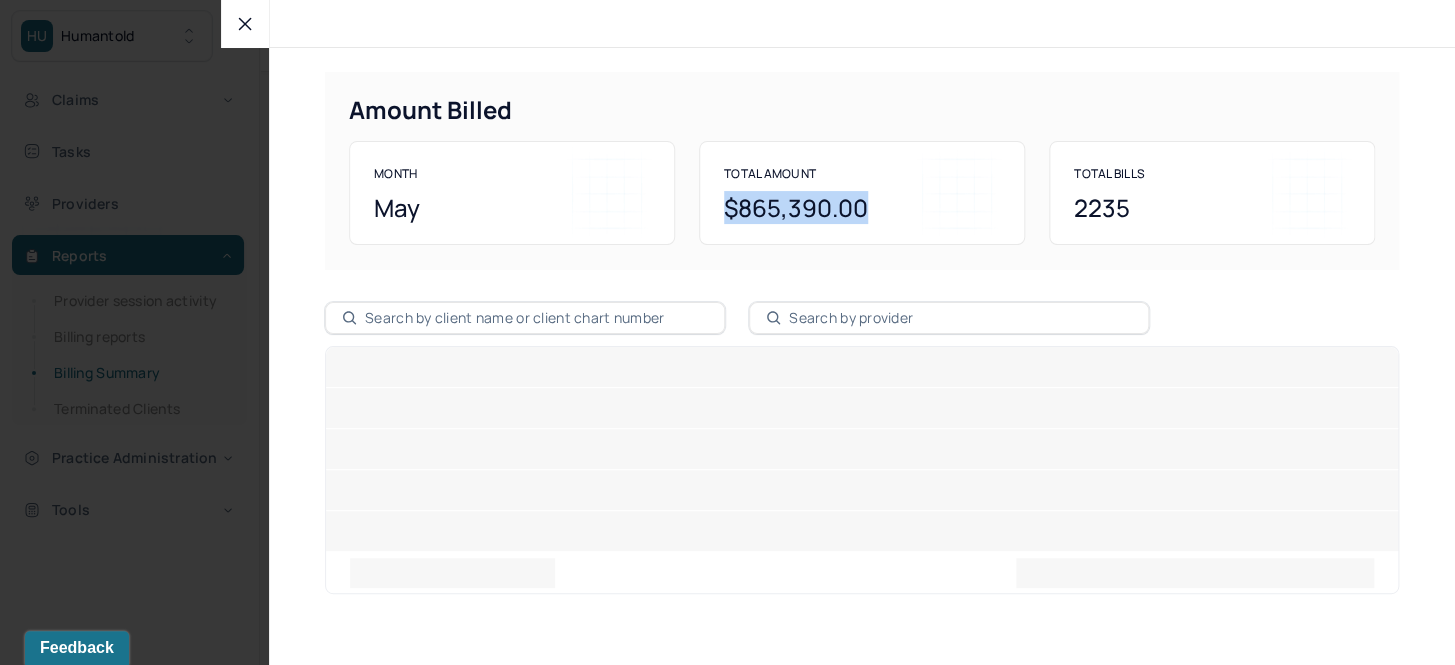 click 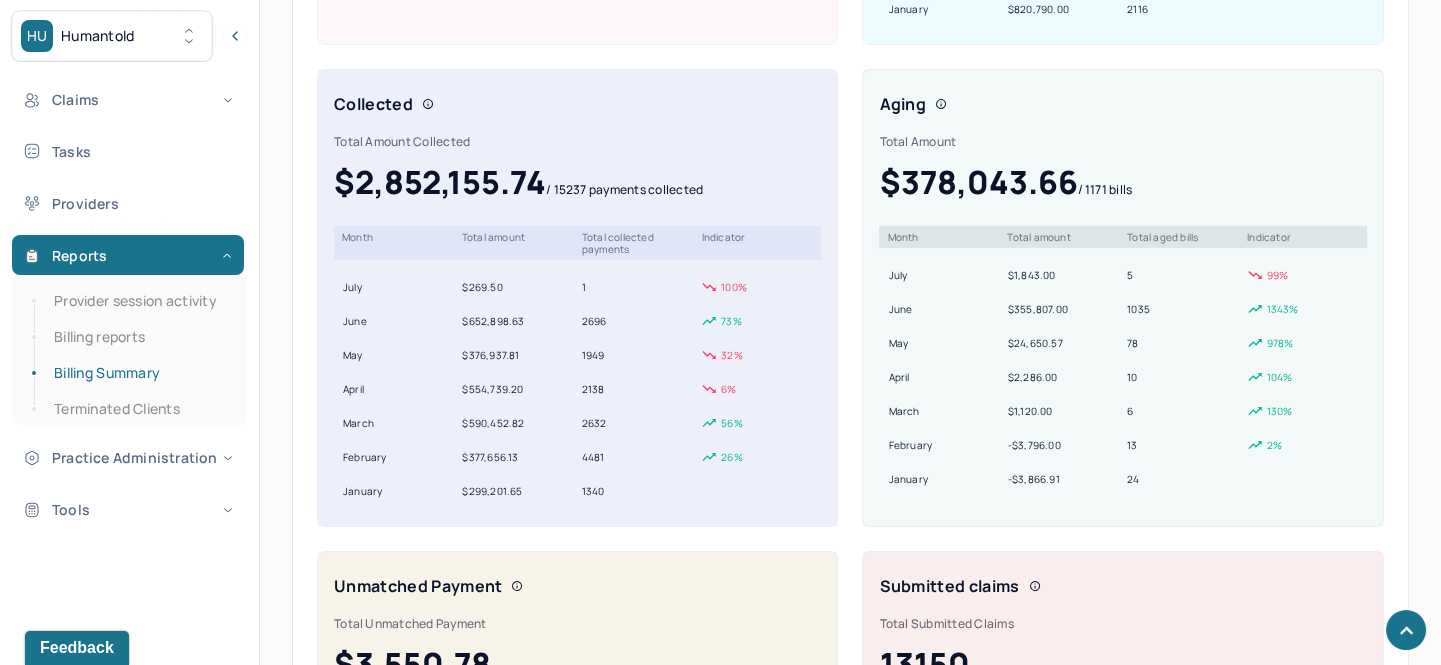 scroll, scrollTop: 636, scrollLeft: 0, axis: vertical 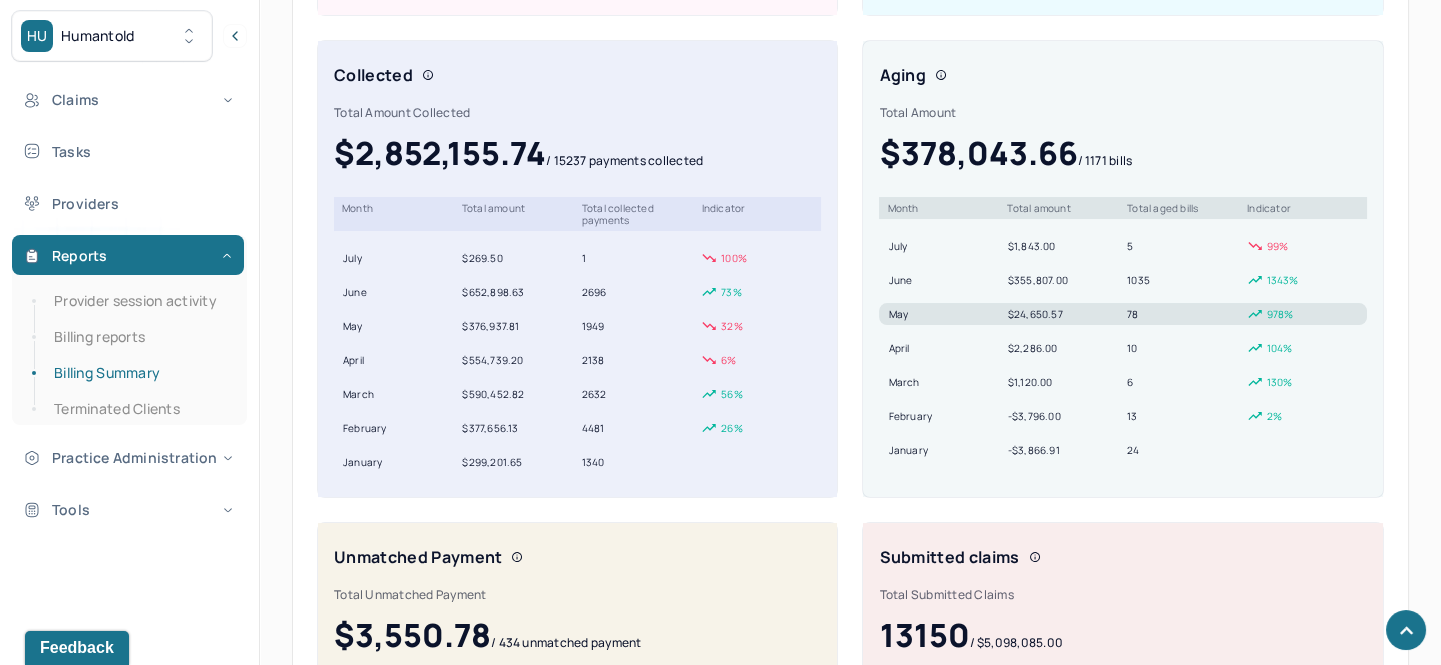 click on "may" at bounding box center [943, 314] 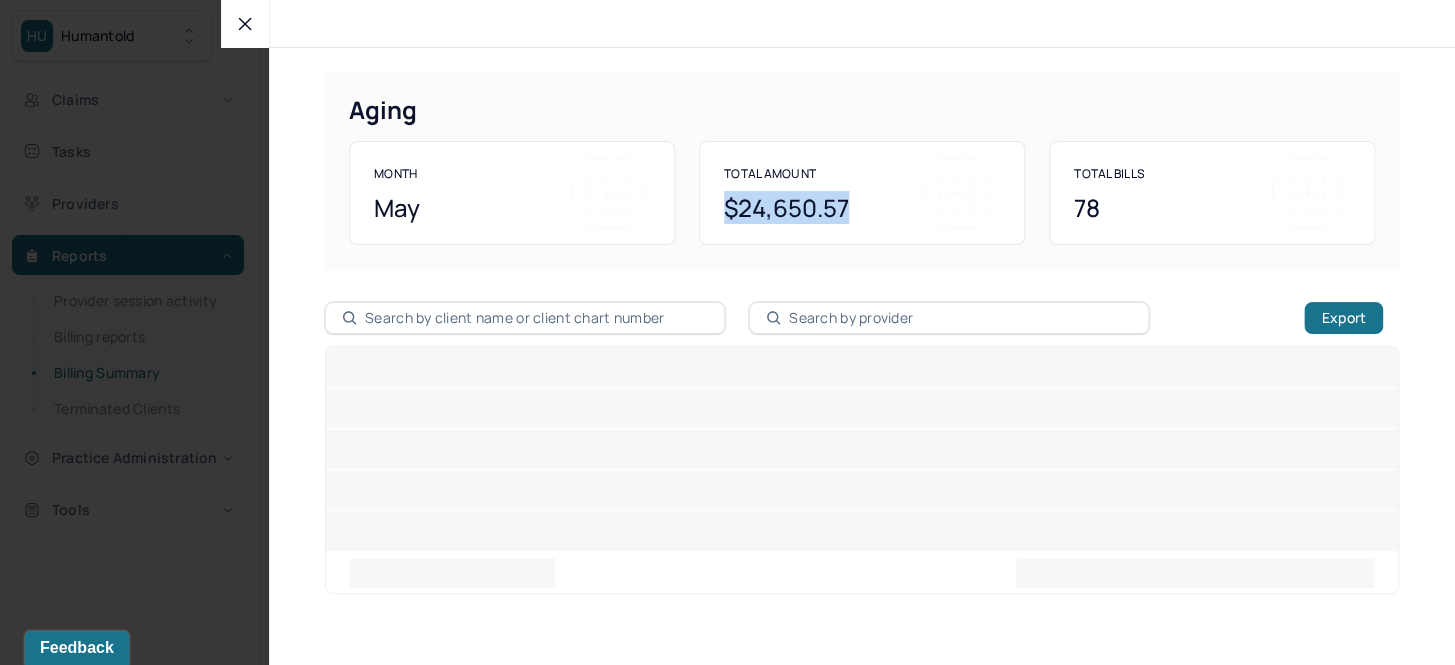 drag, startPoint x: 723, startPoint y: 213, endPoint x: 852, endPoint y: 209, distance: 129.062 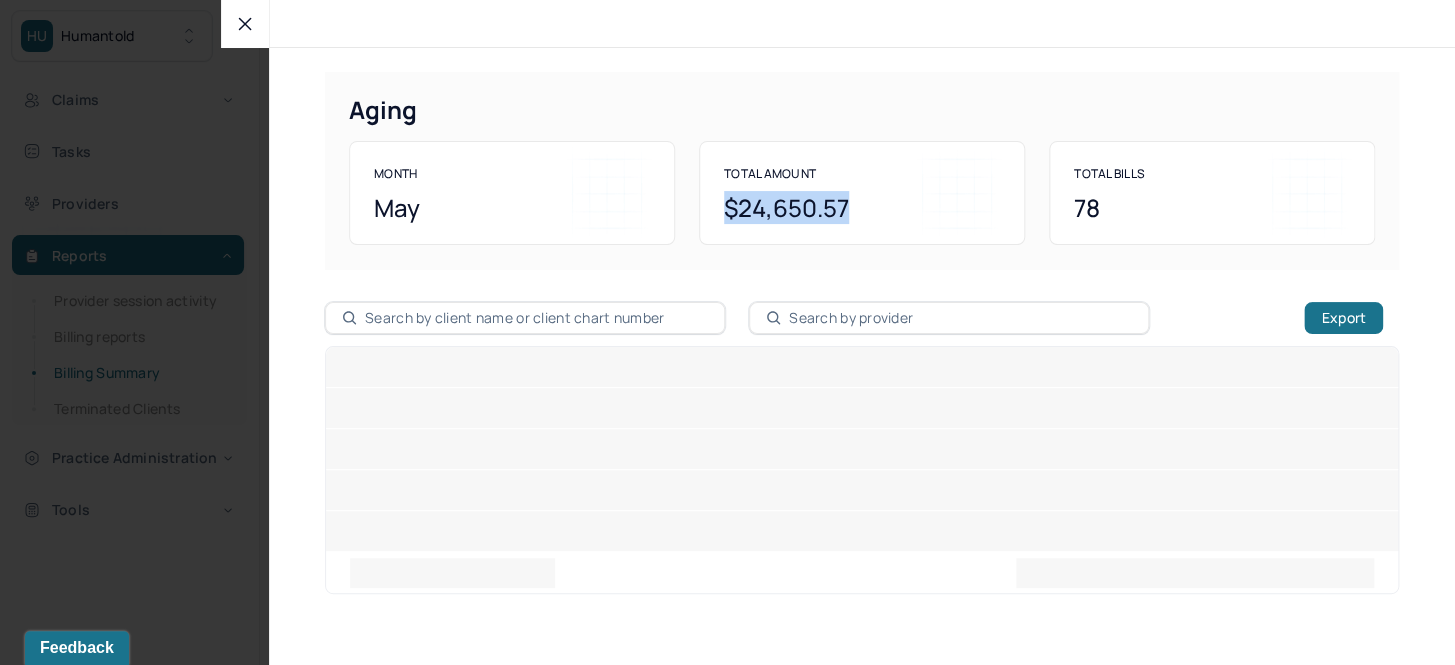 click on "$24,650.57" at bounding box center (862, 208) 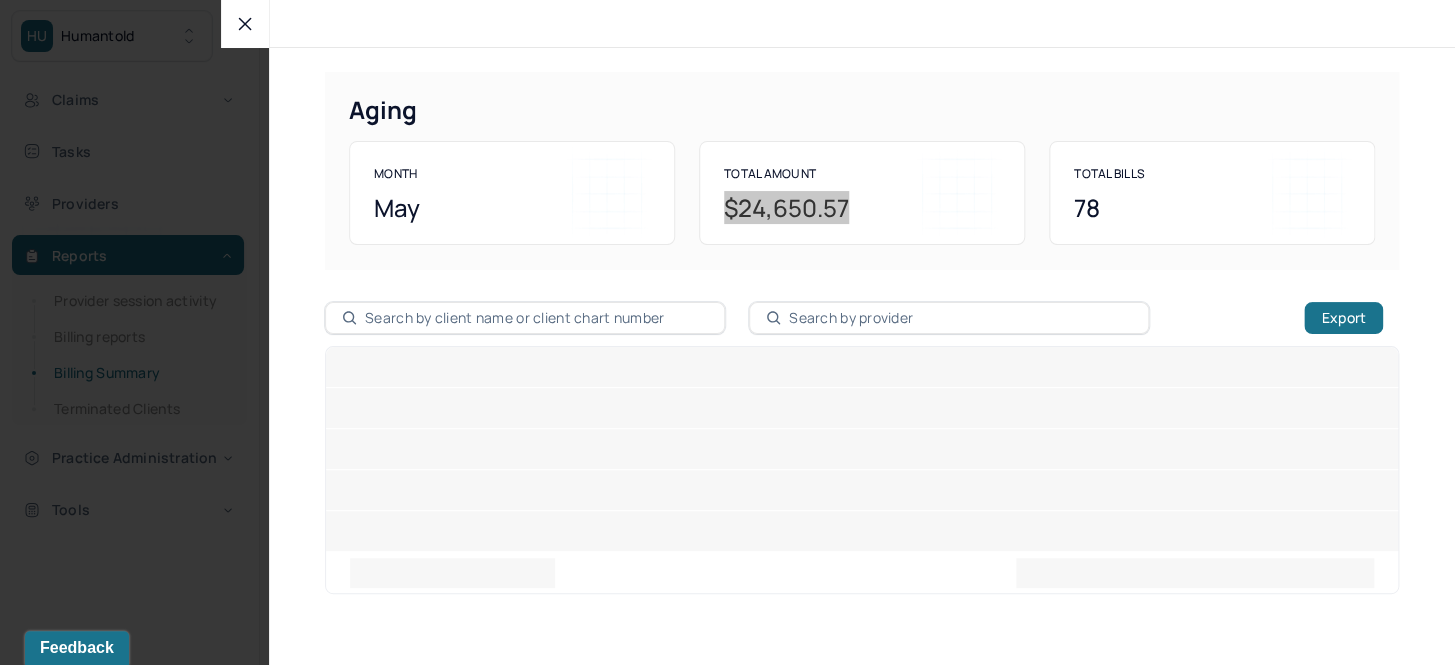 click 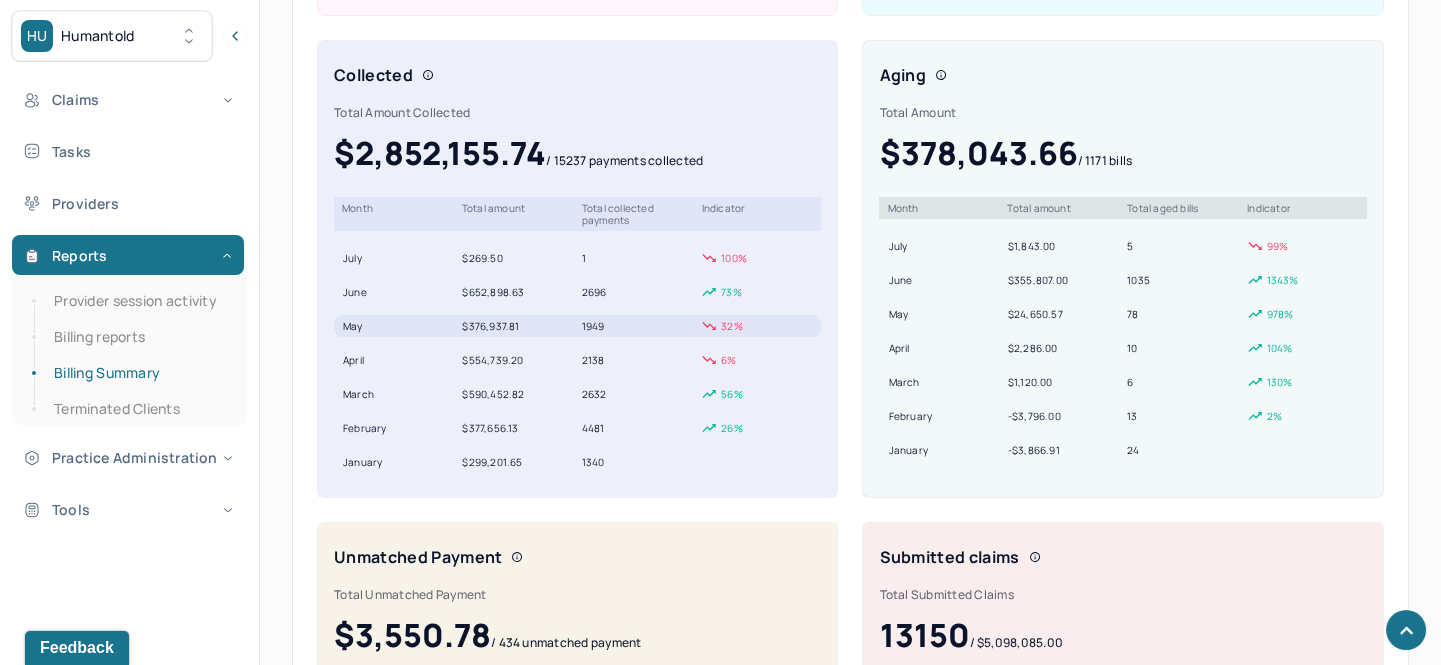 click on "may $376,937.81 1949 32 %" at bounding box center (577, 326) 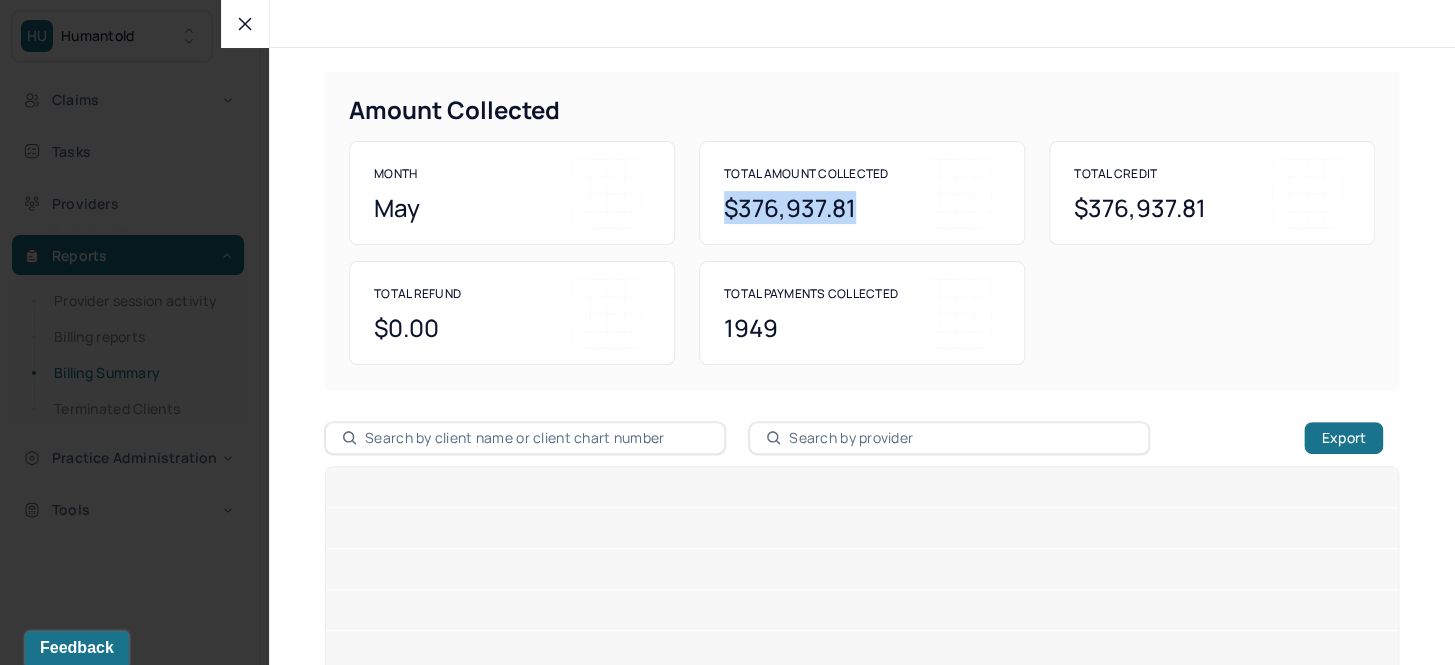 drag, startPoint x: 720, startPoint y: 211, endPoint x: 888, endPoint y: 221, distance: 168.29736 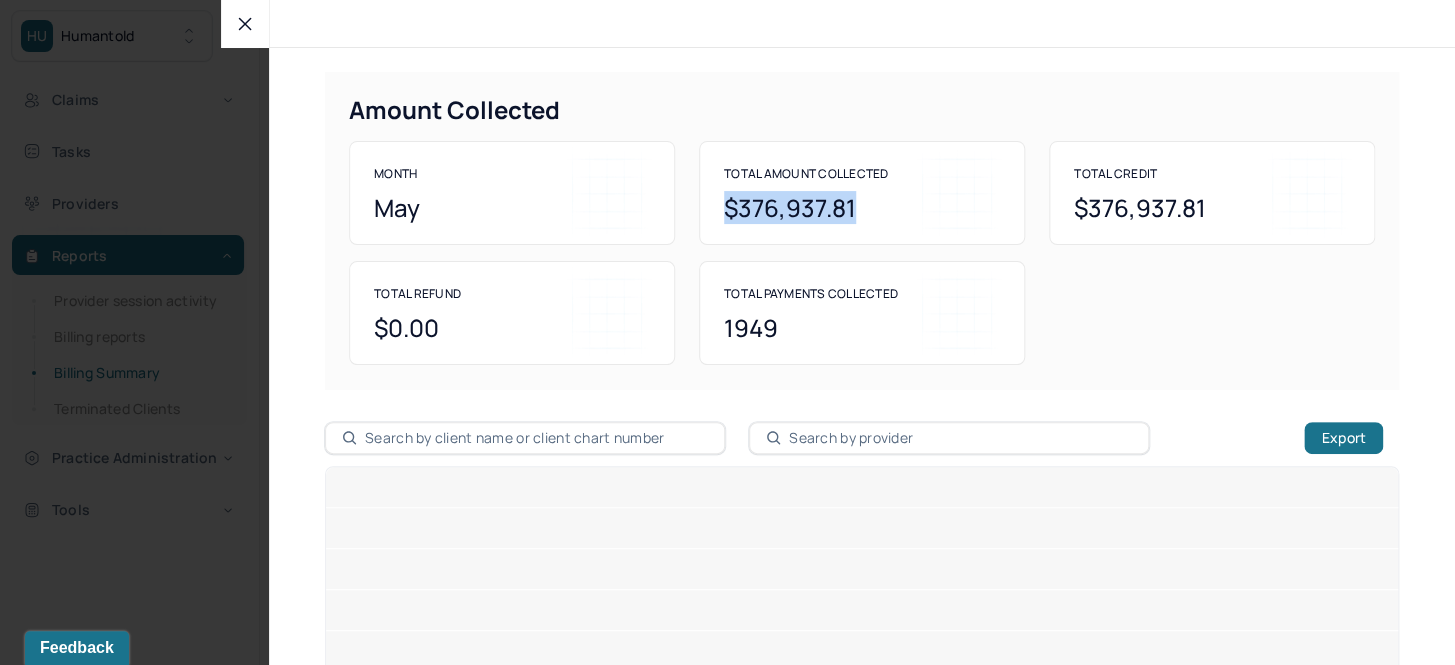 click on "$376,937.81" at bounding box center (862, 208) 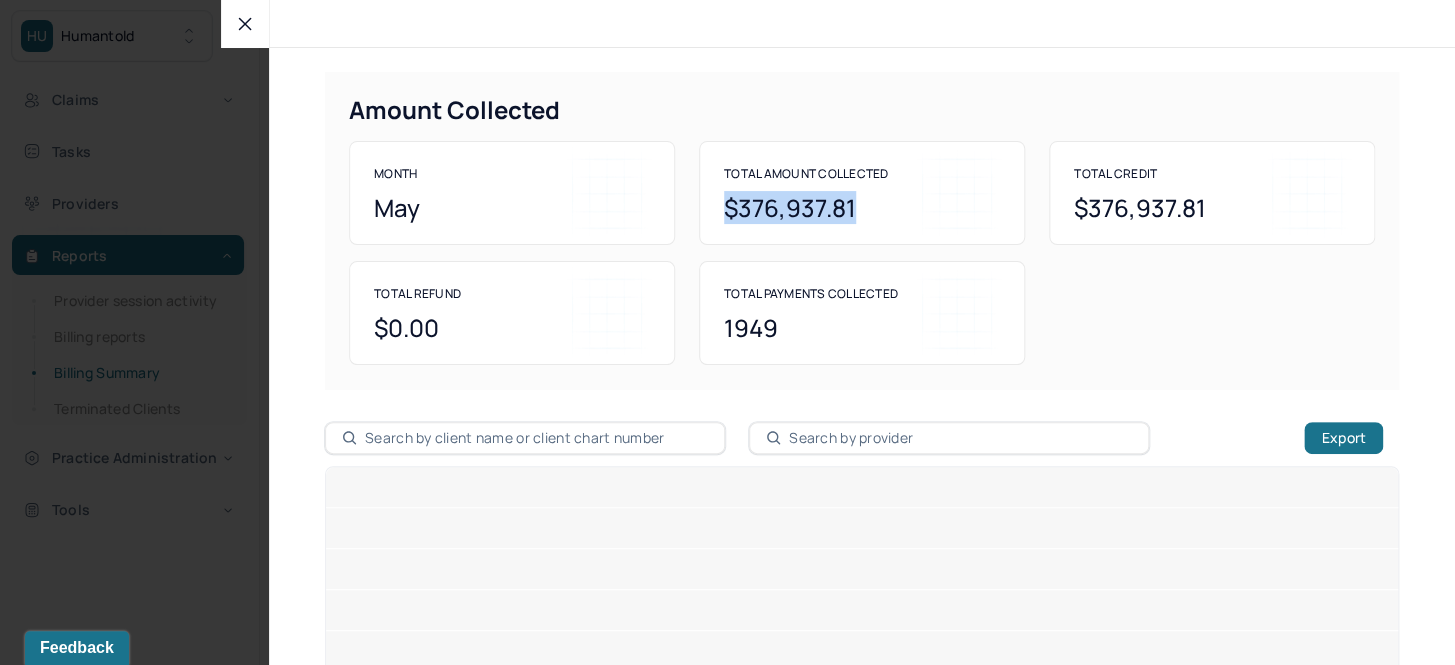 copy on "$376,937.81" 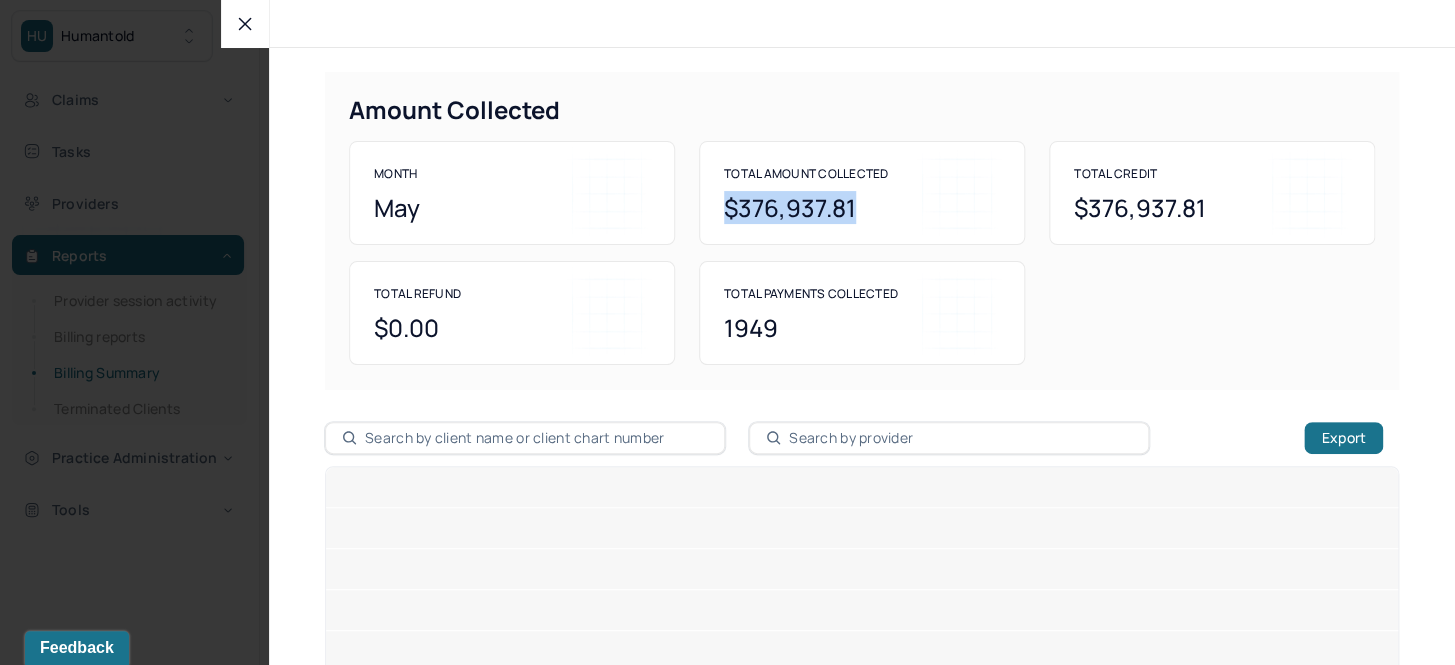 click 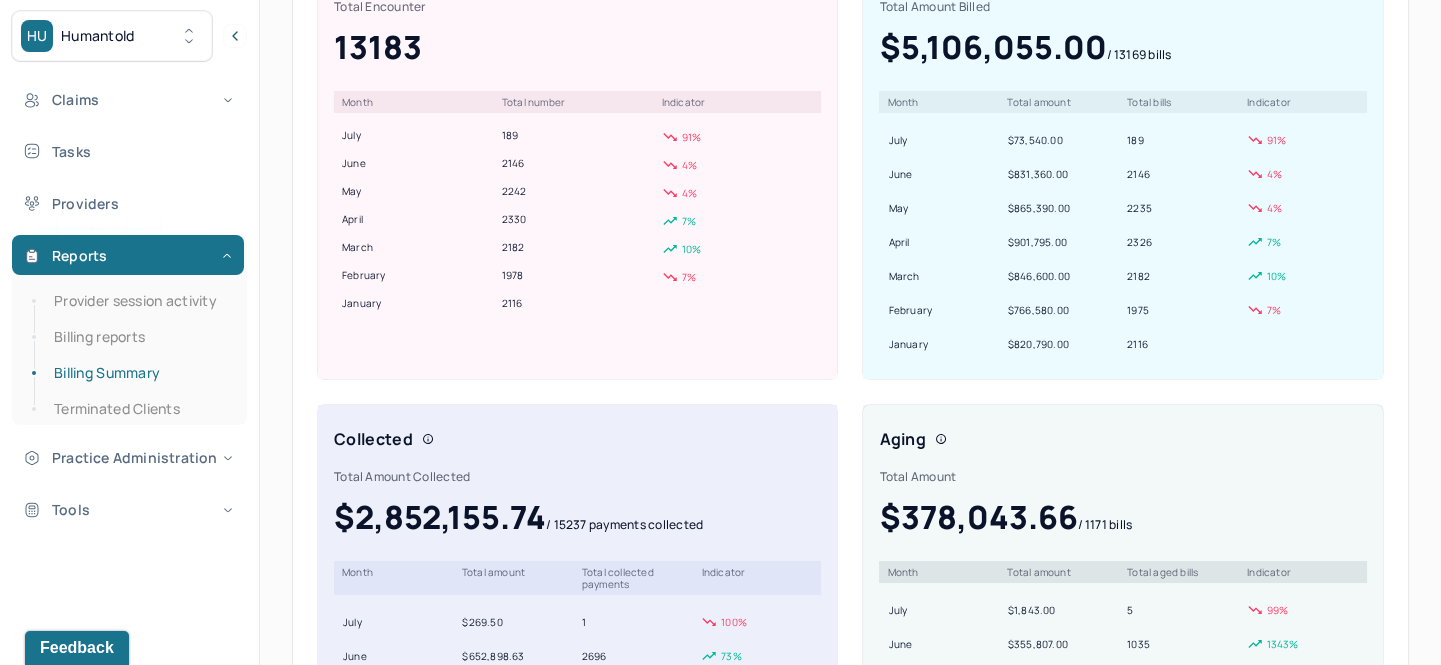 scroll, scrollTop: 0, scrollLeft: 0, axis: both 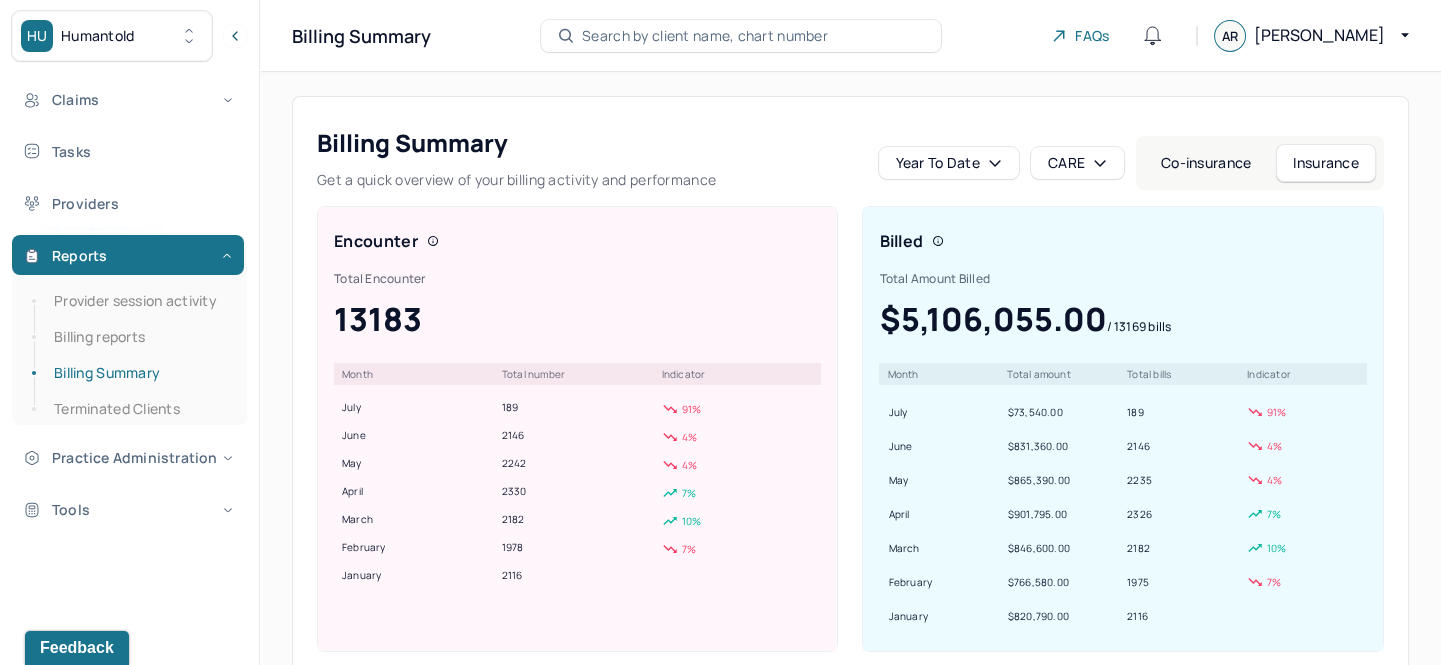 click 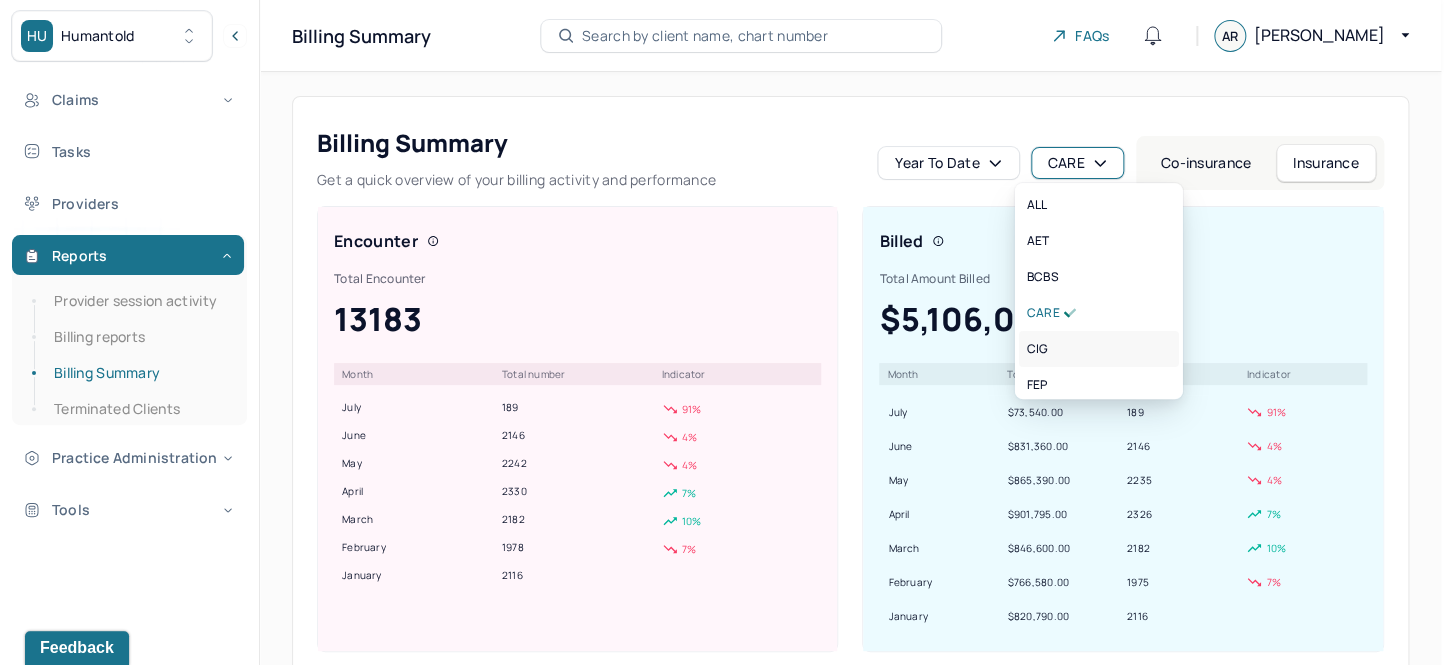 click on "CIG" at bounding box center [1038, 349] 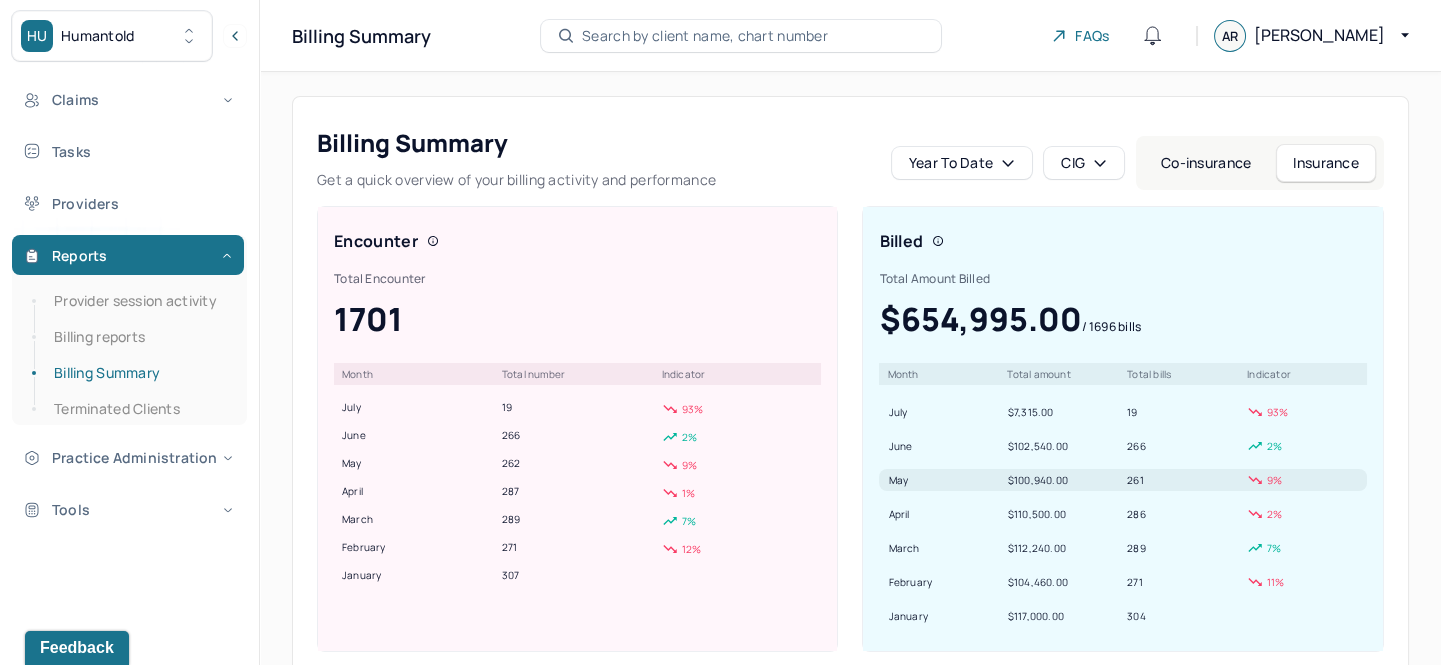 click on "$100,940.00" at bounding box center [1063, 480] 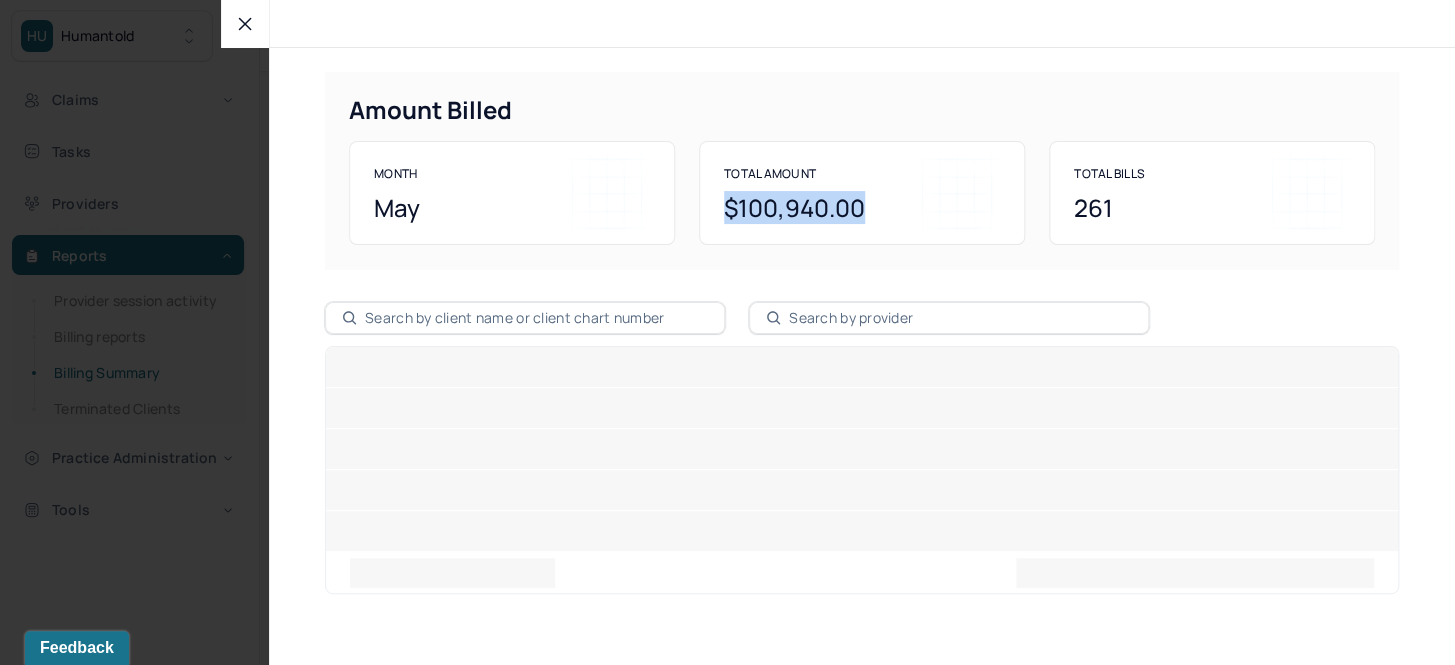 drag, startPoint x: 726, startPoint y: 211, endPoint x: 874, endPoint y: 209, distance: 148.01352 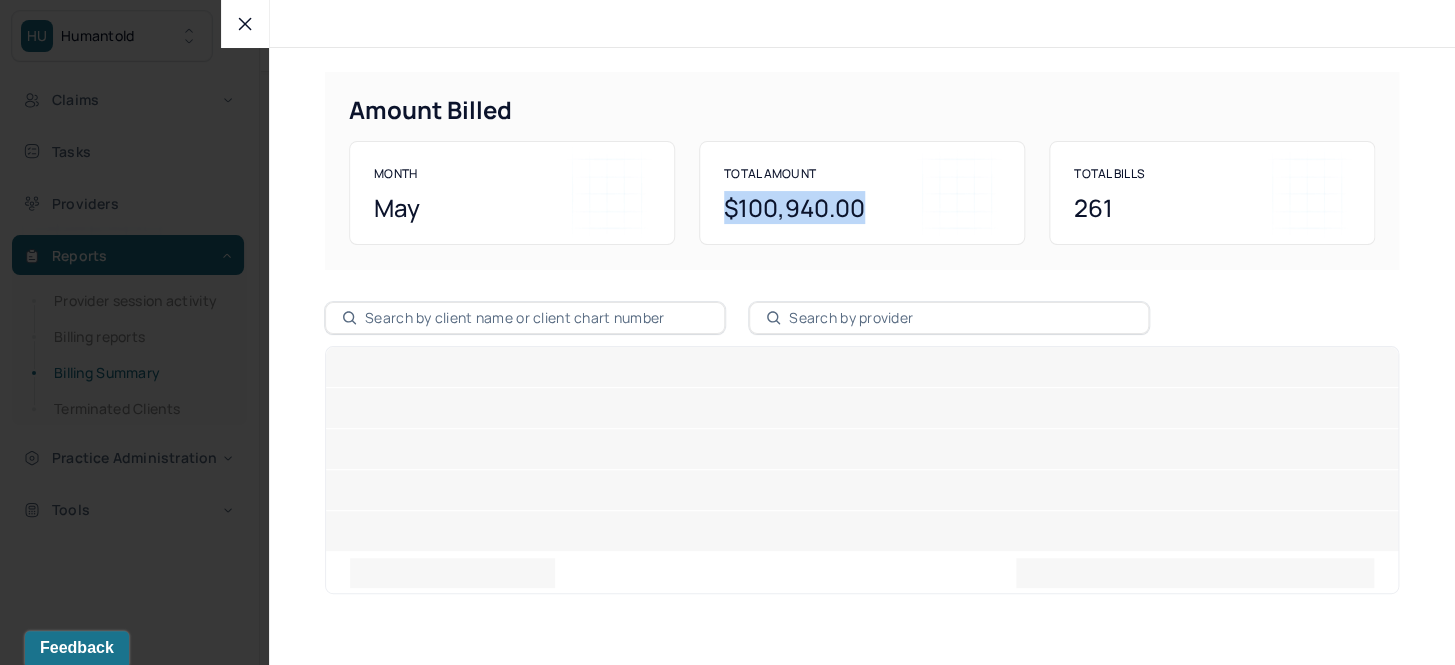 click on "$100,940.00" at bounding box center (862, 208) 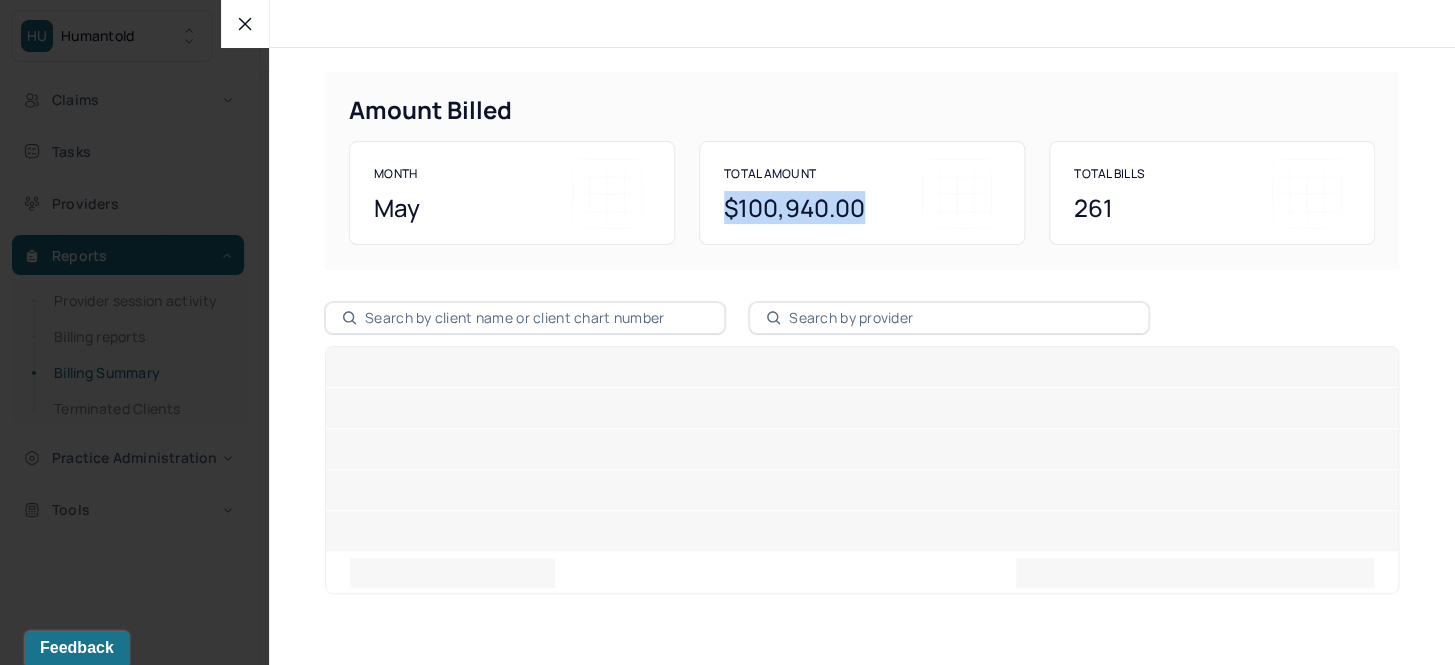 copy on "$100,940.00" 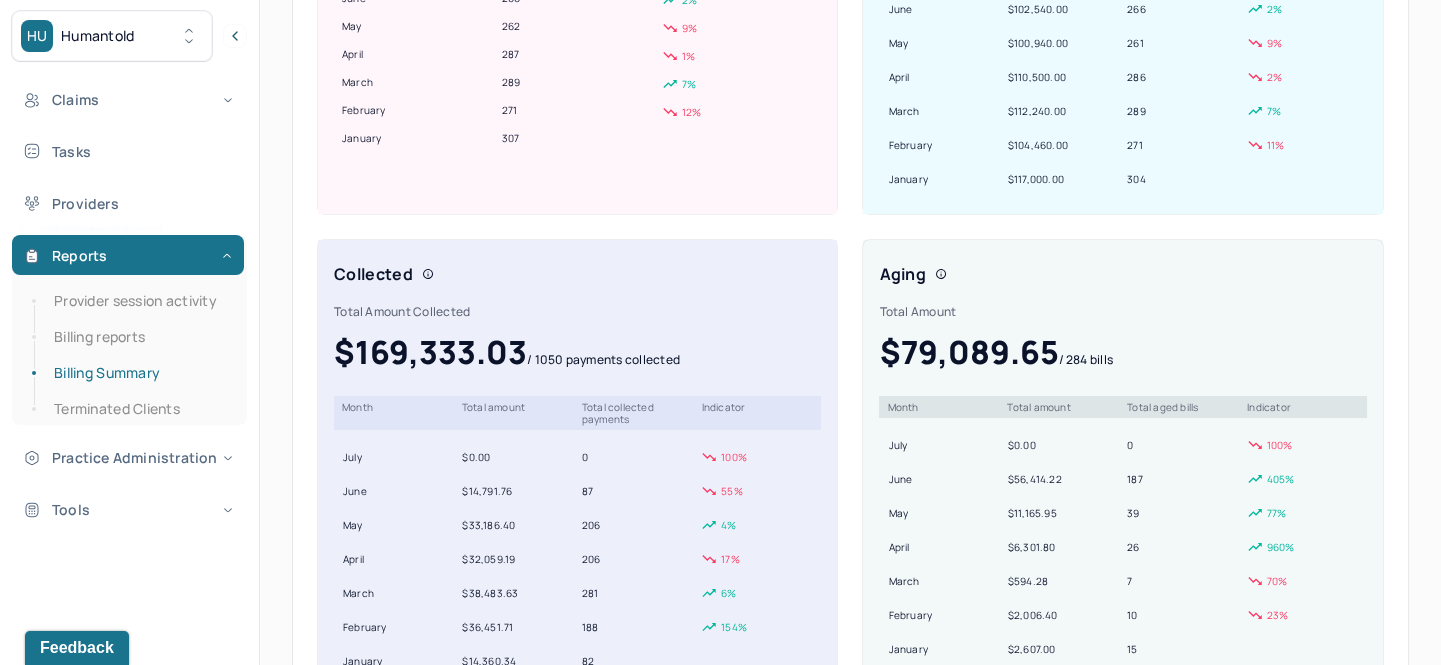 scroll, scrollTop: 545, scrollLeft: 0, axis: vertical 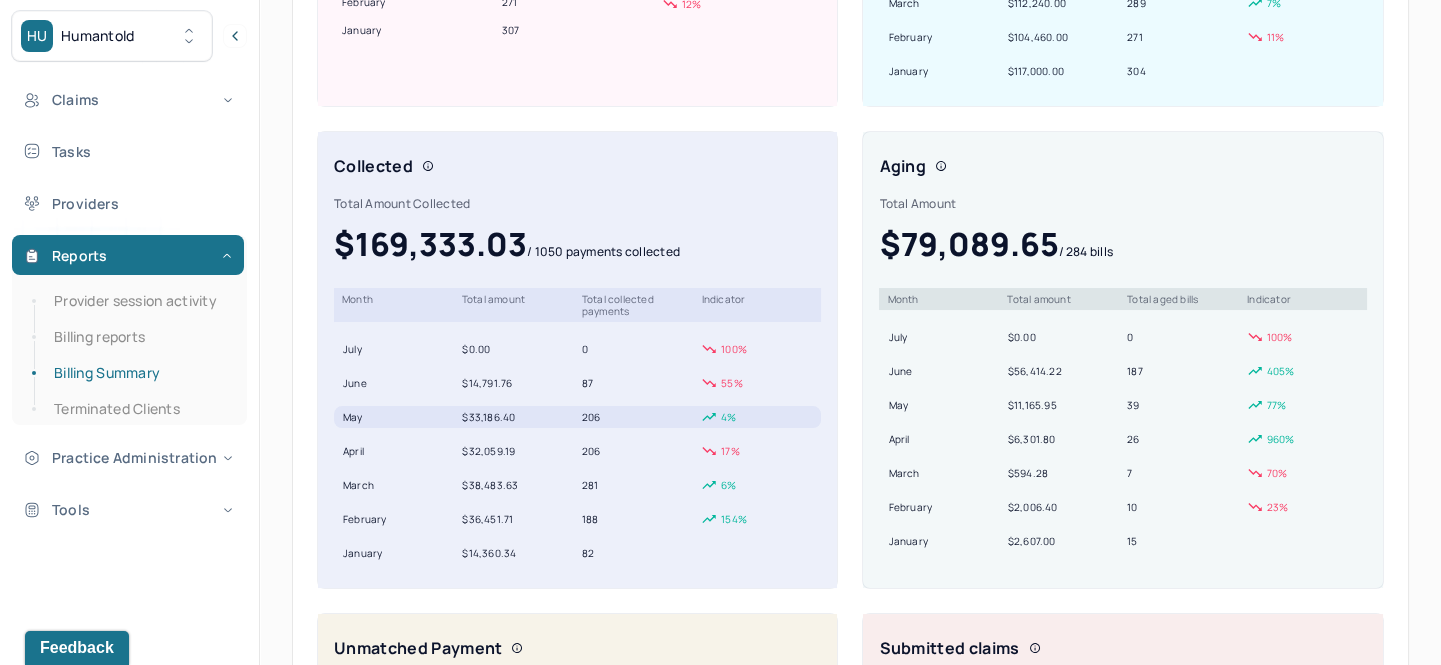 click on "$33,186.40" at bounding box center [517, 417] 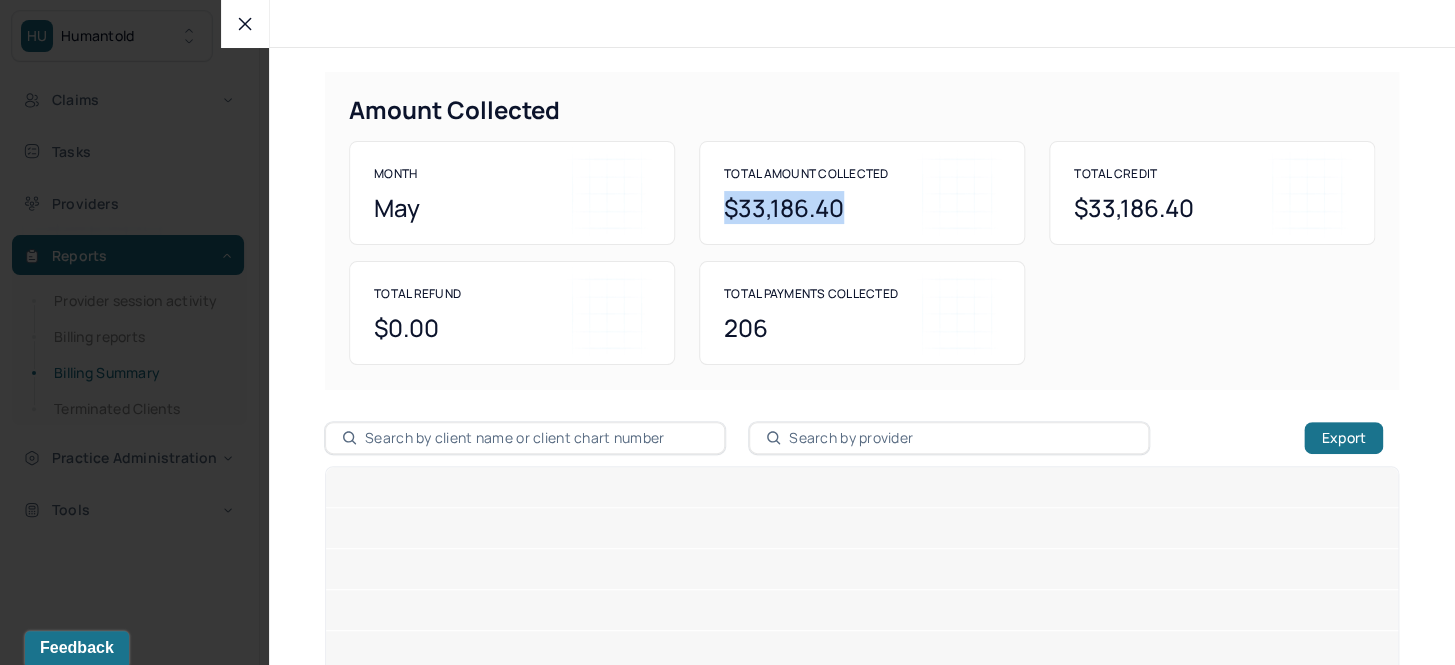 drag, startPoint x: 721, startPoint y: 207, endPoint x: 832, endPoint y: 212, distance: 111.11256 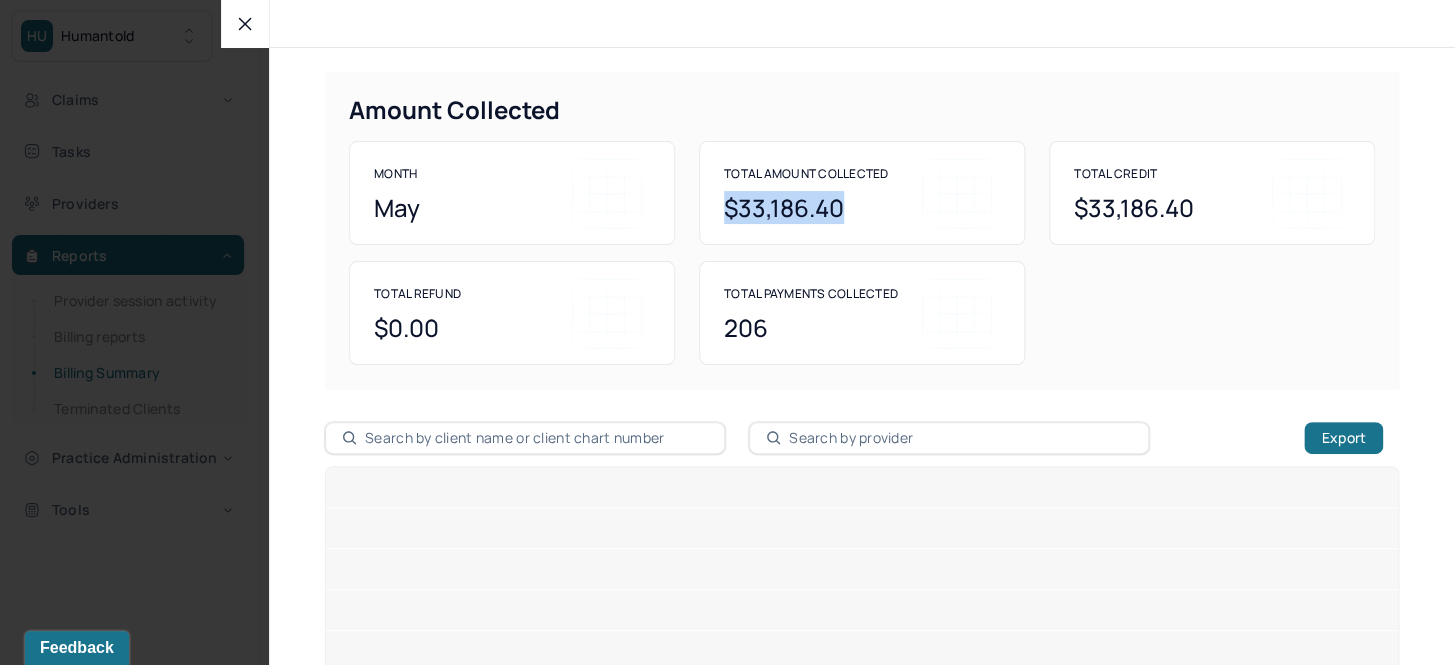 click on "$33,186.40" at bounding box center (862, 208) 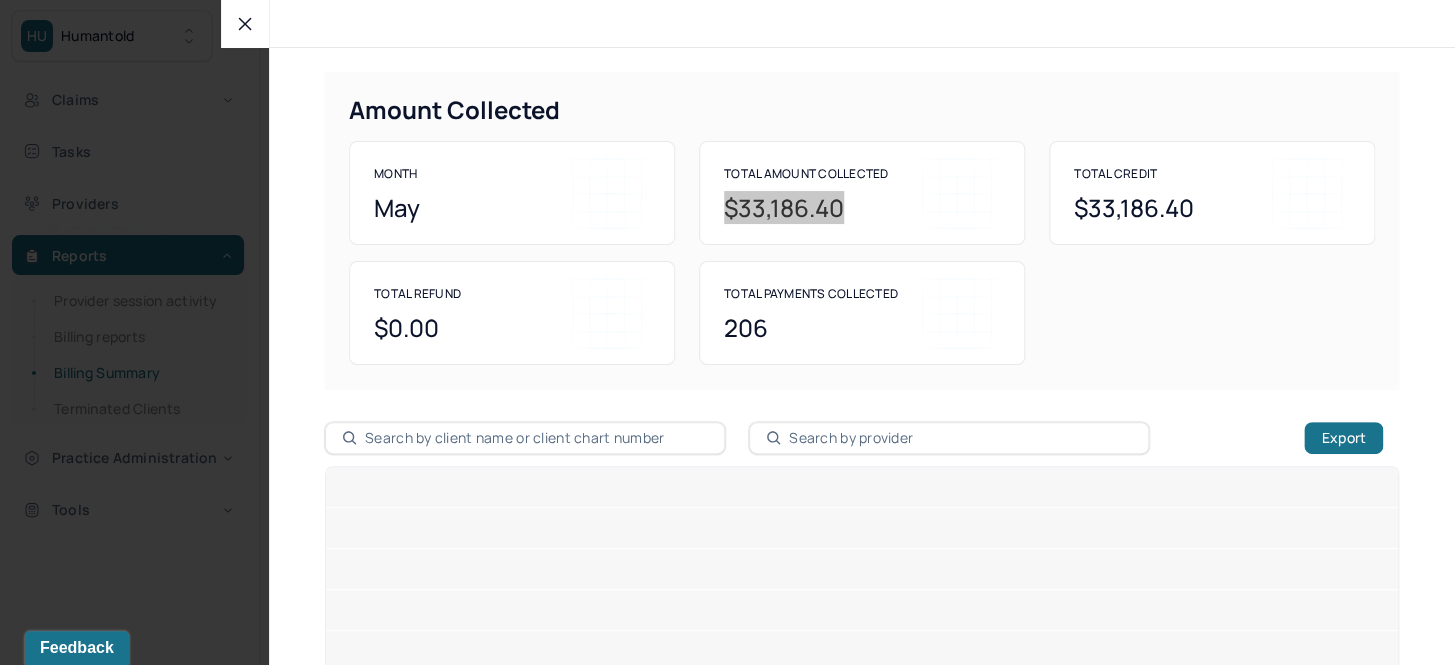 click 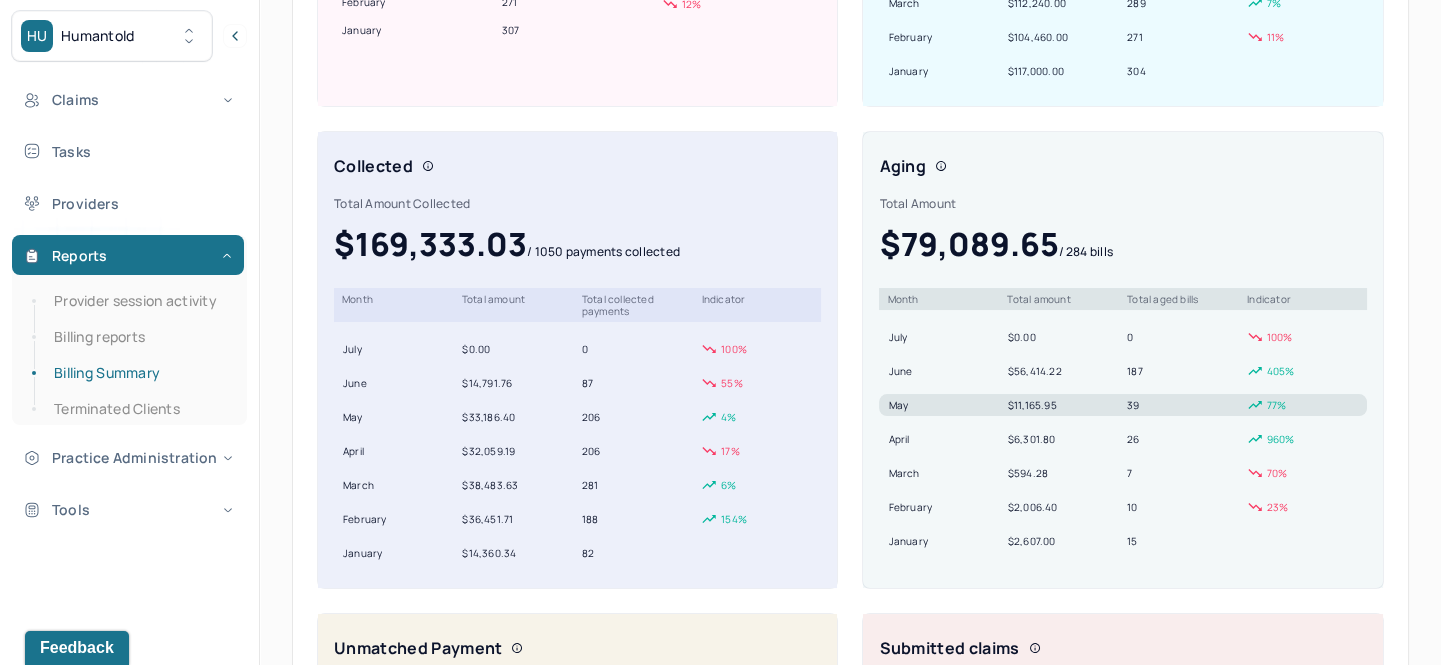 click on "$11,165.95" at bounding box center [1063, 405] 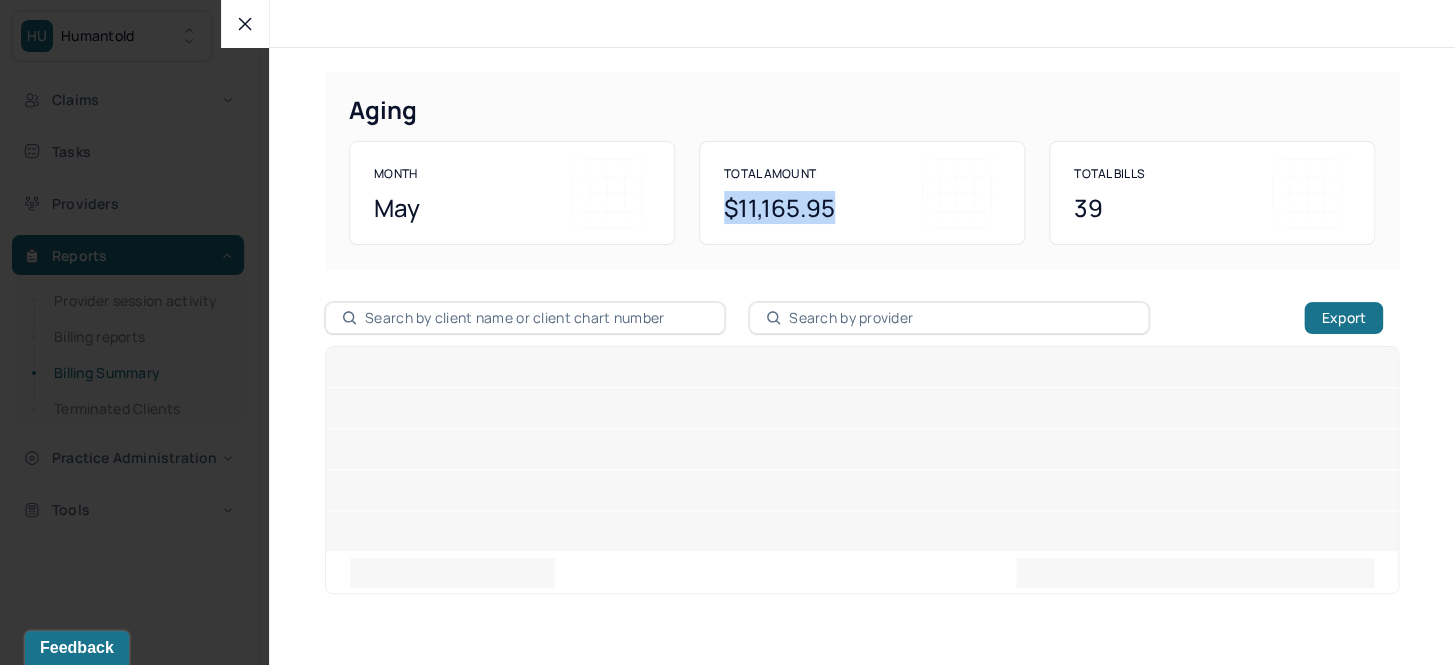 drag, startPoint x: 721, startPoint y: 210, endPoint x: 834, endPoint y: 225, distance: 113.99123 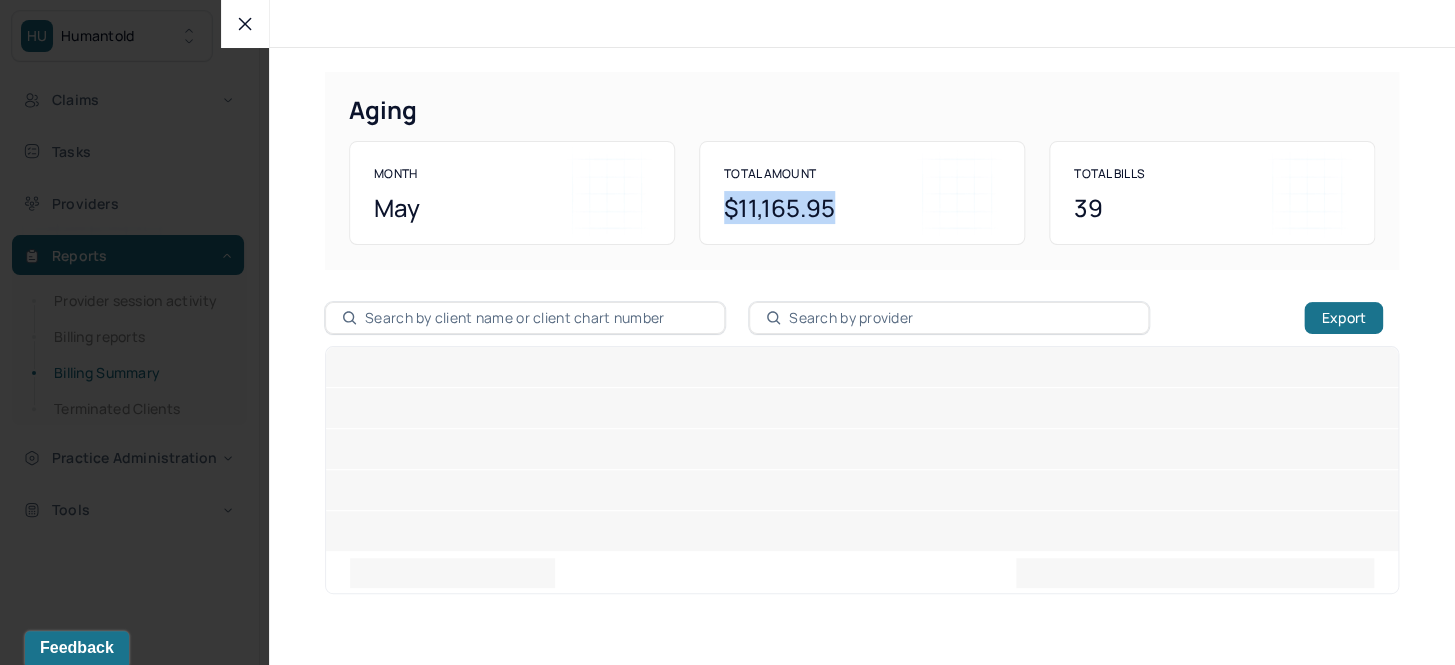 click on "Total Amount $11,165.95" at bounding box center (862, 193) 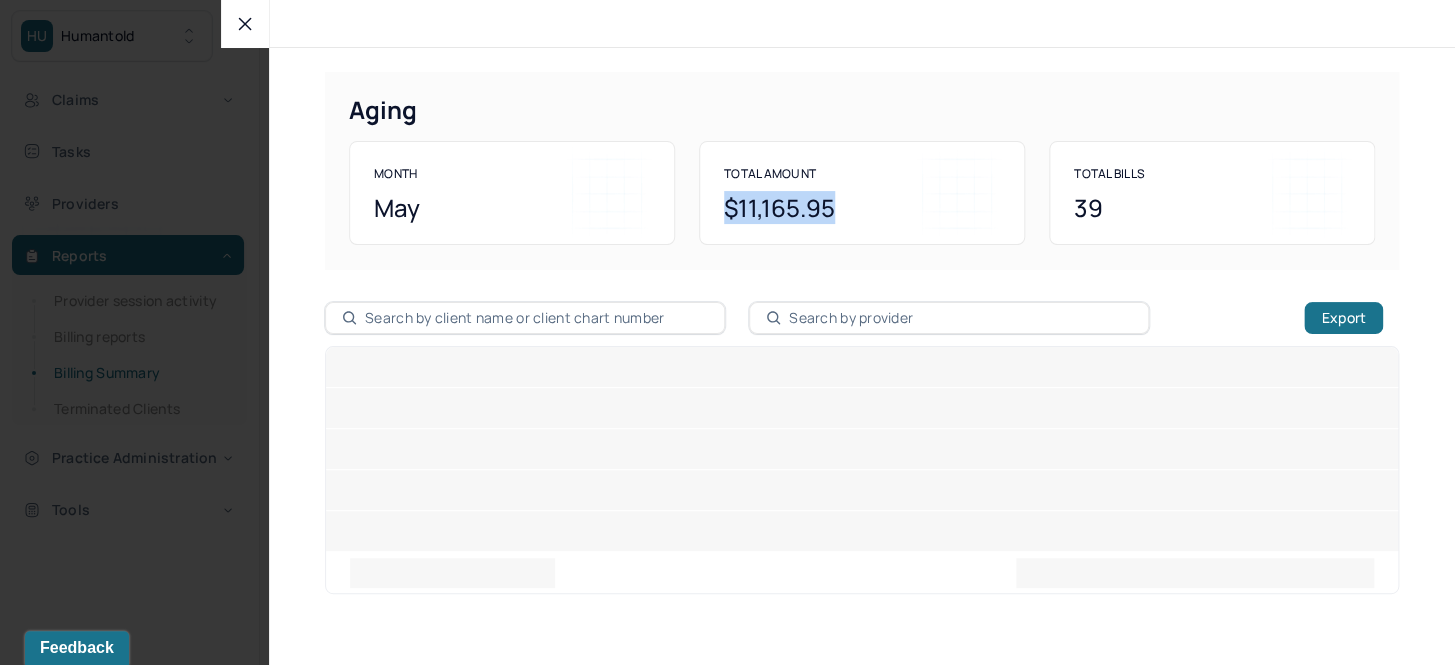 copy on "$11,165.95" 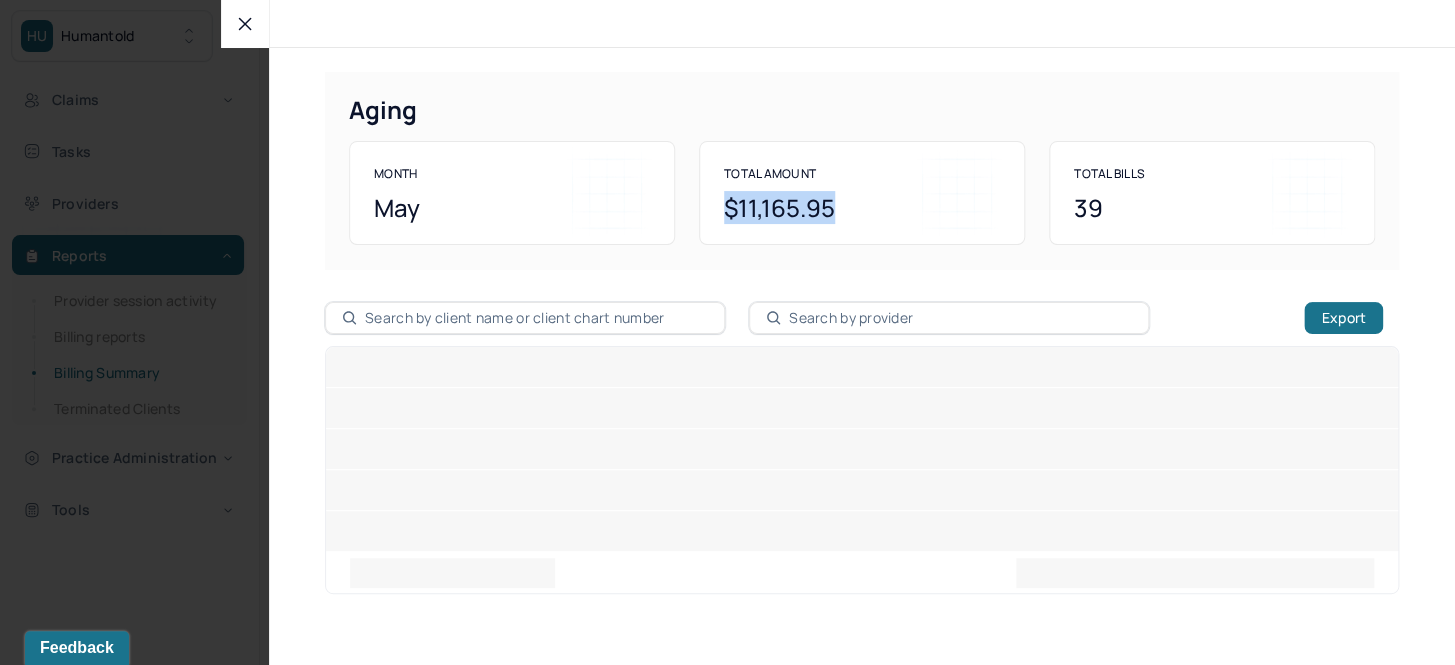 click 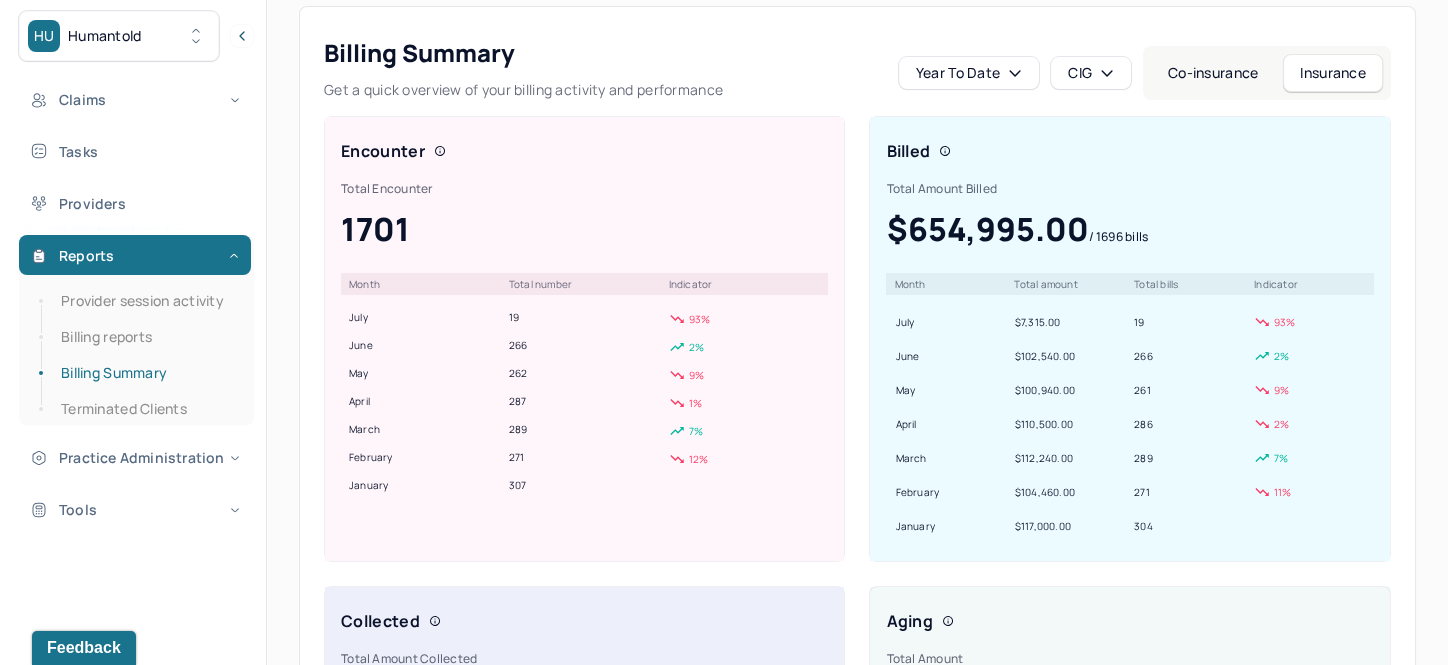 scroll, scrollTop: 0, scrollLeft: 0, axis: both 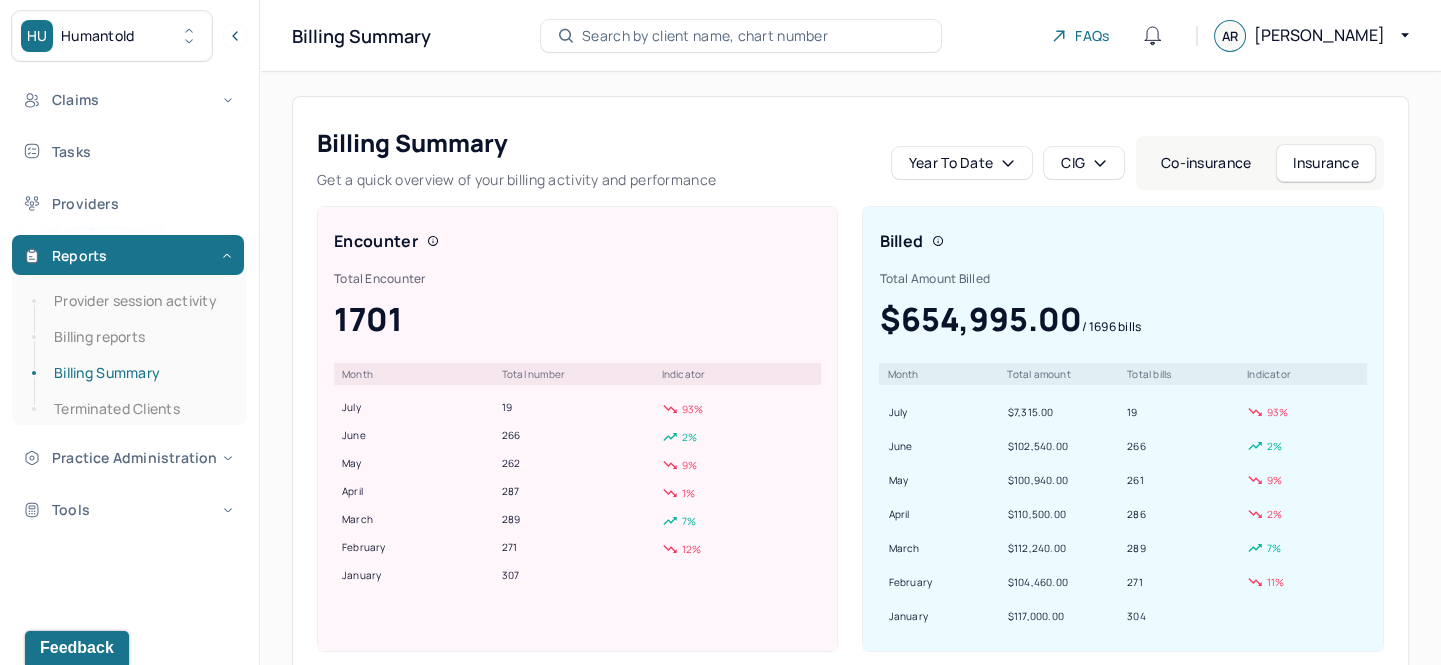 click on "CIG" at bounding box center (1084, 163) 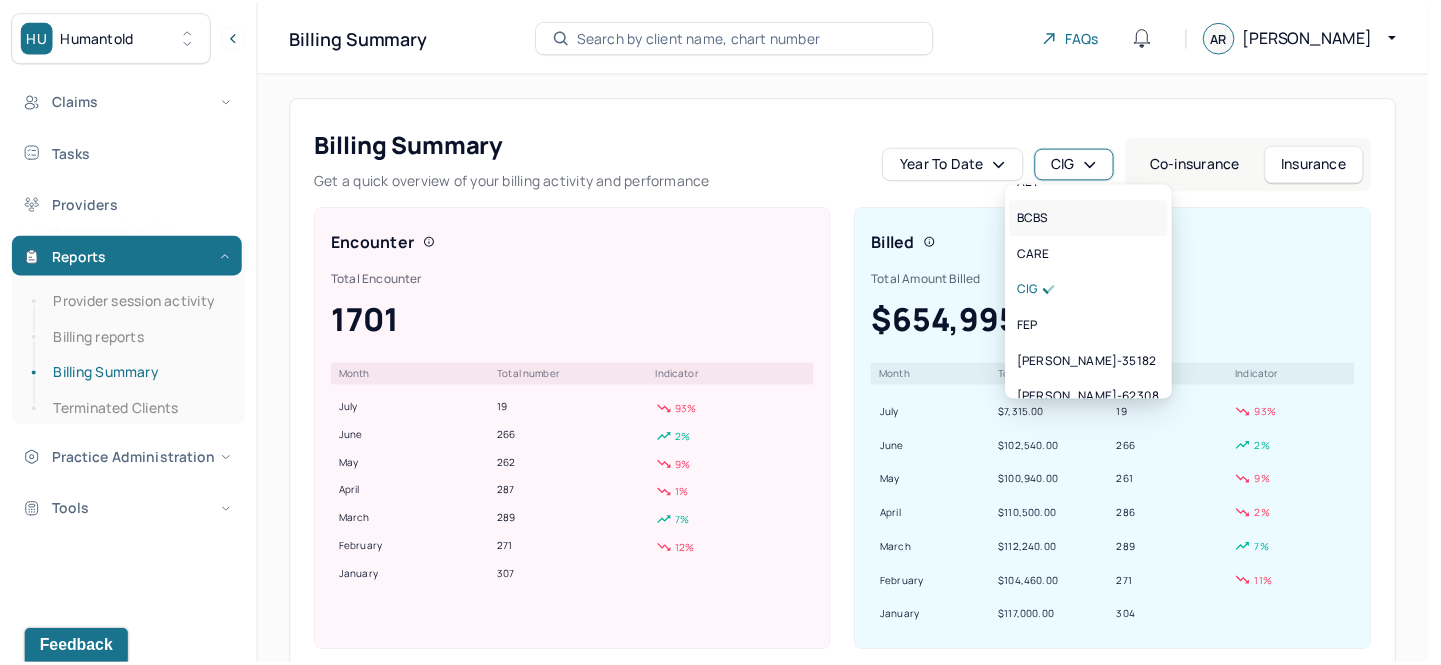 scroll, scrollTop: 90, scrollLeft: 0, axis: vertical 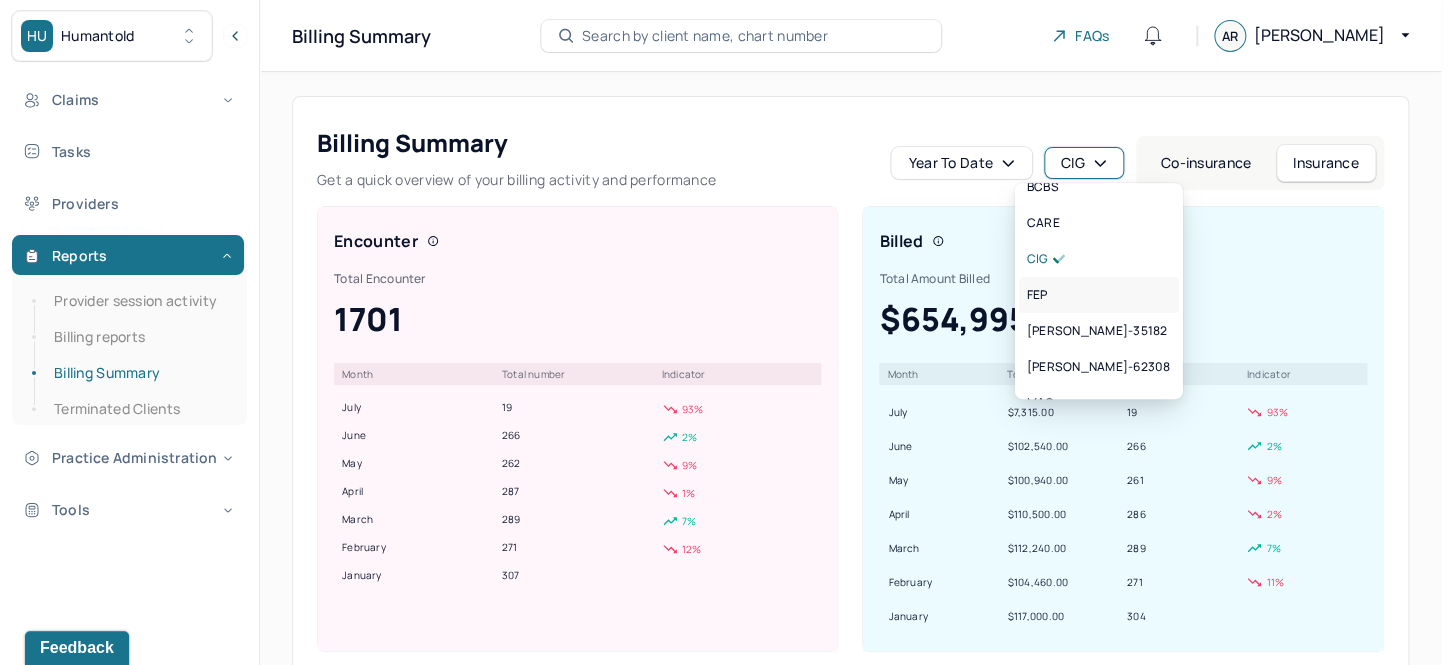 click on "FEP" at bounding box center [1099, 295] 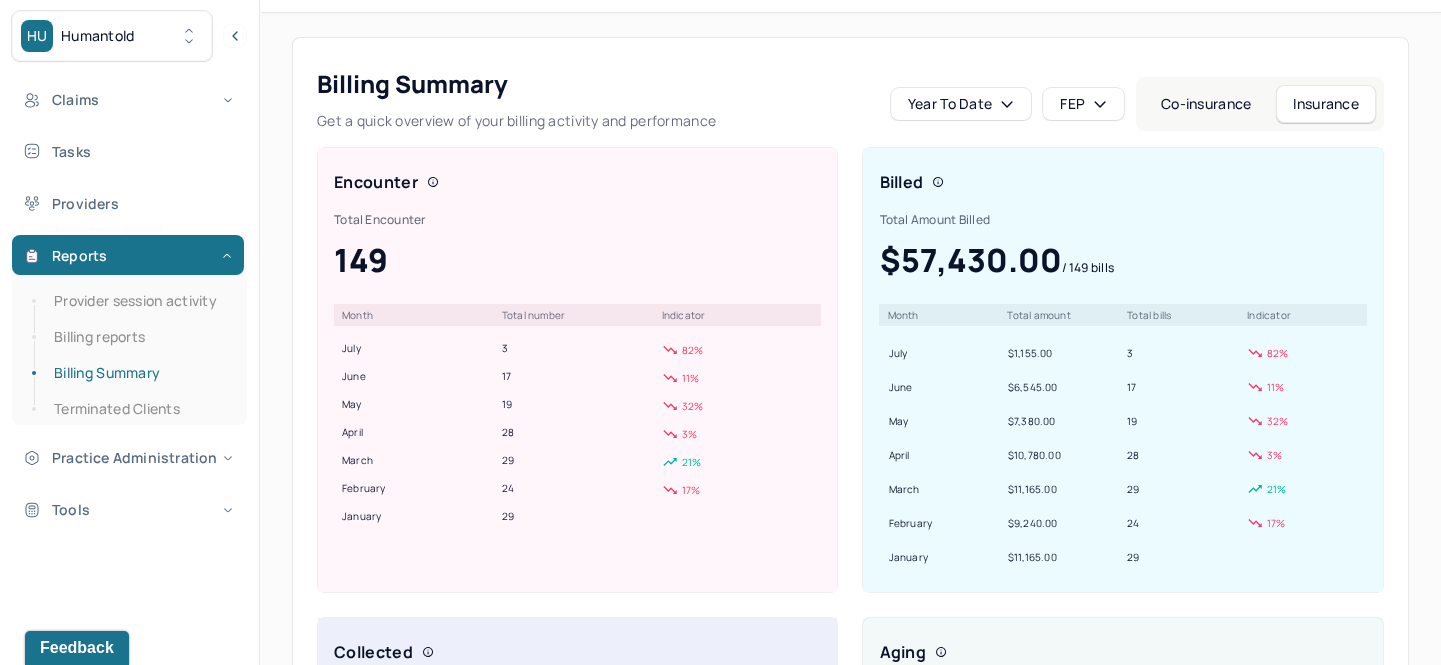 scroll, scrollTop: 90, scrollLeft: 0, axis: vertical 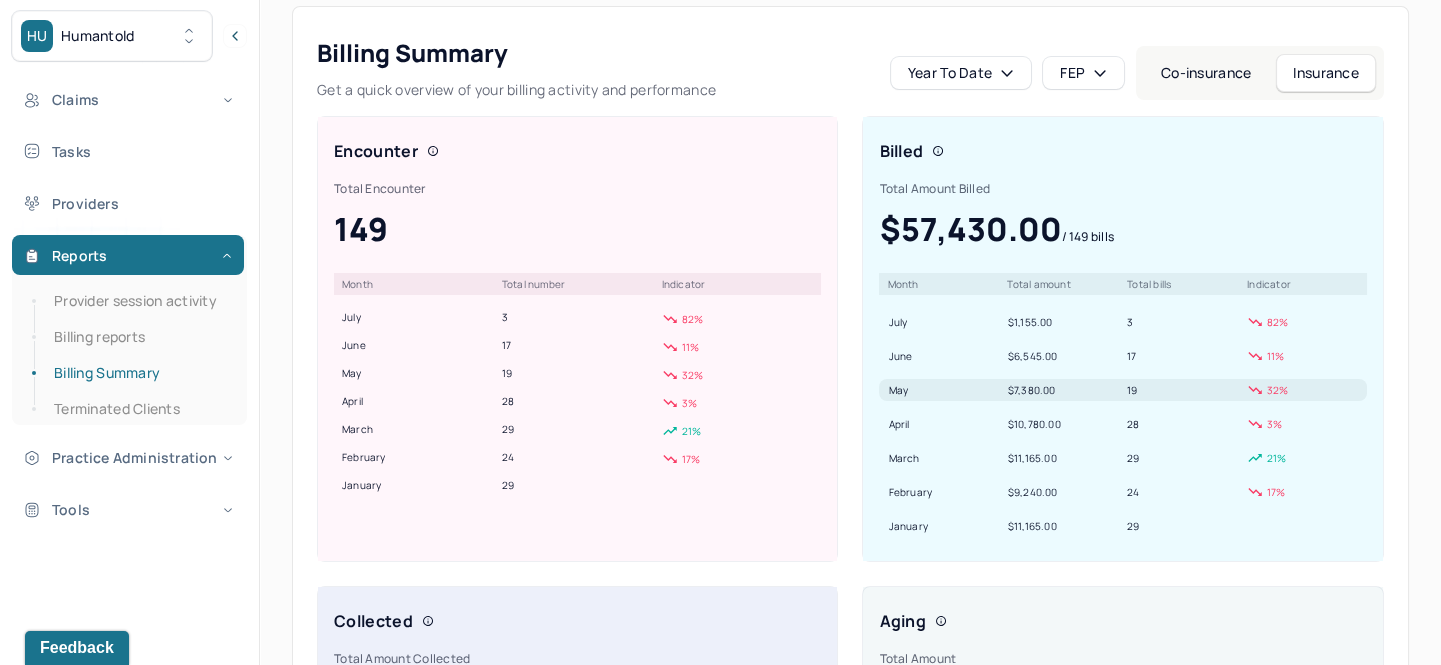 click on "$7,380.00" at bounding box center (1063, 390) 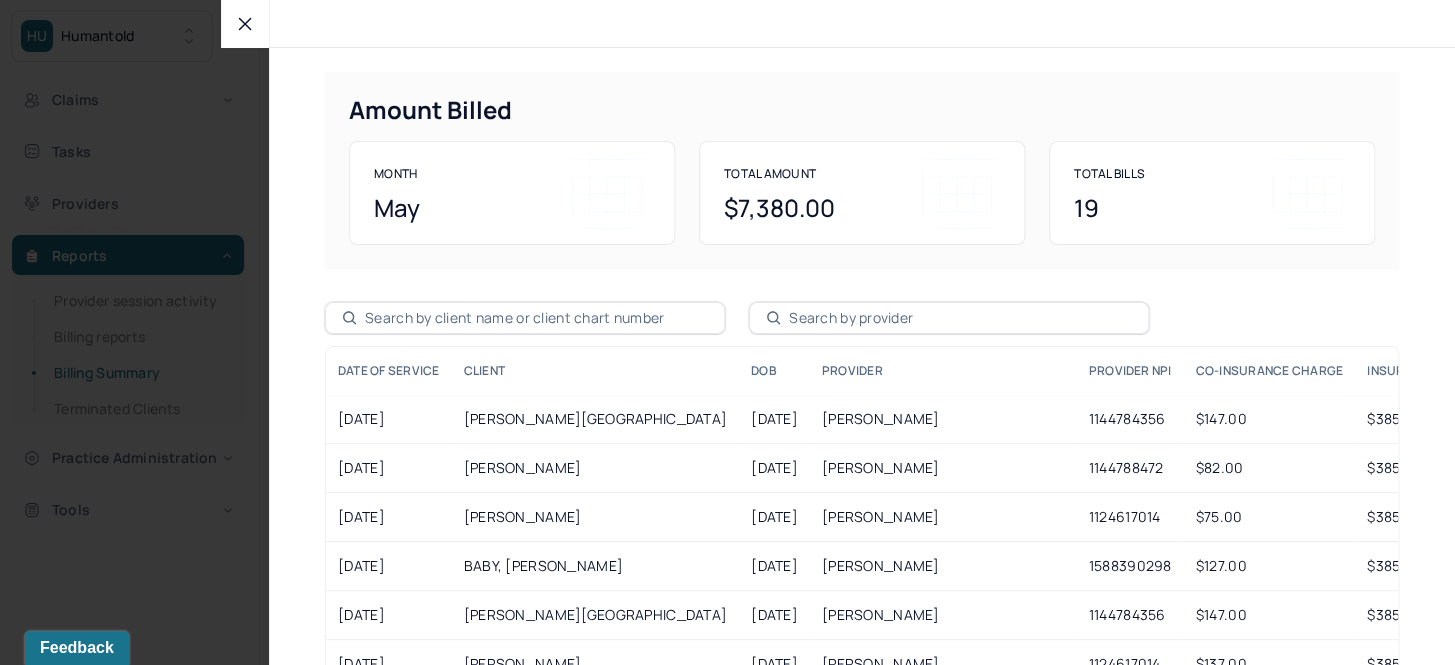 click 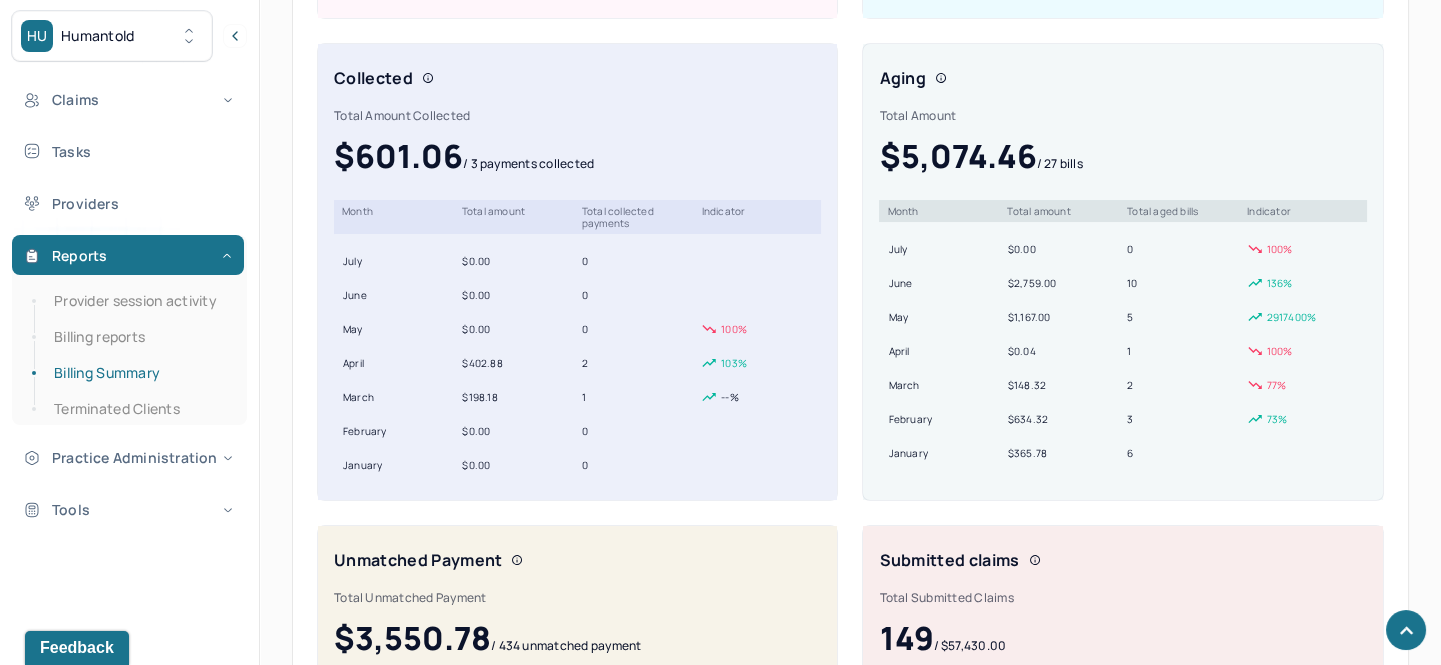 scroll, scrollTop: 636, scrollLeft: 0, axis: vertical 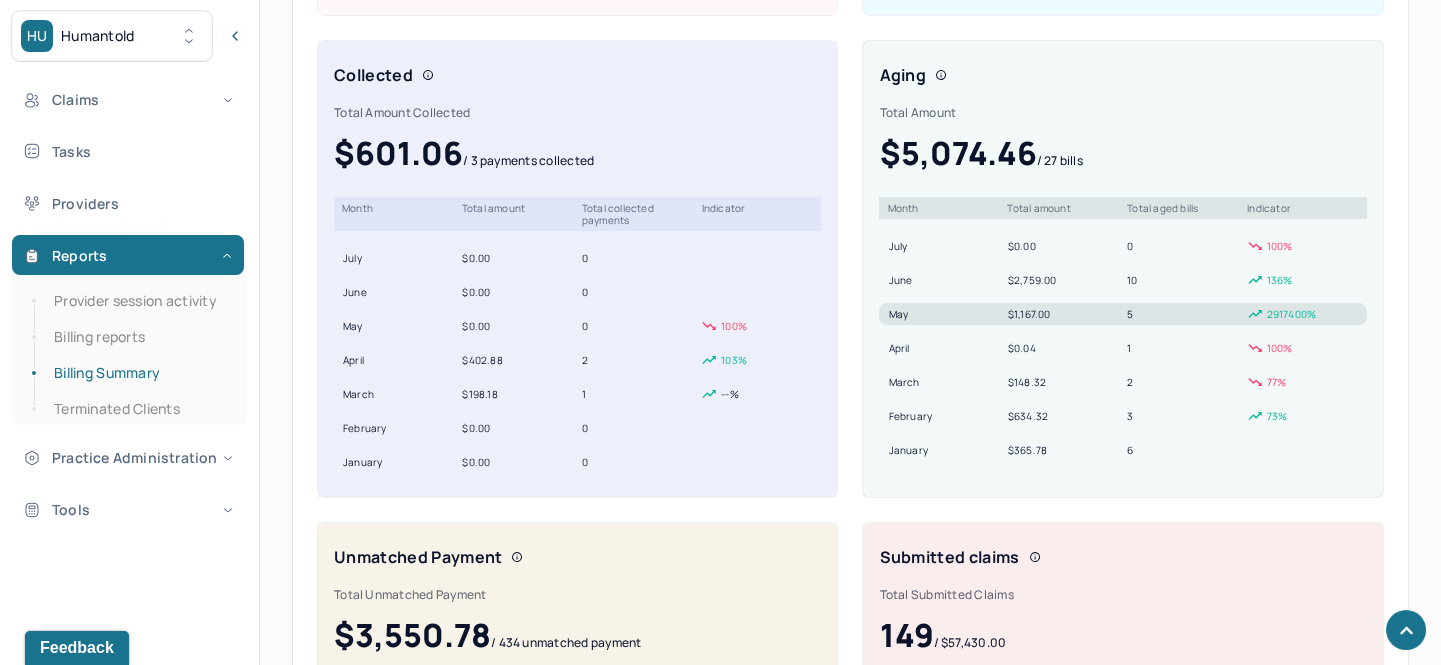 click on "$1,167.00" at bounding box center (1063, 314) 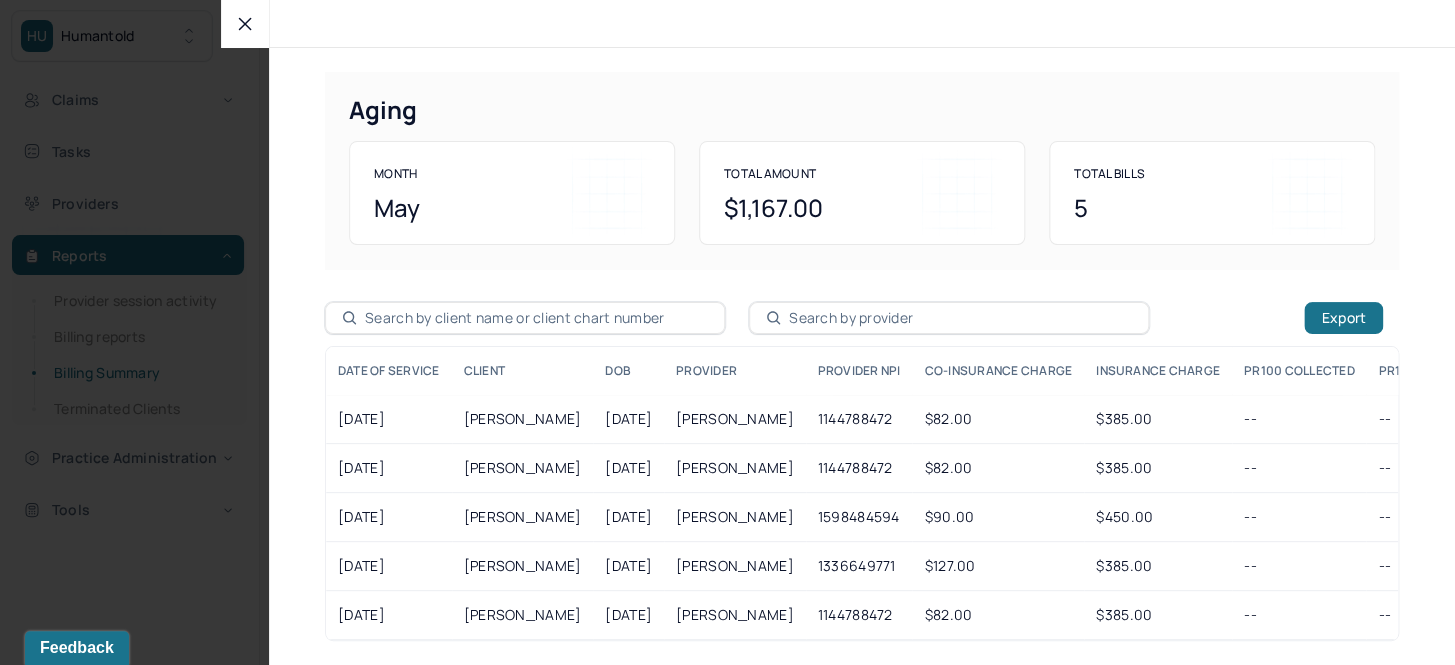 click 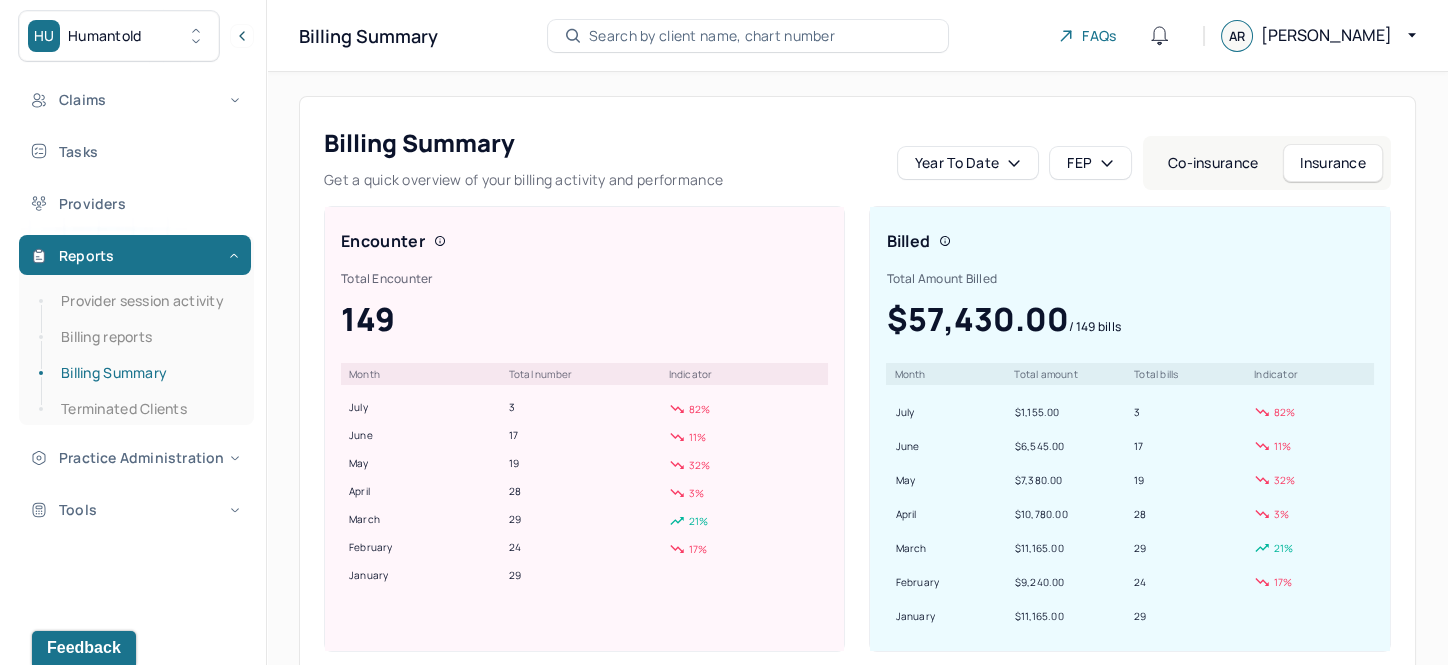 scroll, scrollTop: 0, scrollLeft: 0, axis: both 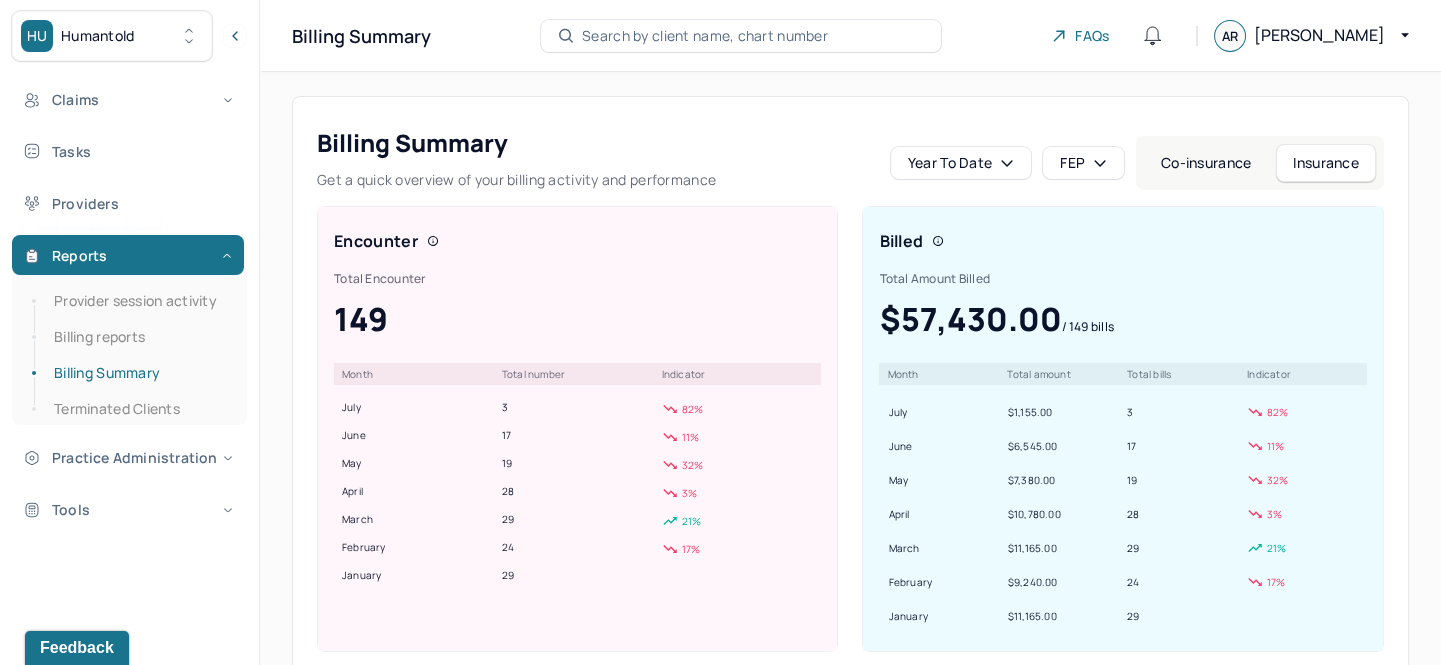 click on "FEP" at bounding box center (1083, 163) 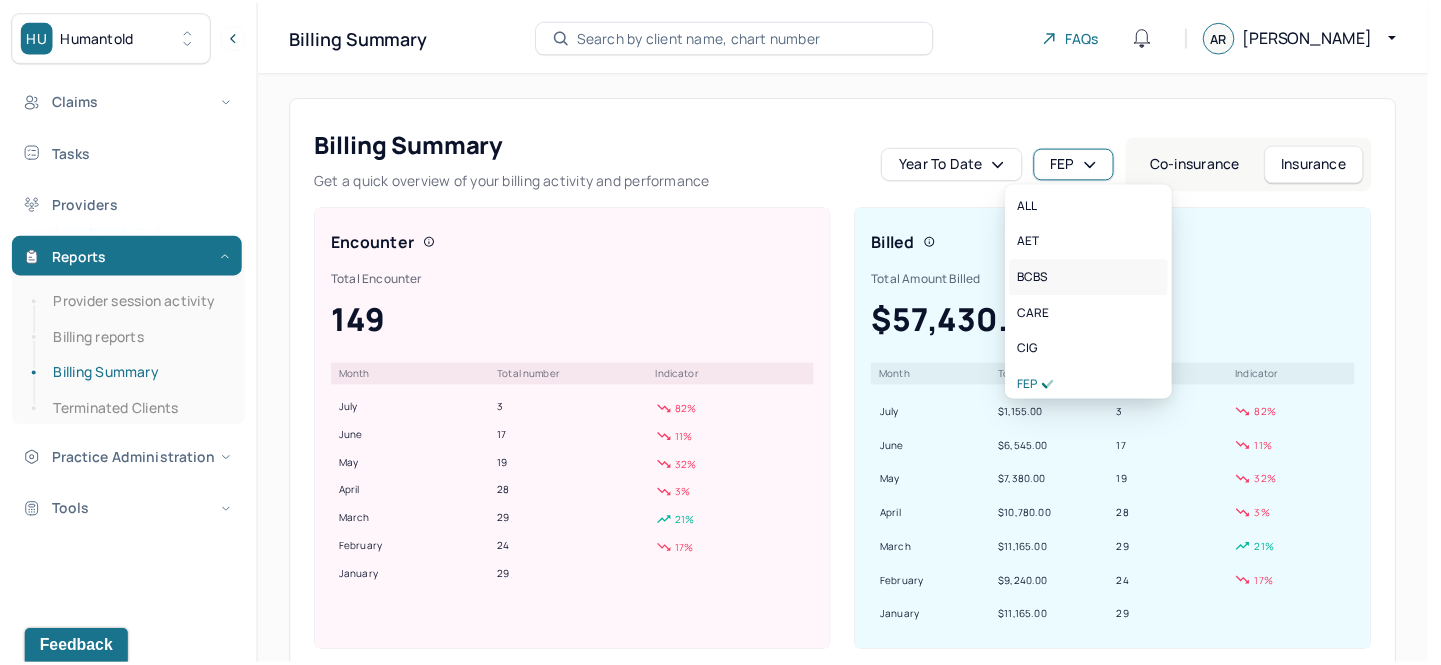 scroll, scrollTop: 90, scrollLeft: 0, axis: vertical 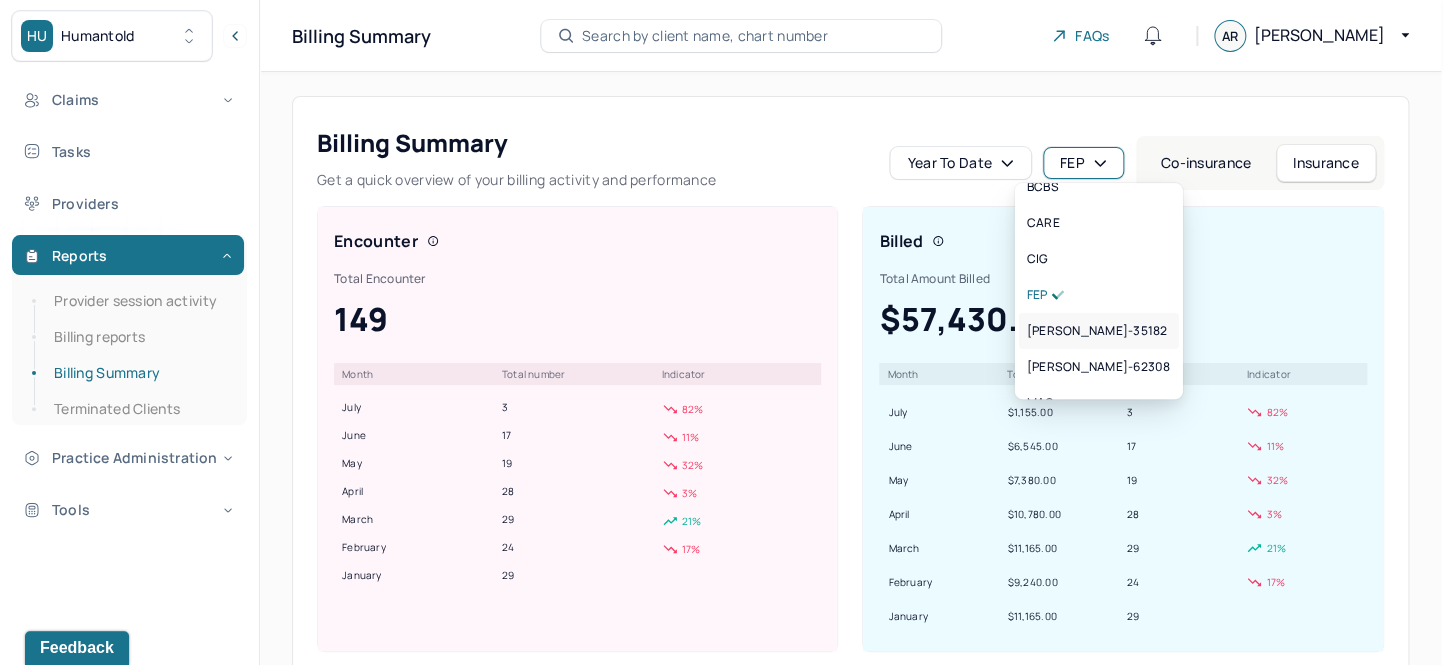click on "[PERSON_NAME]-35182" at bounding box center [1097, 331] 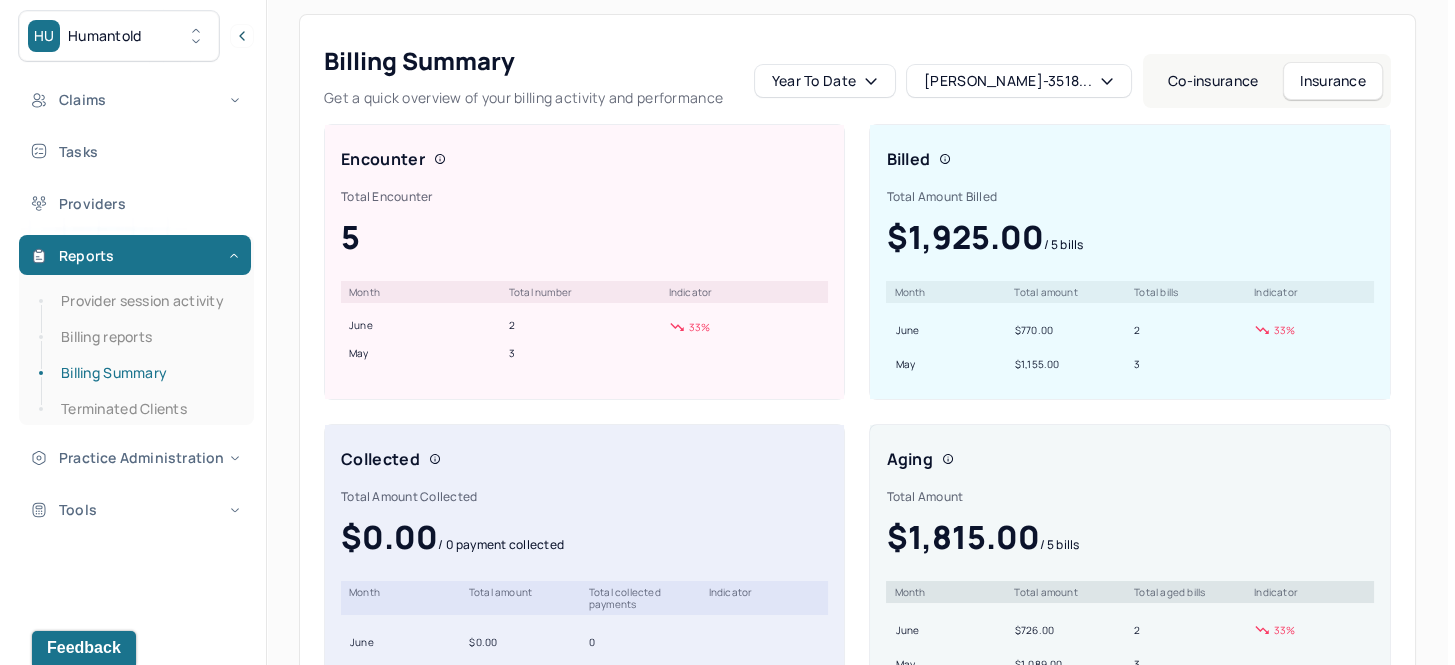 scroll, scrollTop: 0, scrollLeft: 0, axis: both 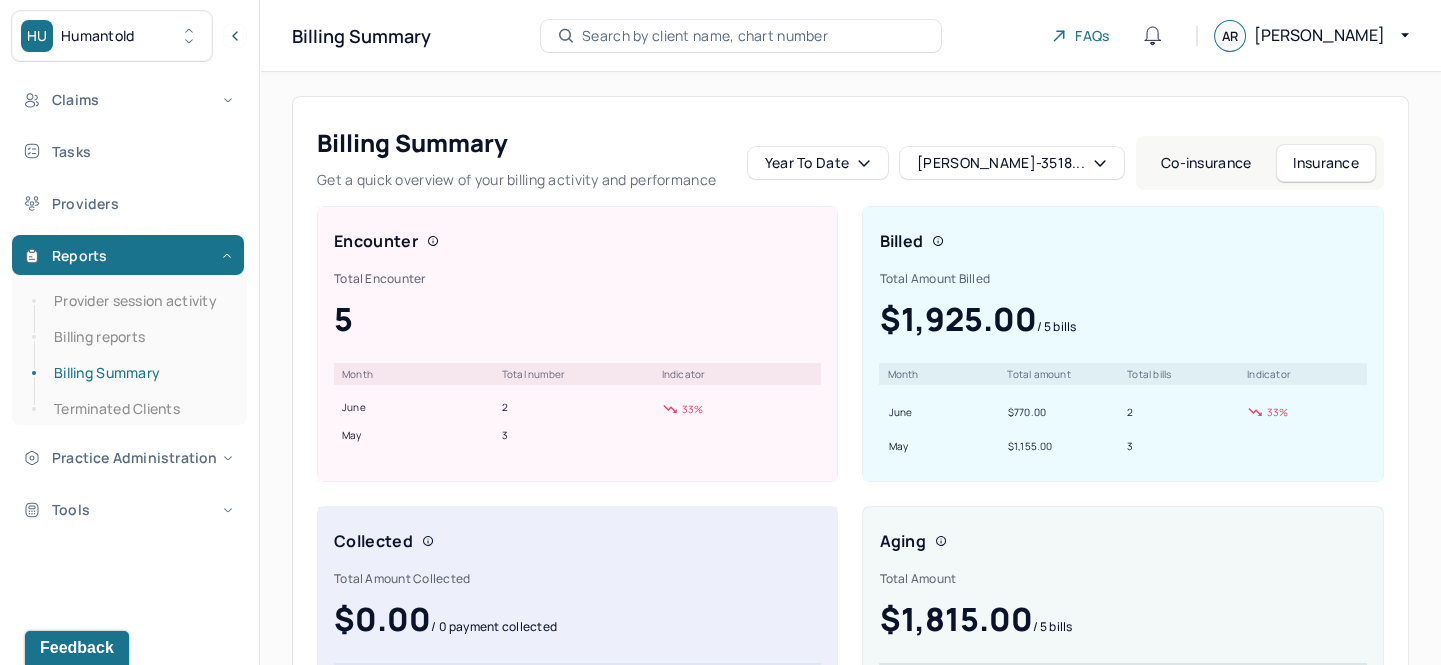 click 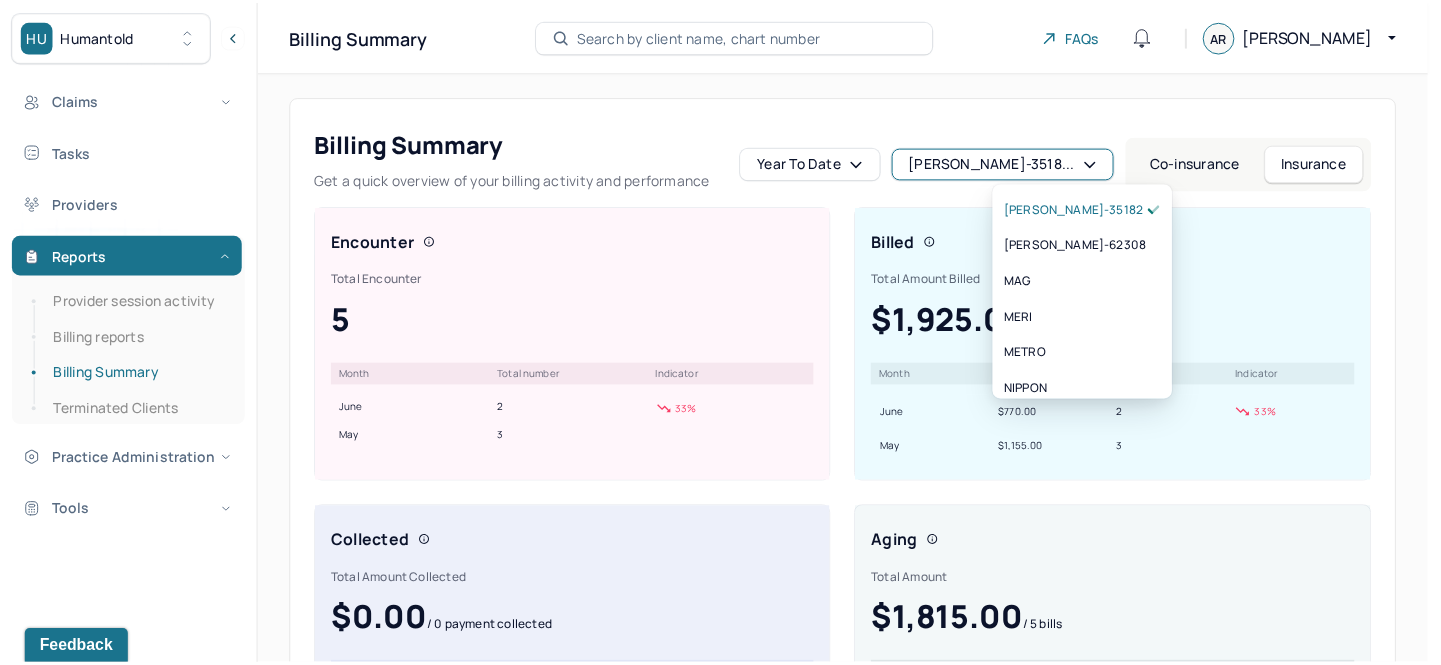scroll, scrollTop: 181, scrollLeft: 0, axis: vertical 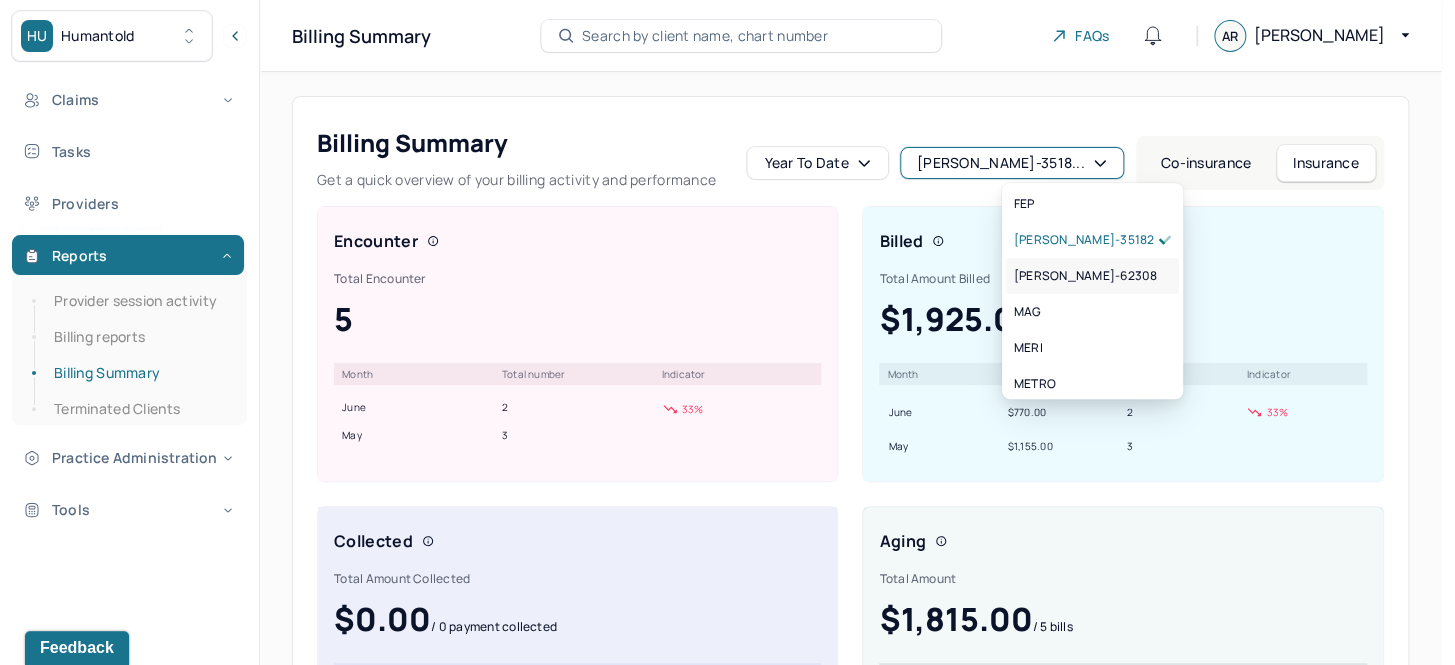 click on "[PERSON_NAME]-62308" at bounding box center (1092, 276) 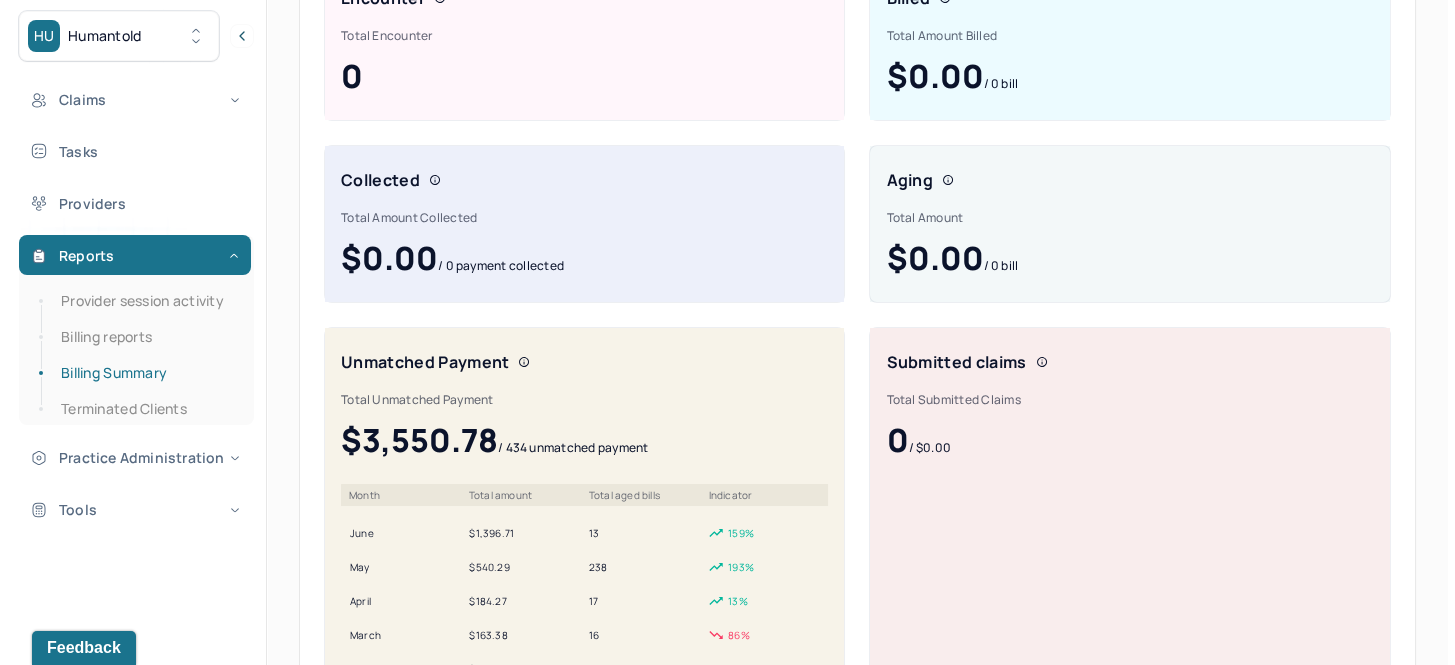scroll, scrollTop: 0, scrollLeft: 0, axis: both 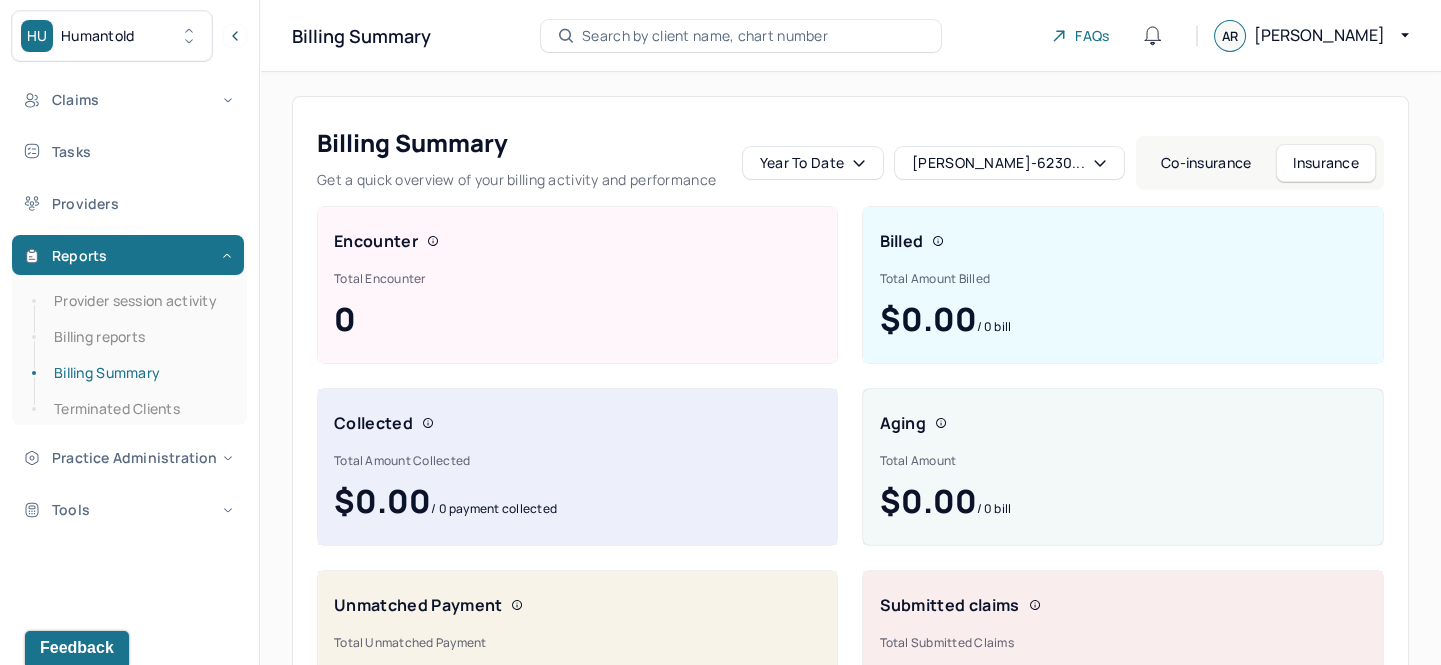 click on "[PERSON_NAME]-6230..." at bounding box center [1009, 163] 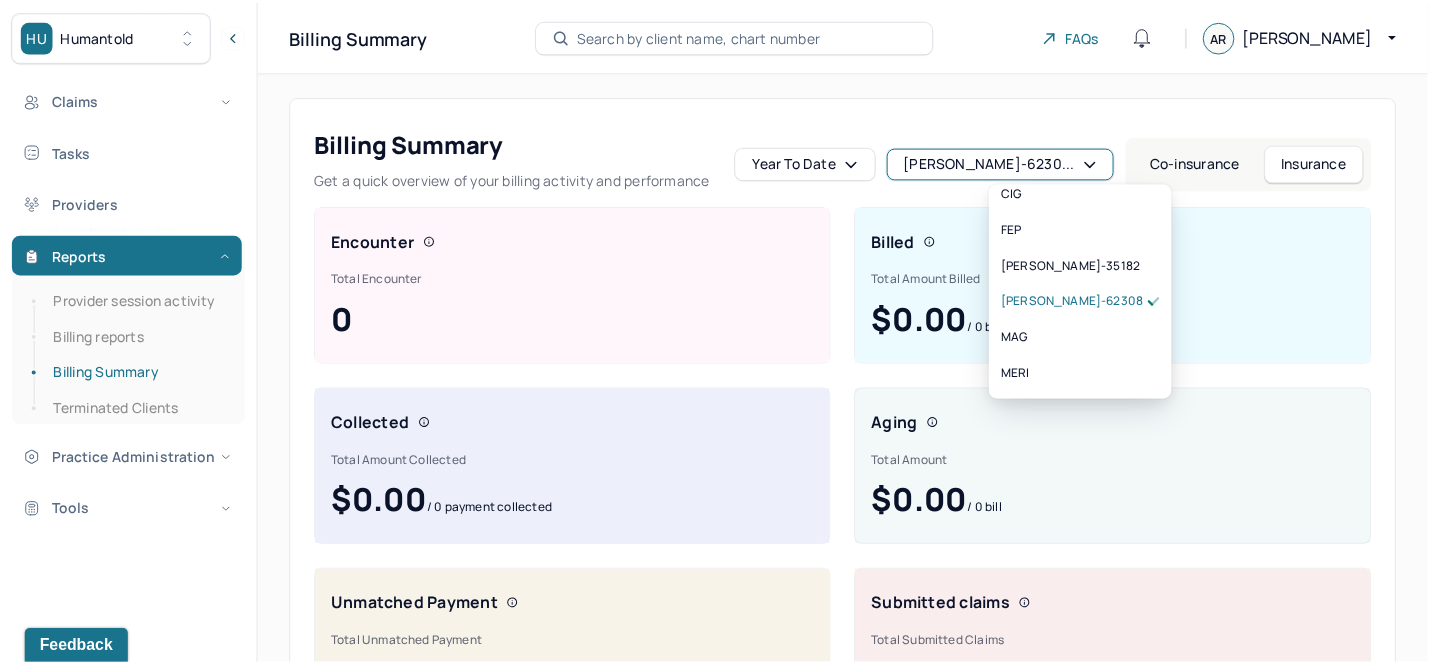 scroll, scrollTop: 181, scrollLeft: 0, axis: vertical 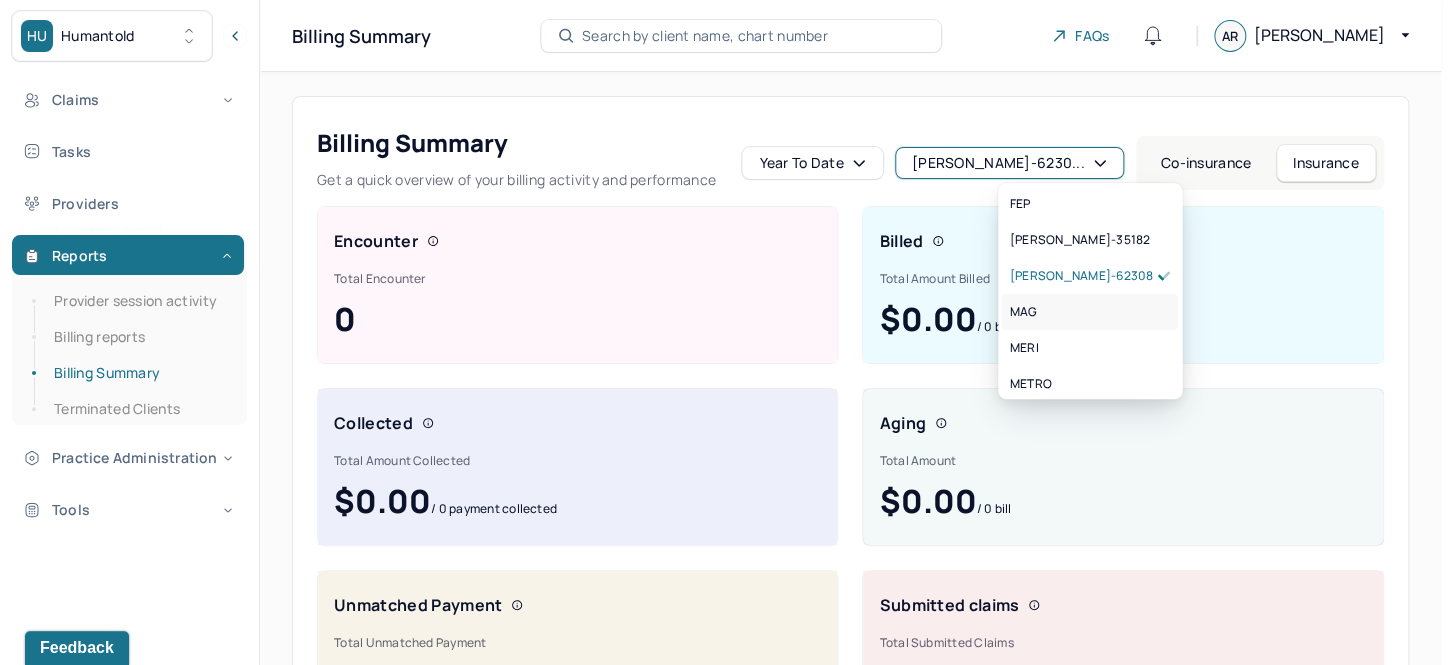 click on "MAG" at bounding box center [1090, 312] 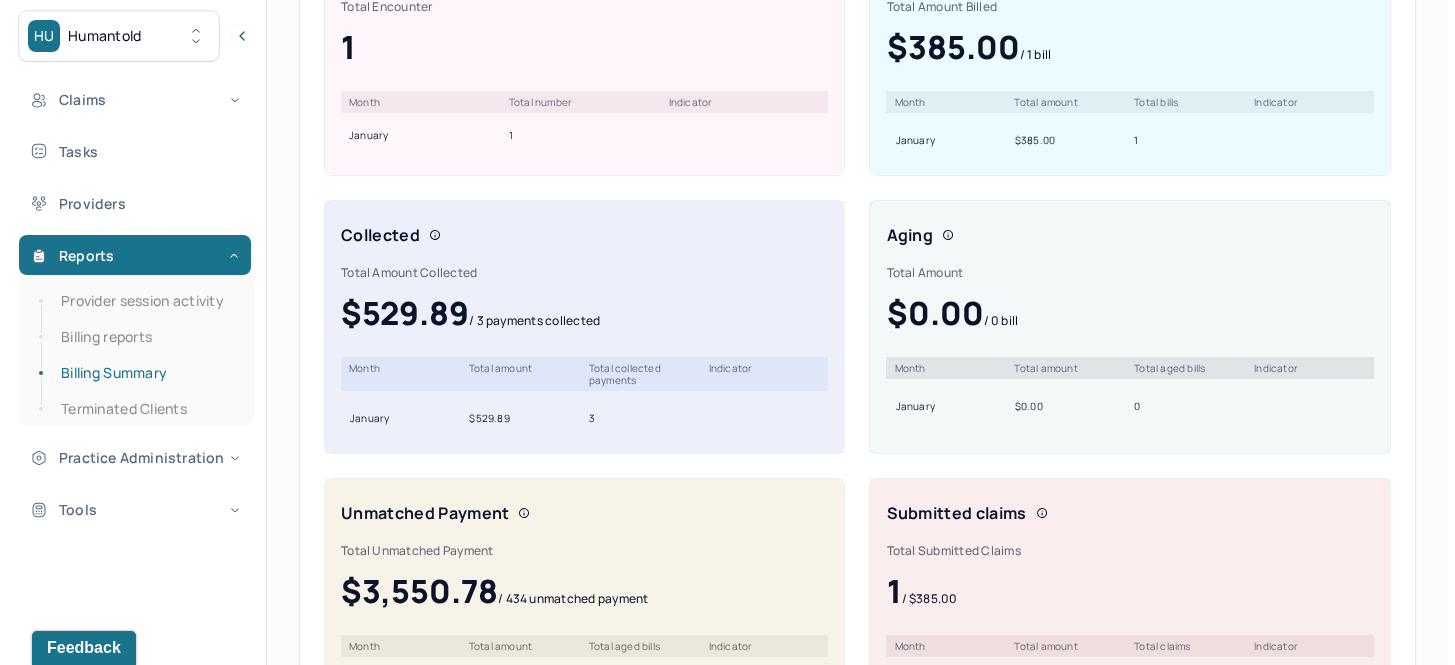 scroll, scrollTop: 0, scrollLeft: 0, axis: both 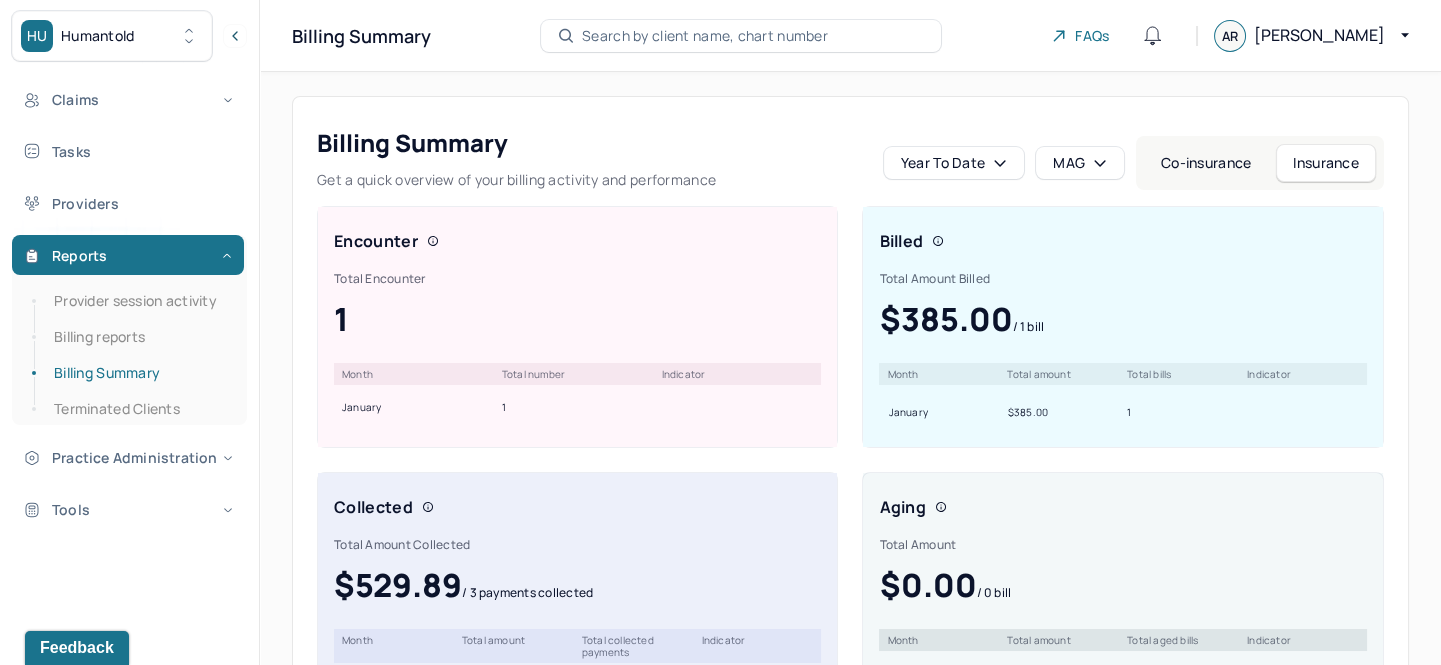 click on "MAG" at bounding box center (1080, 163) 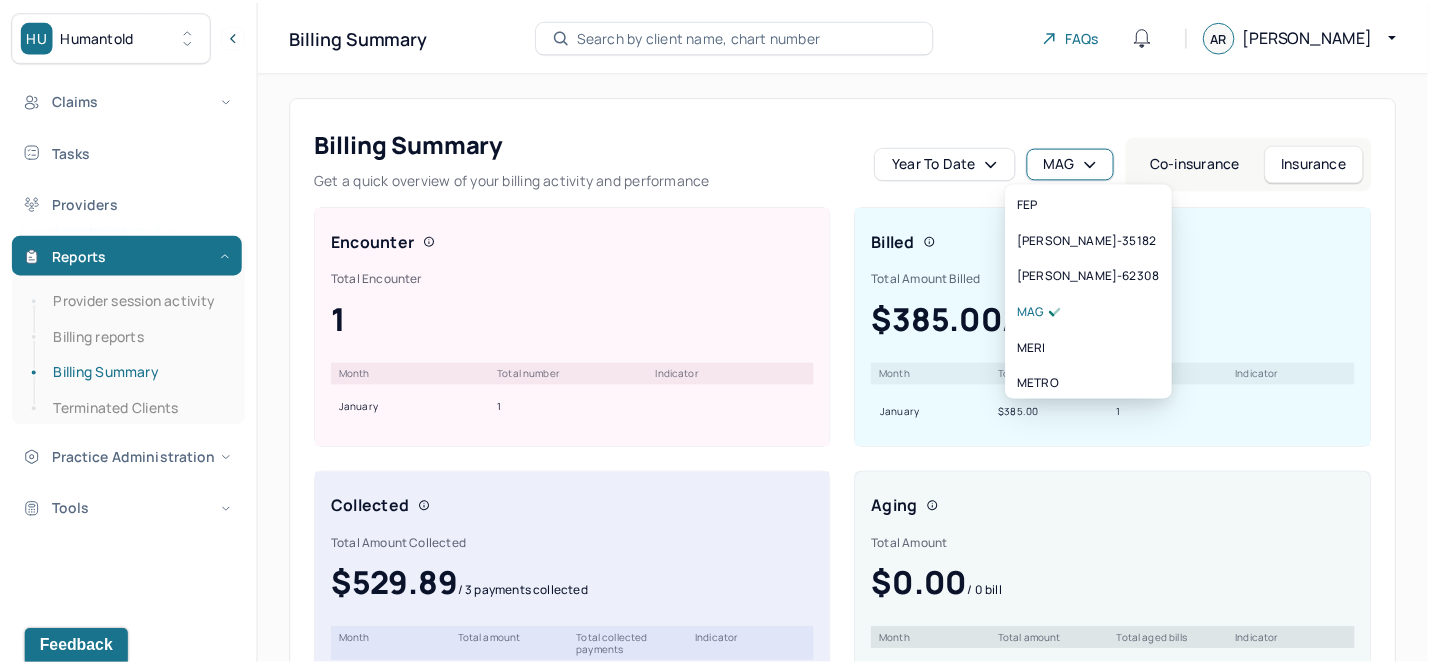 scroll, scrollTop: 272, scrollLeft: 0, axis: vertical 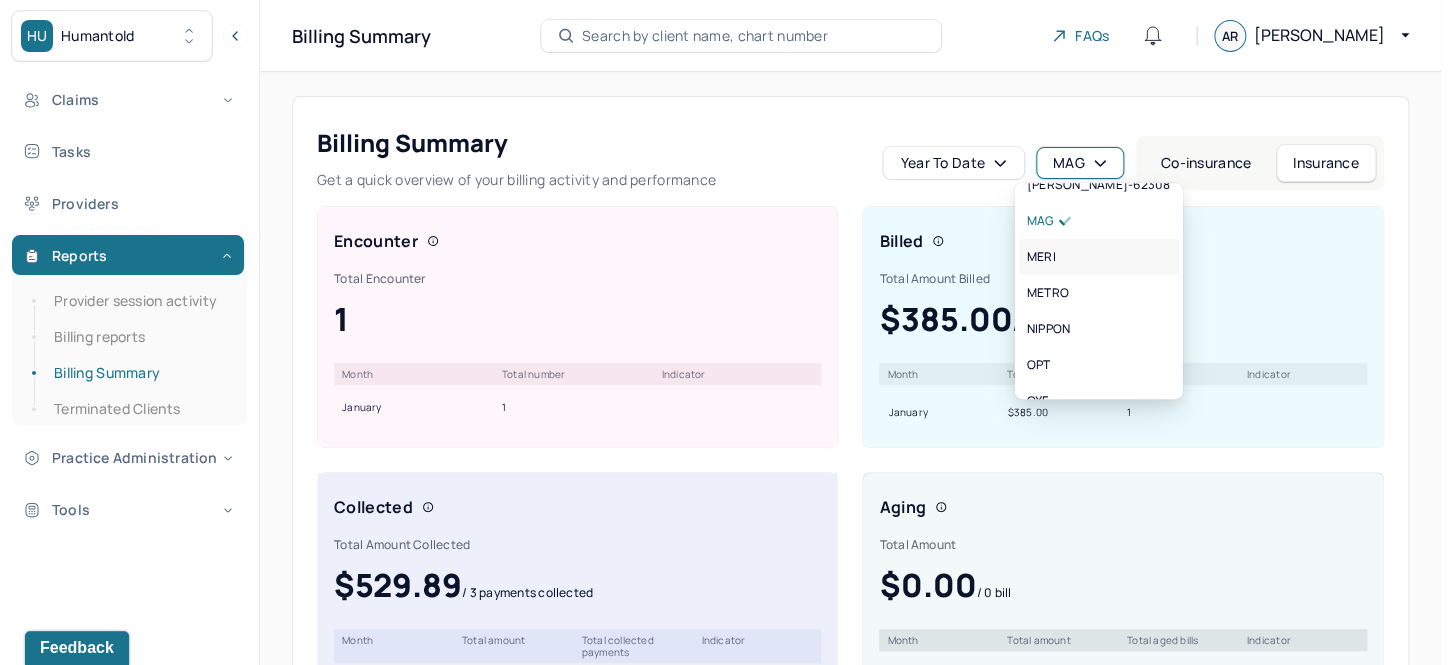 click on "MERI" at bounding box center [1099, 257] 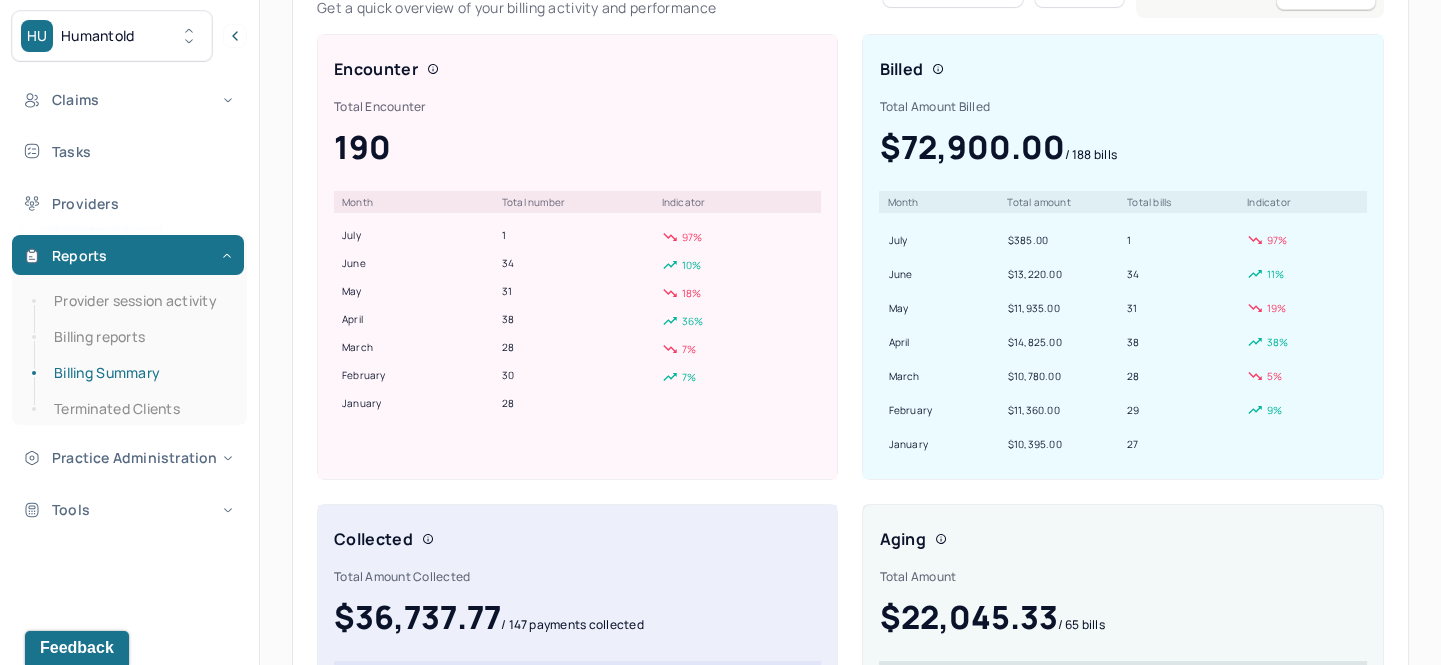 scroll, scrollTop: 181, scrollLeft: 0, axis: vertical 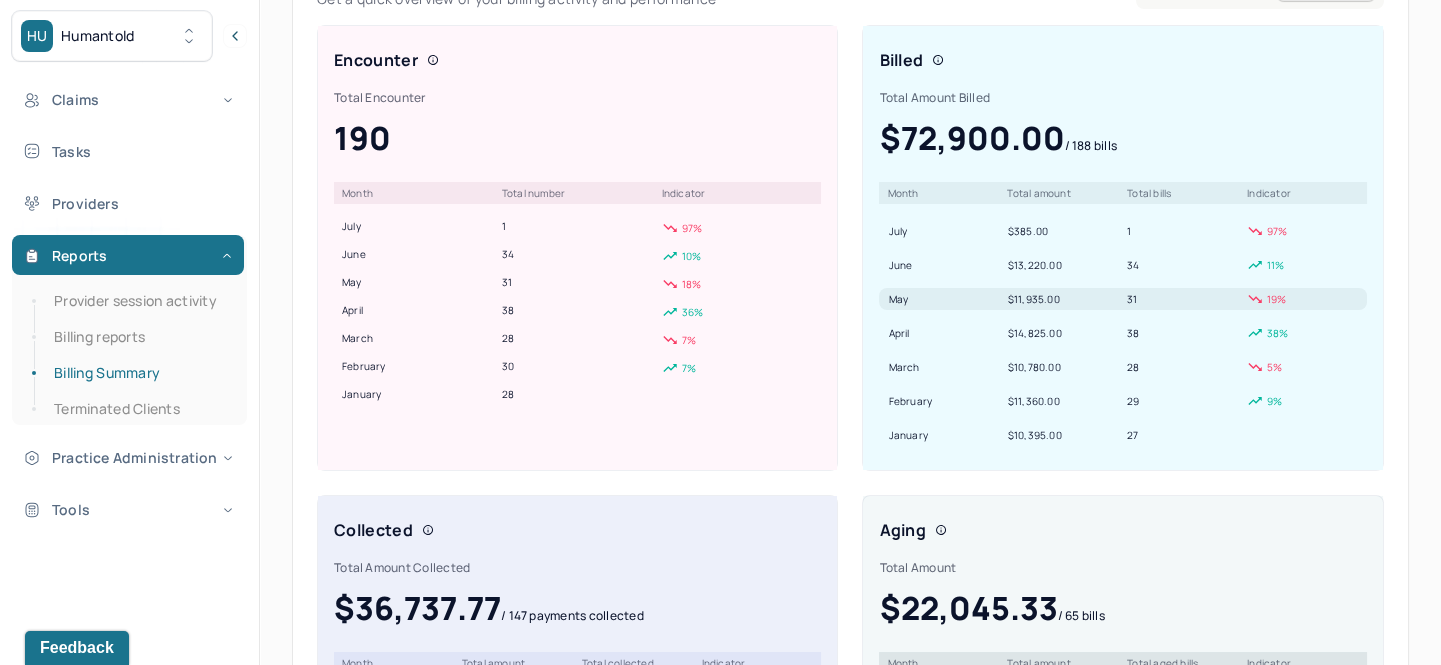 click on "$11,935.00" at bounding box center [1063, 299] 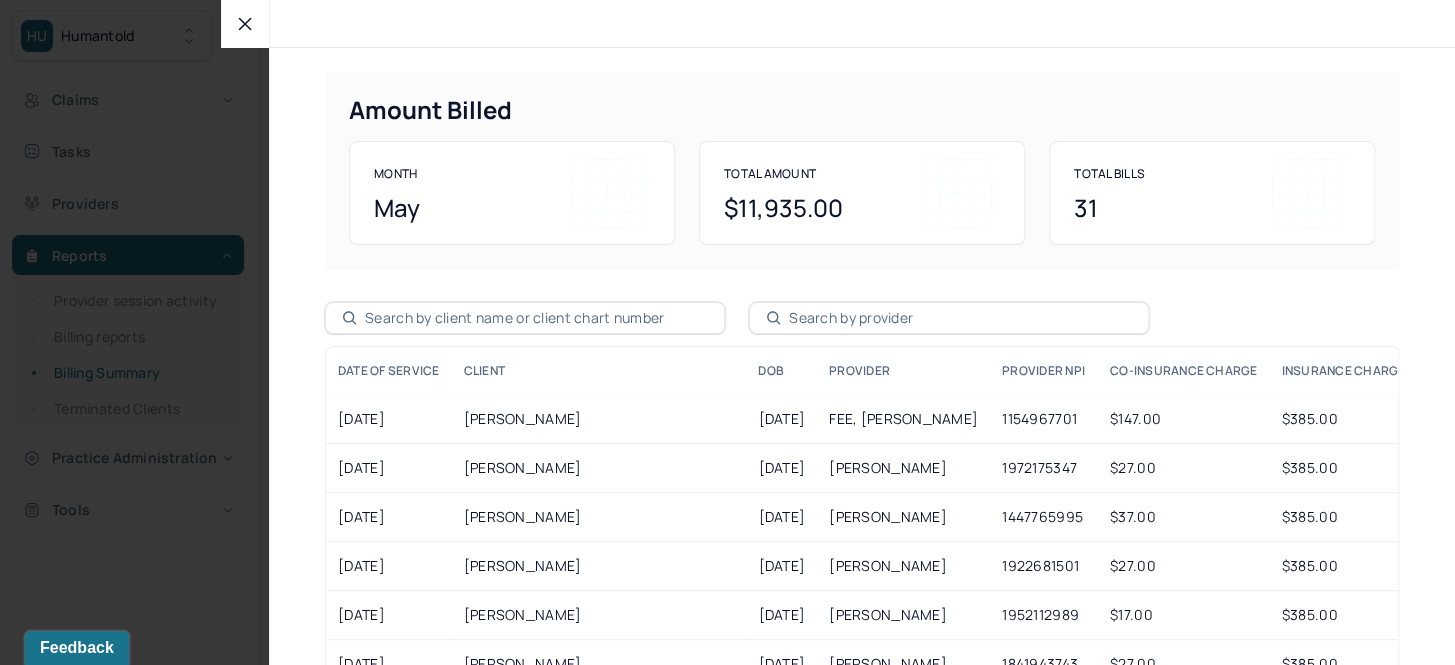 click at bounding box center [245, 24] 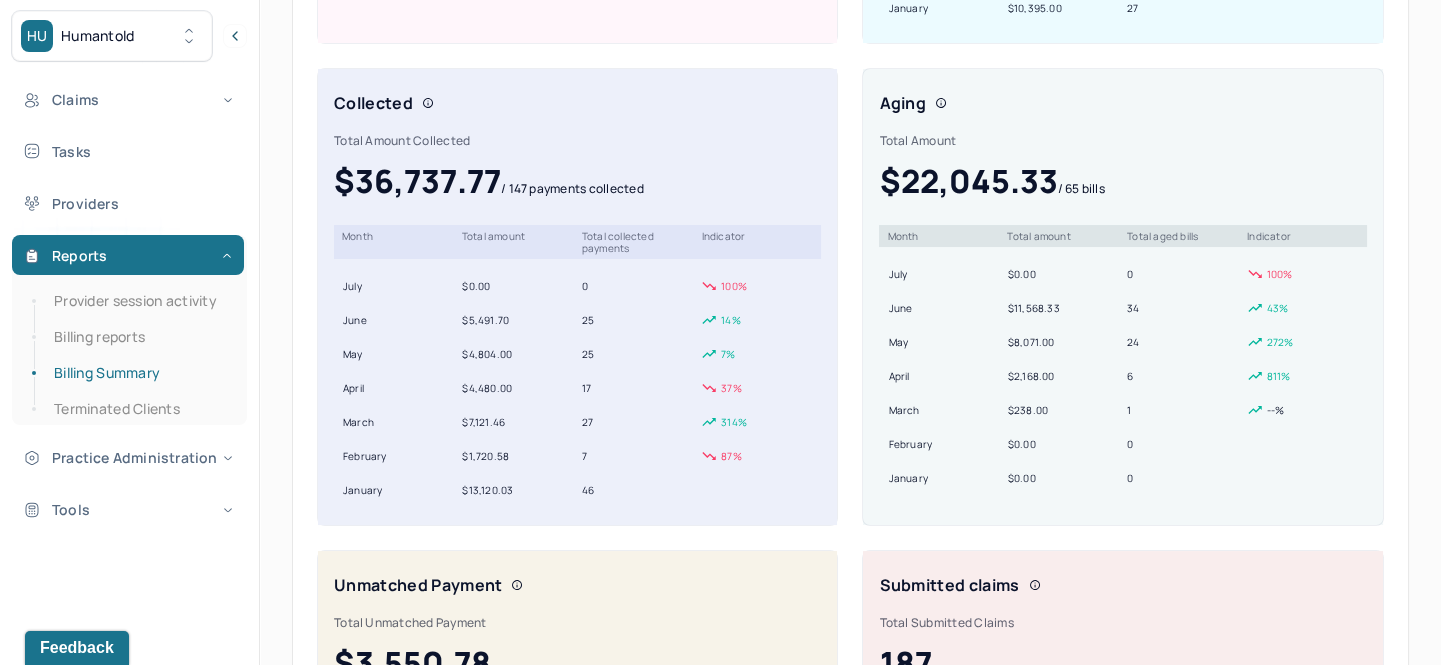 scroll, scrollTop: 636, scrollLeft: 0, axis: vertical 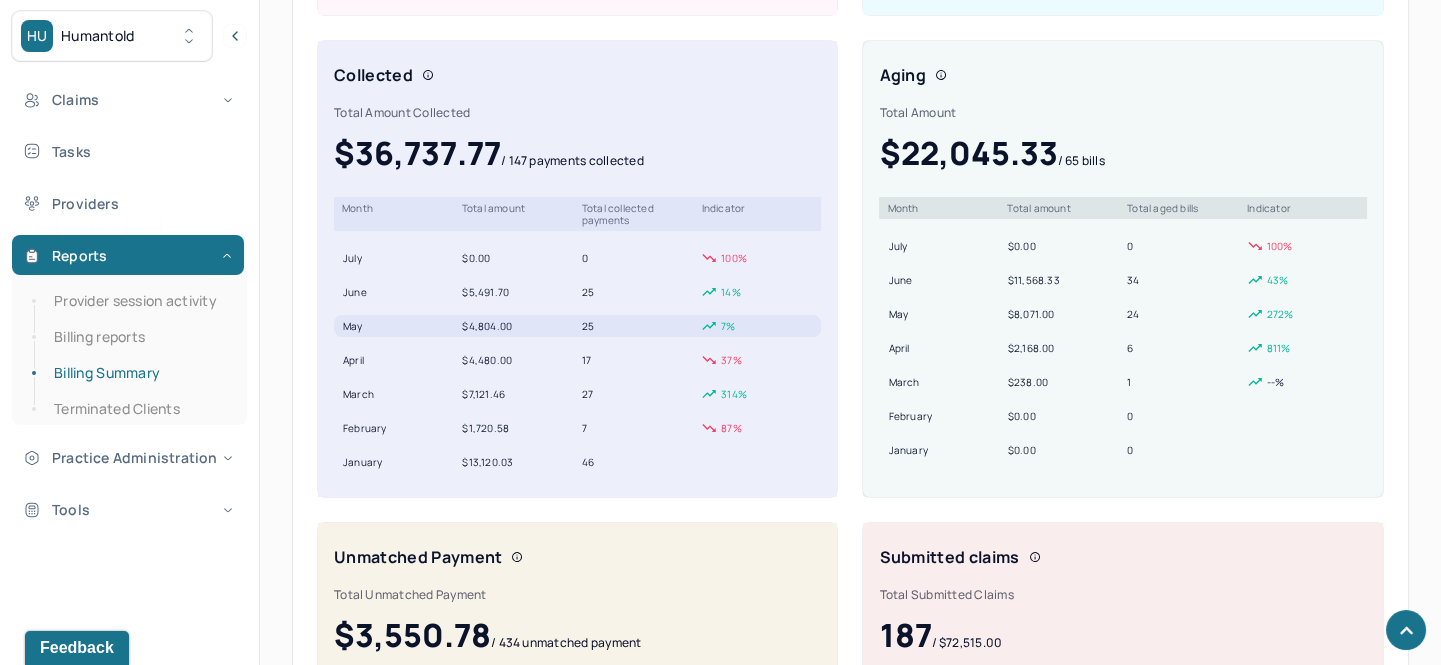 click on "$4,804.00" at bounding box center (517, 326) 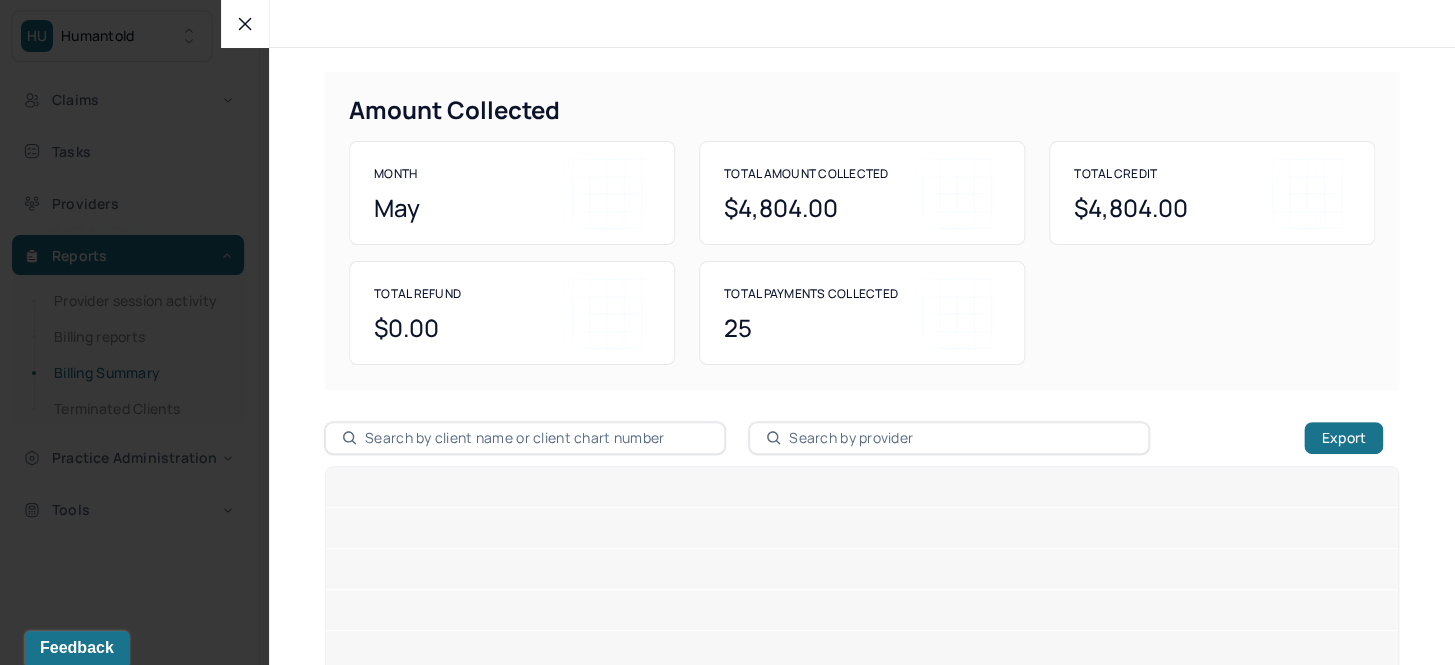 type 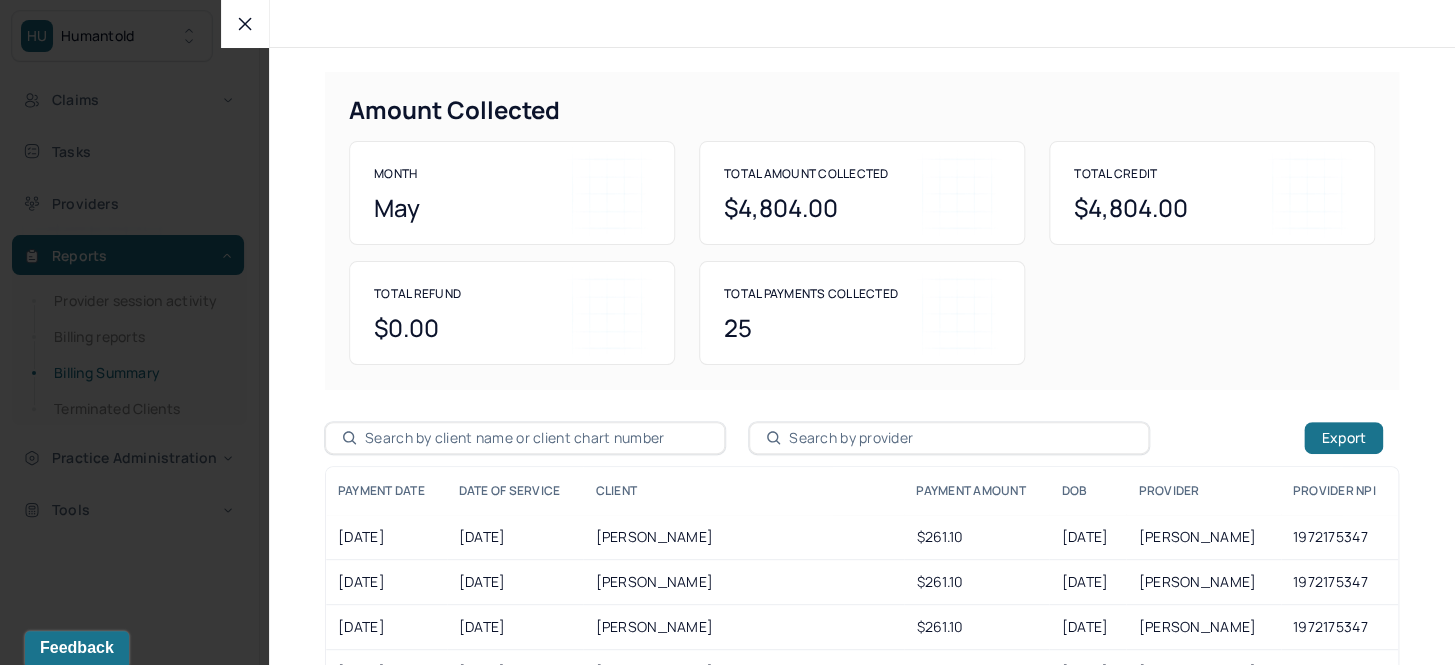 click 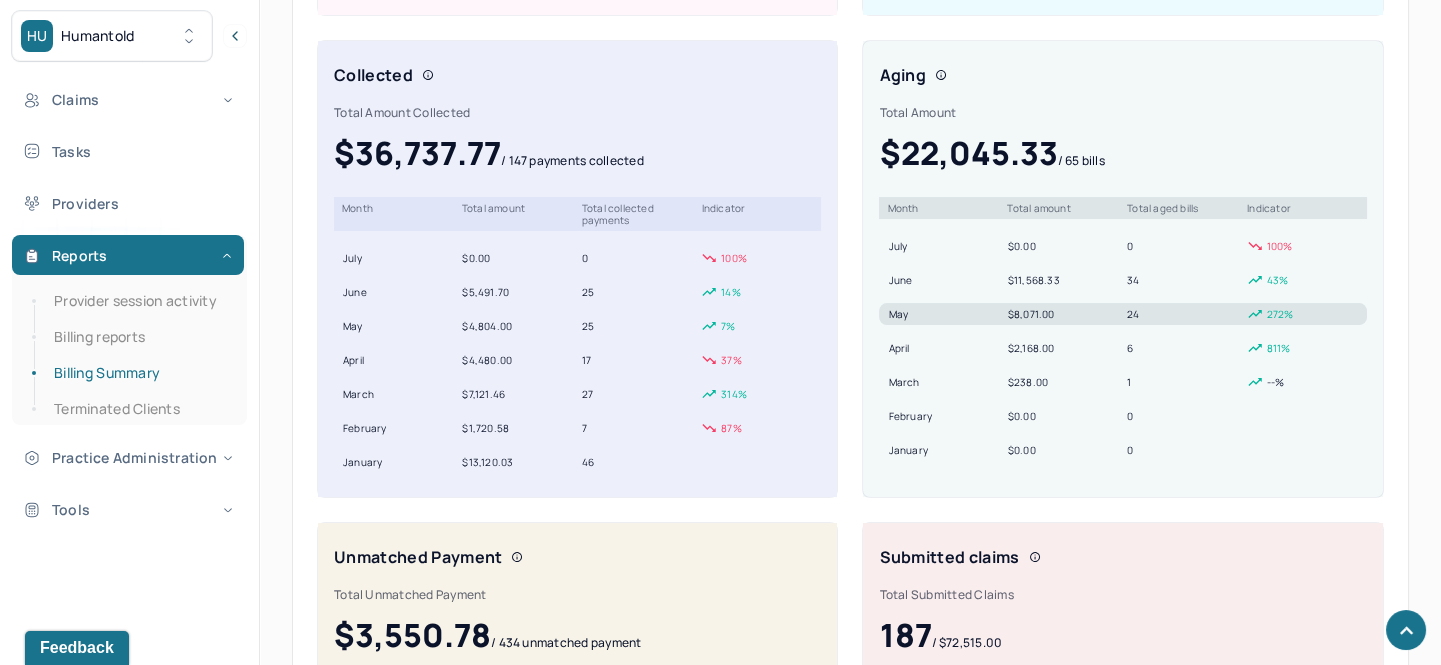 click on "may $8,071.00 24 272 %" at bounding box center (1122, 314) 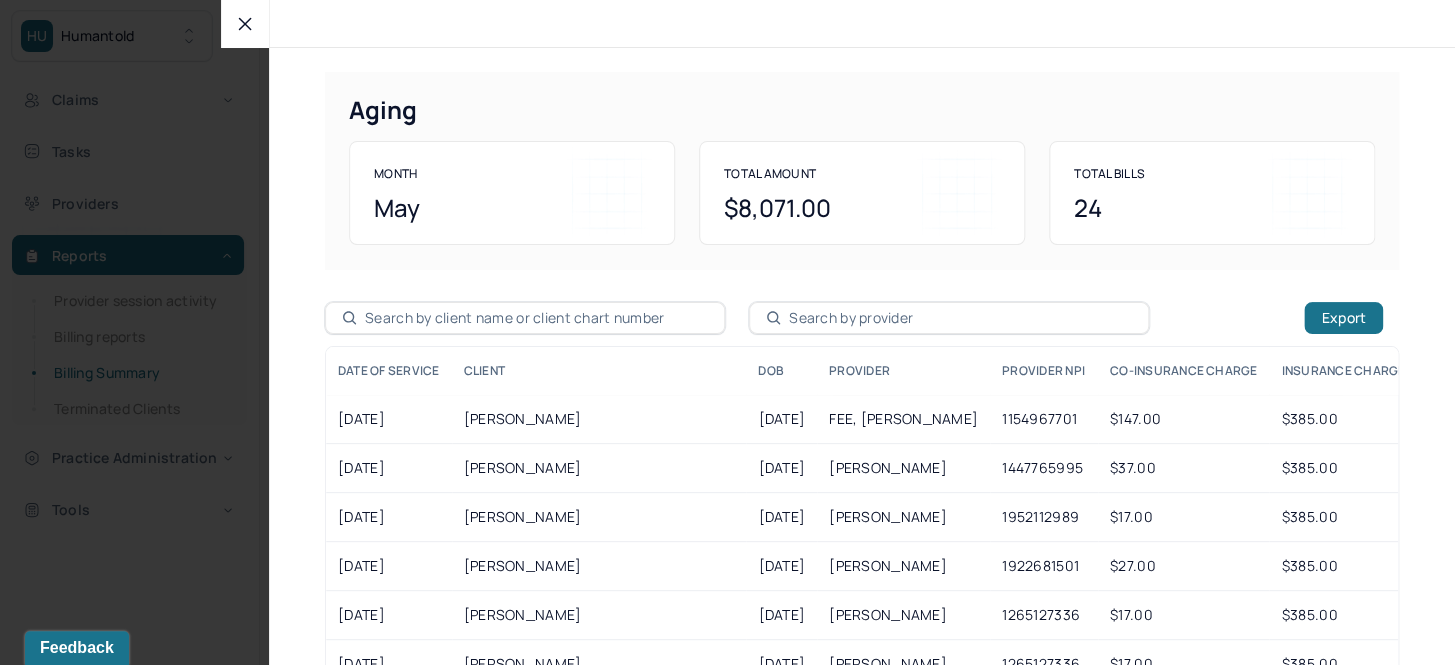 click 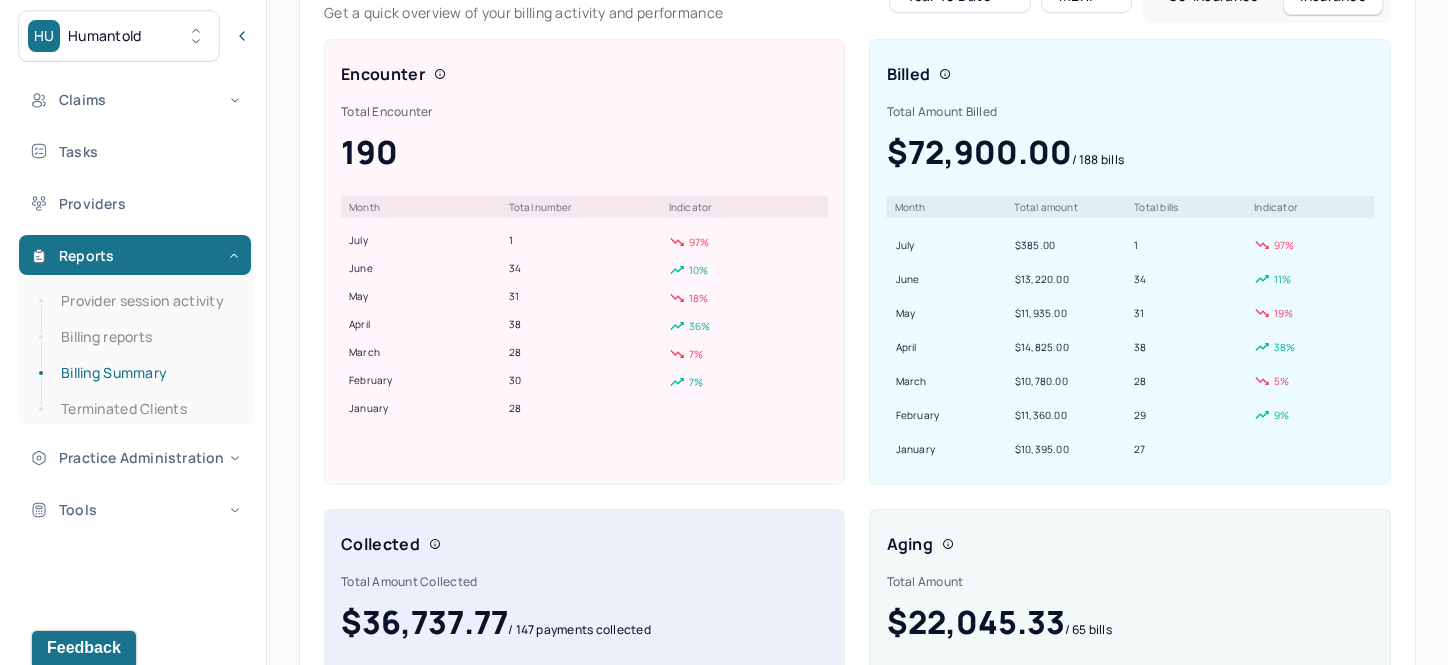 scroll, scrollTop: 0, scrollLeft: 0, axis: both 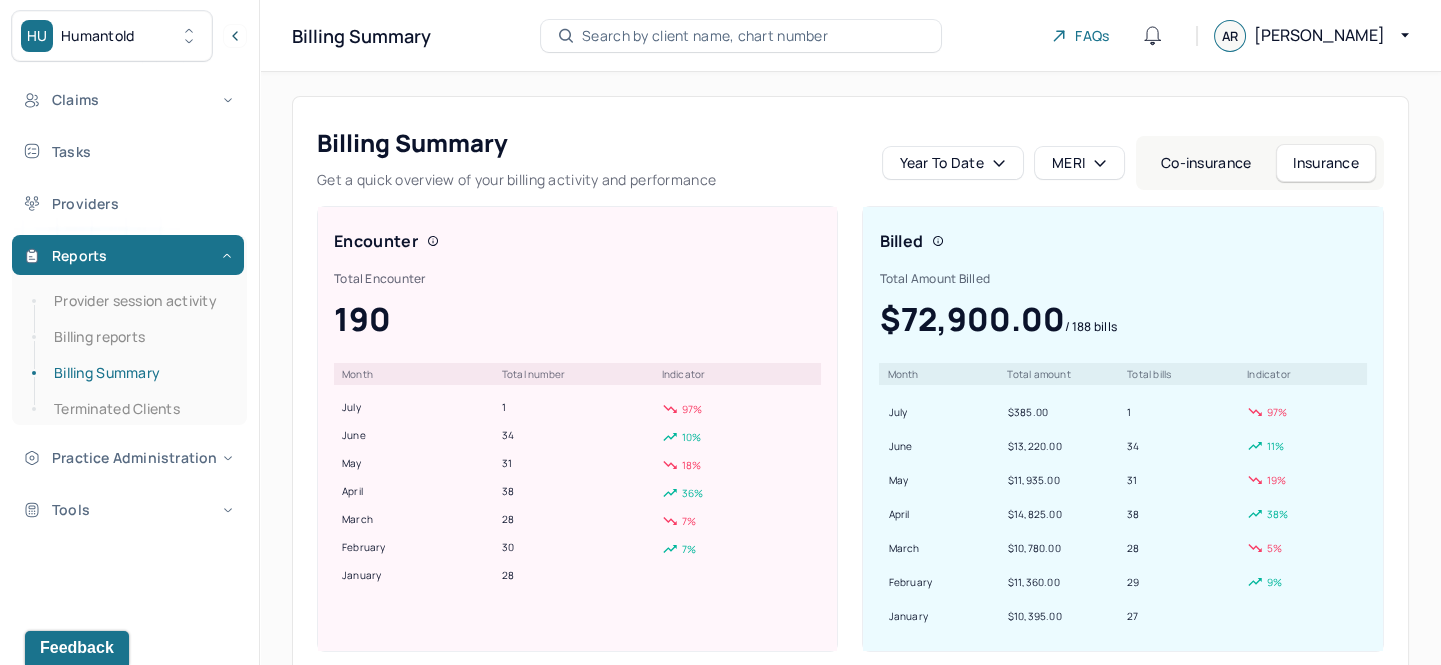 click 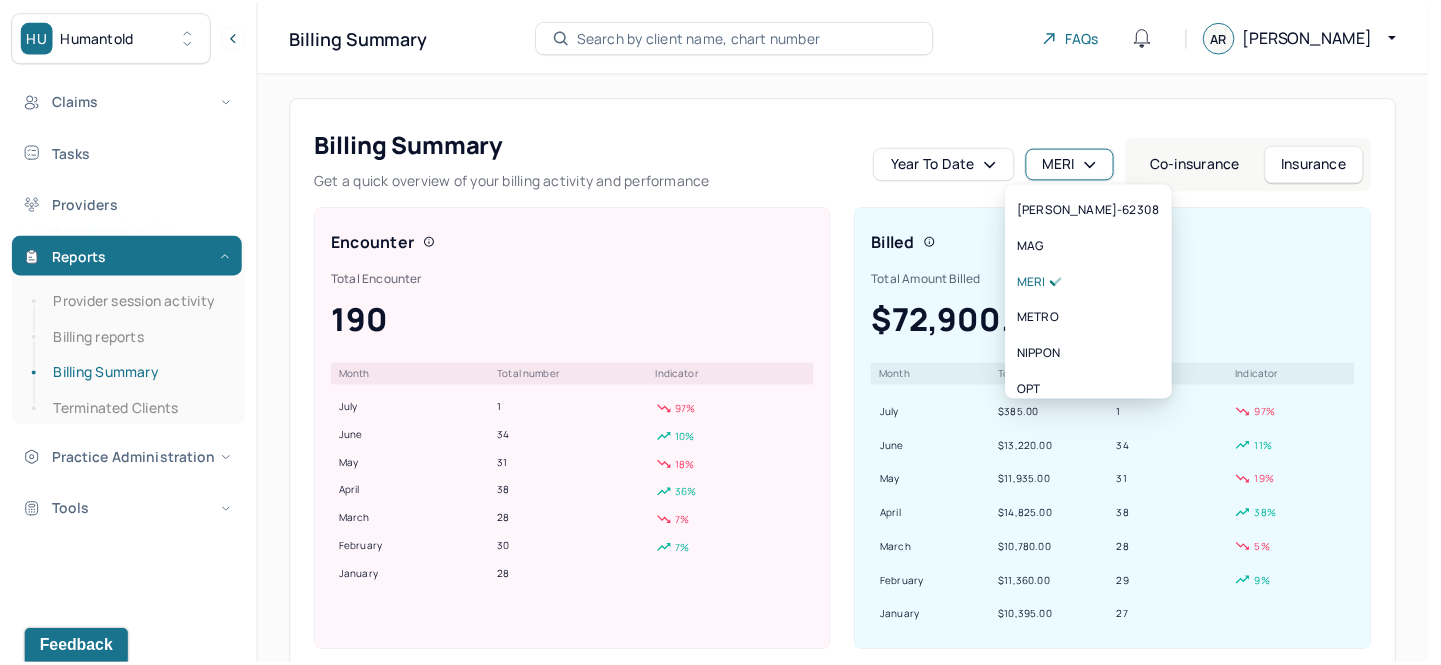 scroll, scrollTop: 272, scrollLeft: 0, axis: vertical 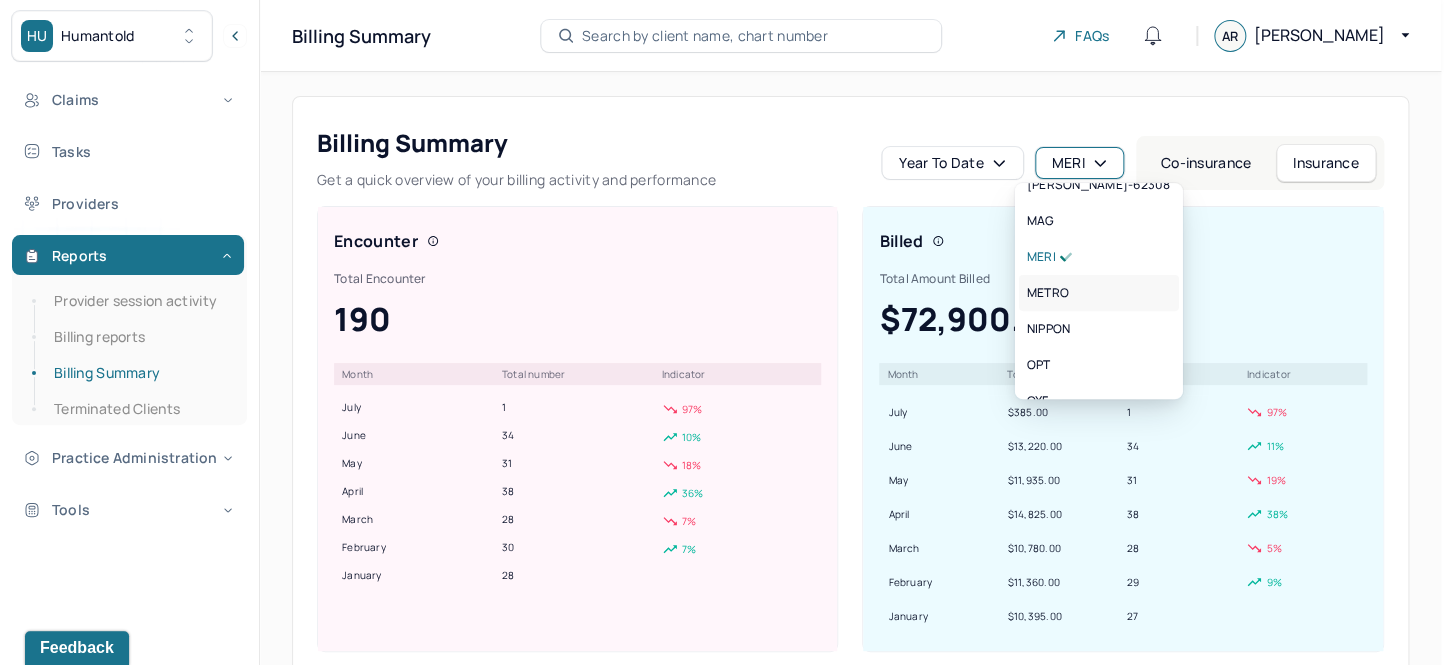 click on "METRO" at bounding box center (1099, 293) 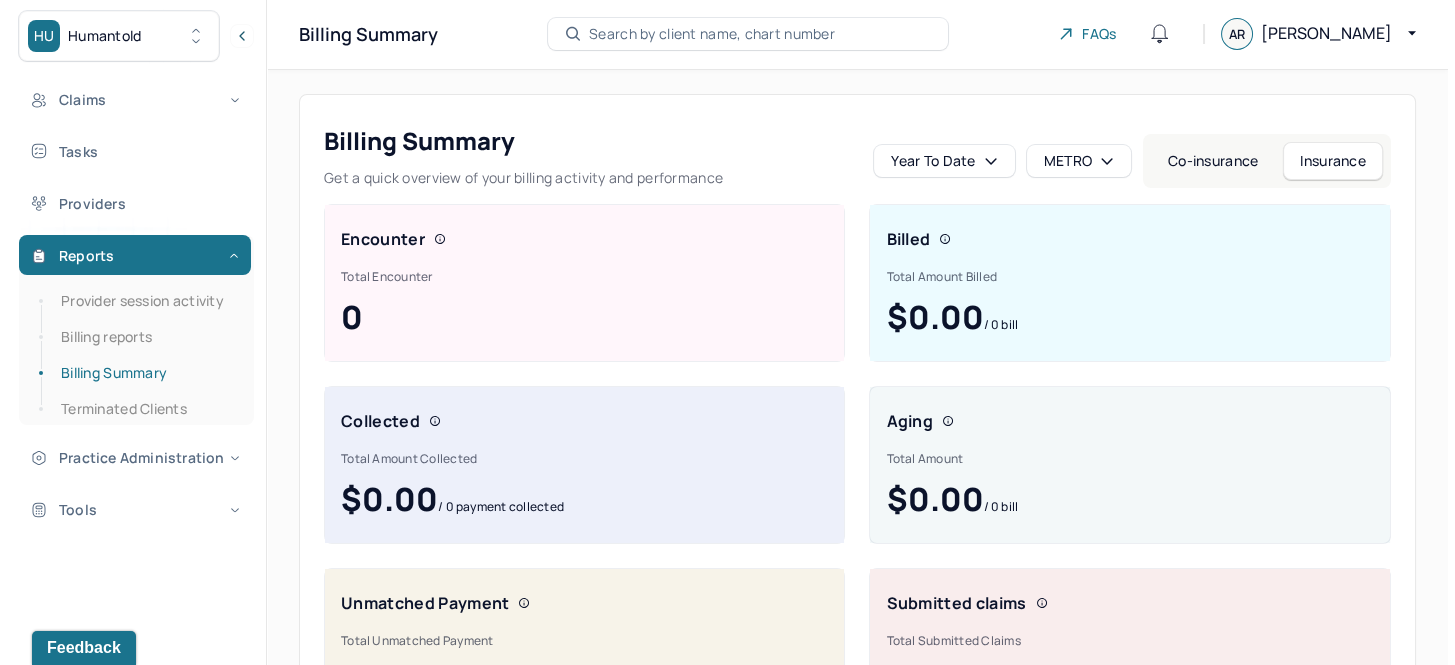 scroll, scrollTop: 0, scrollLeft: 0, axis: both 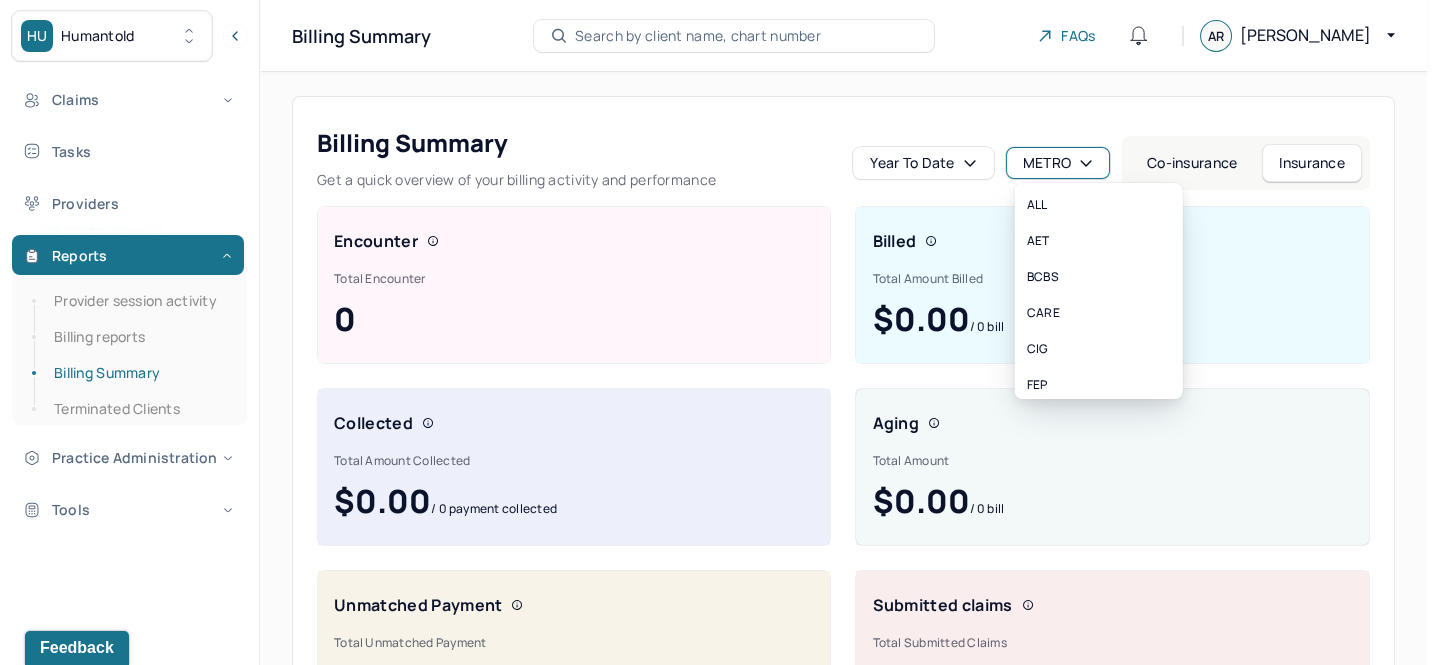 click on "METRO" at bounding box center (1058, 163) 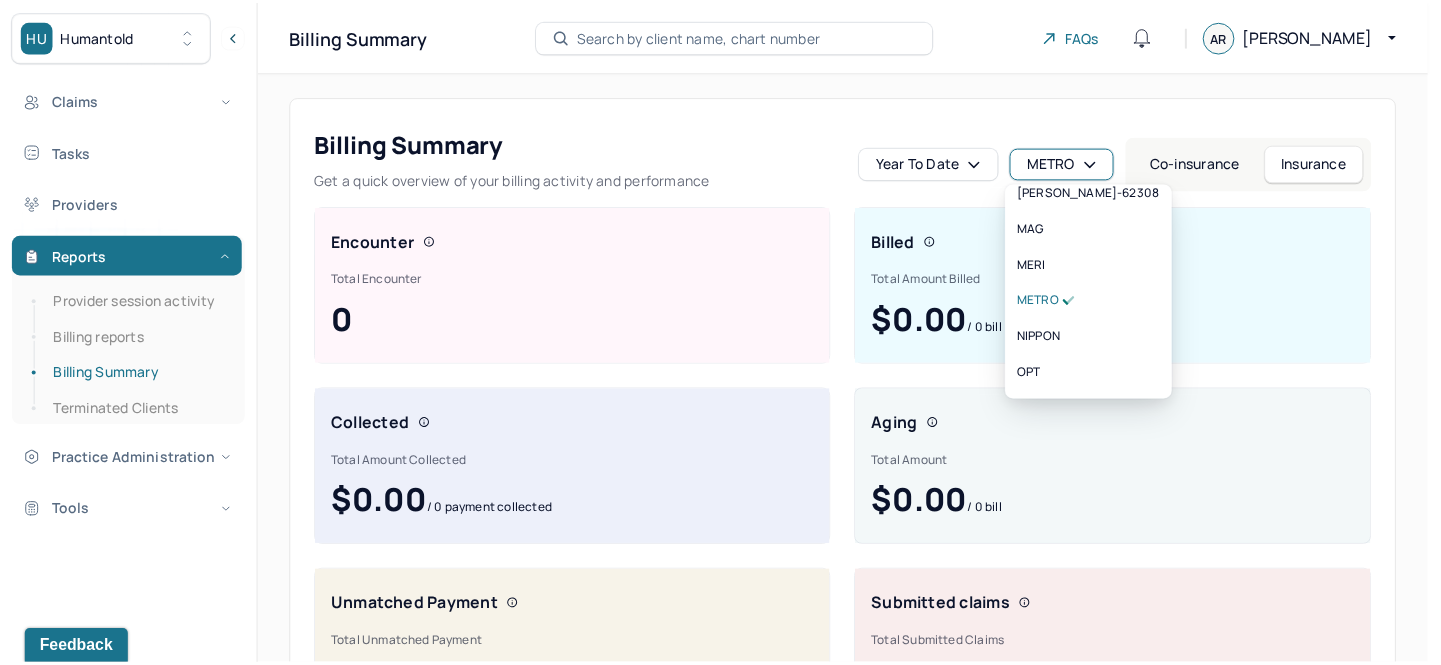 scroll, scrollTop: 272, scrollLeft: 0, axis: vertical 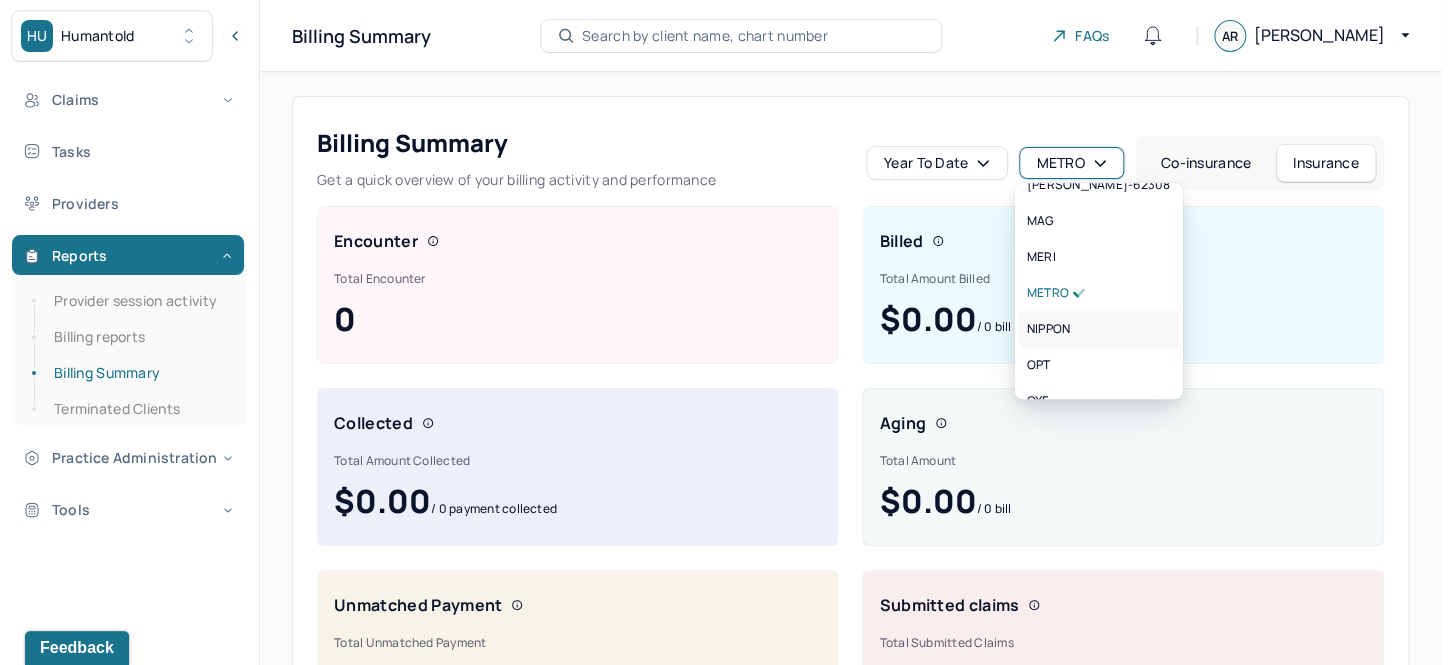 click on "NIPPON" at bounding box center [1099, 329] 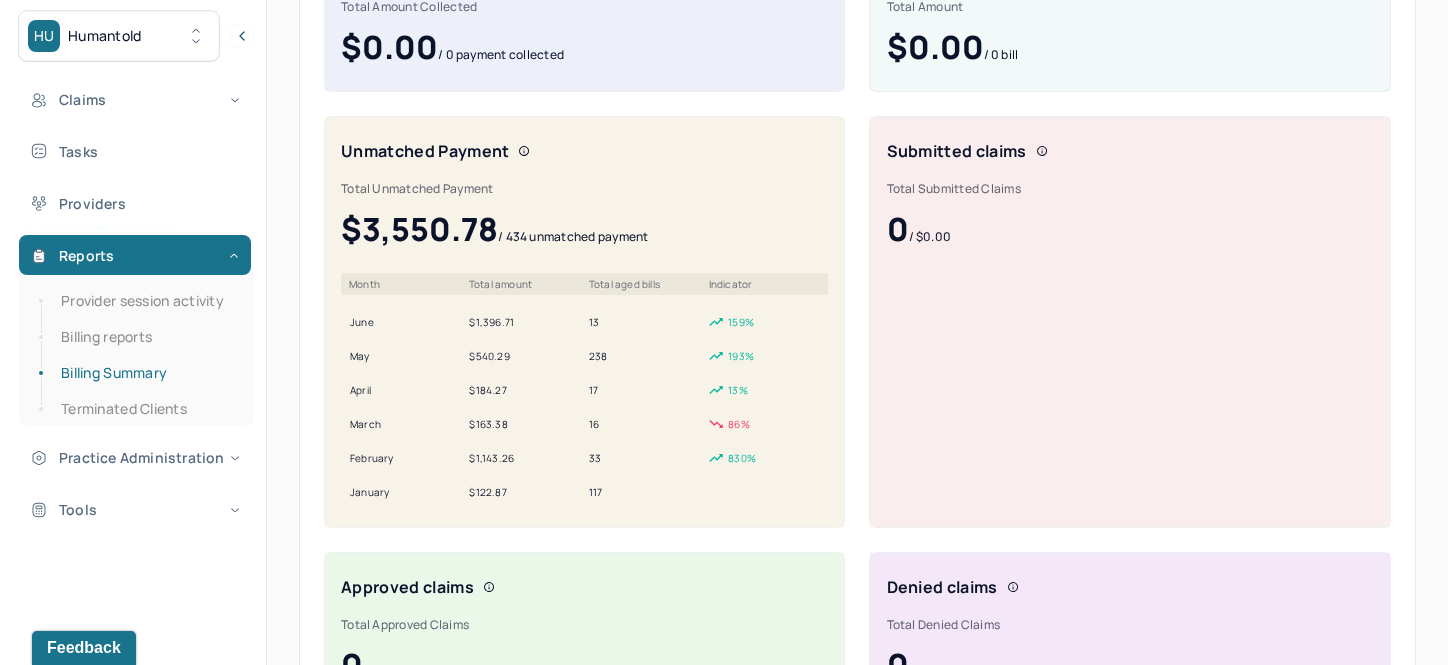 scroll, scrollTop: 0, scrollLeft: 0, axis: both 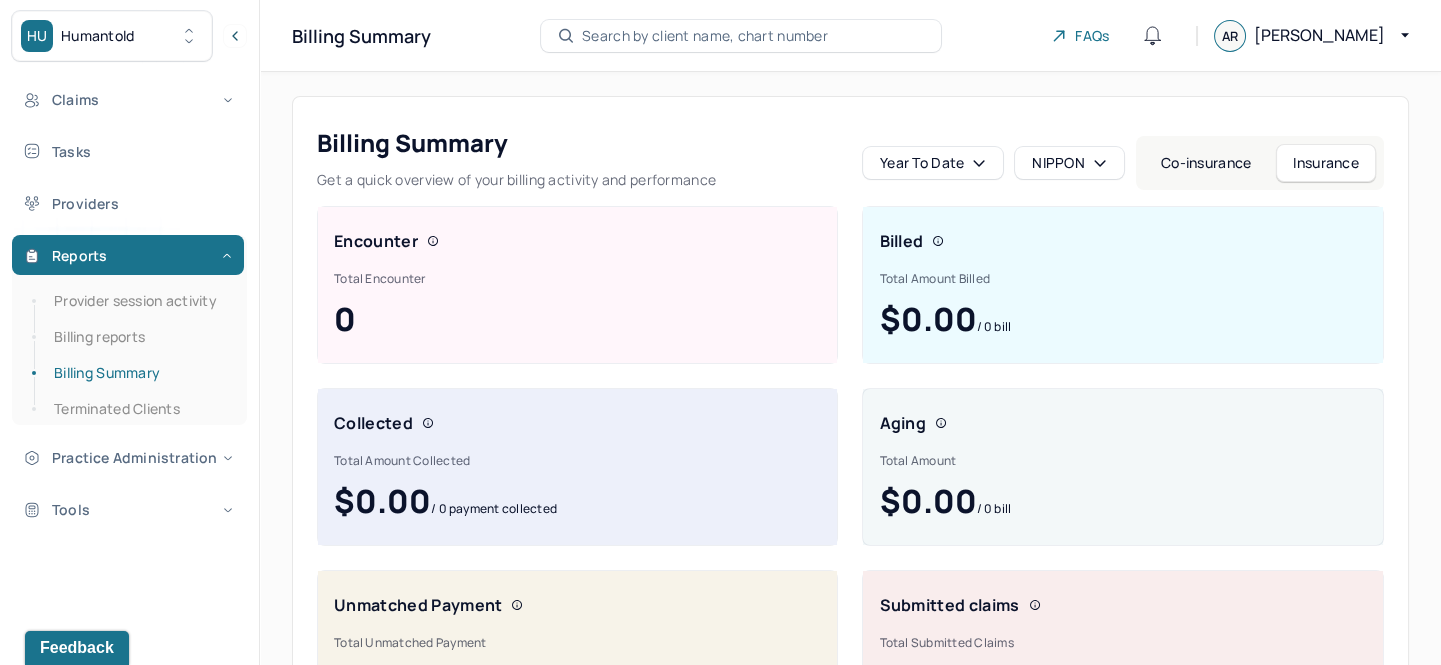 click 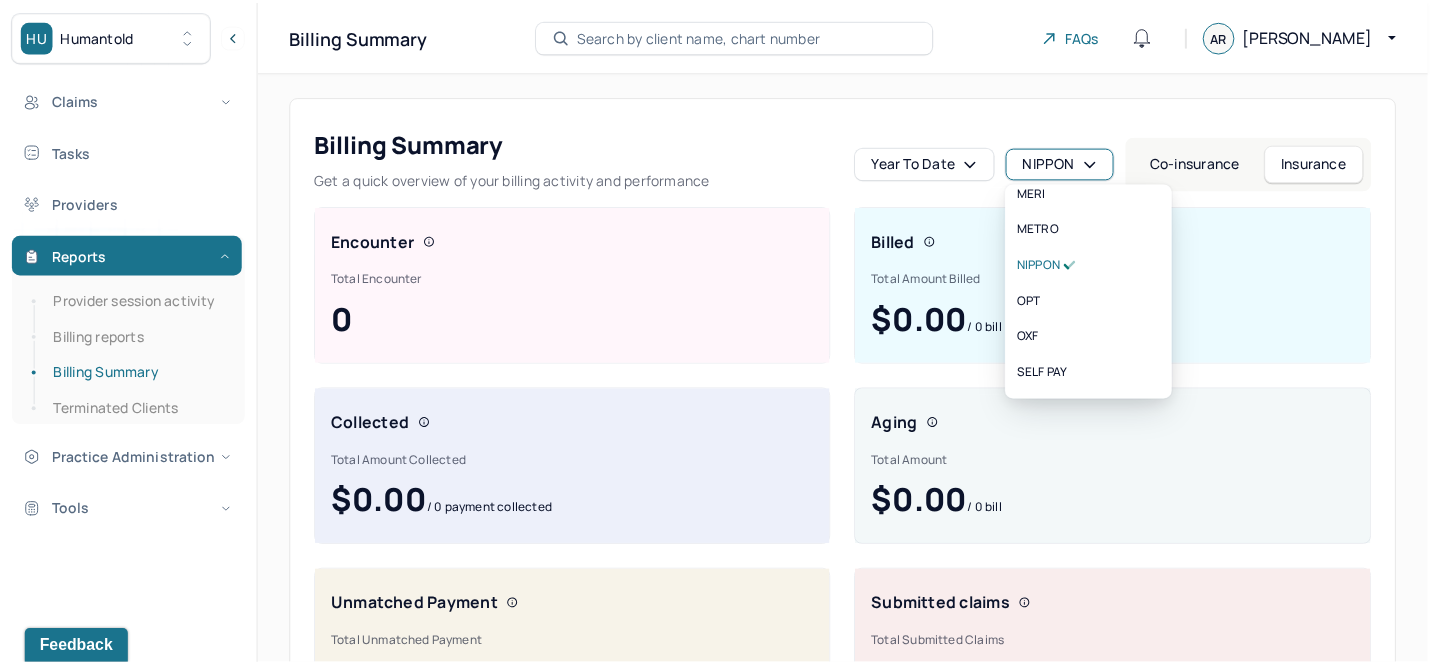 scroll, scrollTop: 363, scrollLeft: 0, axis: vertical 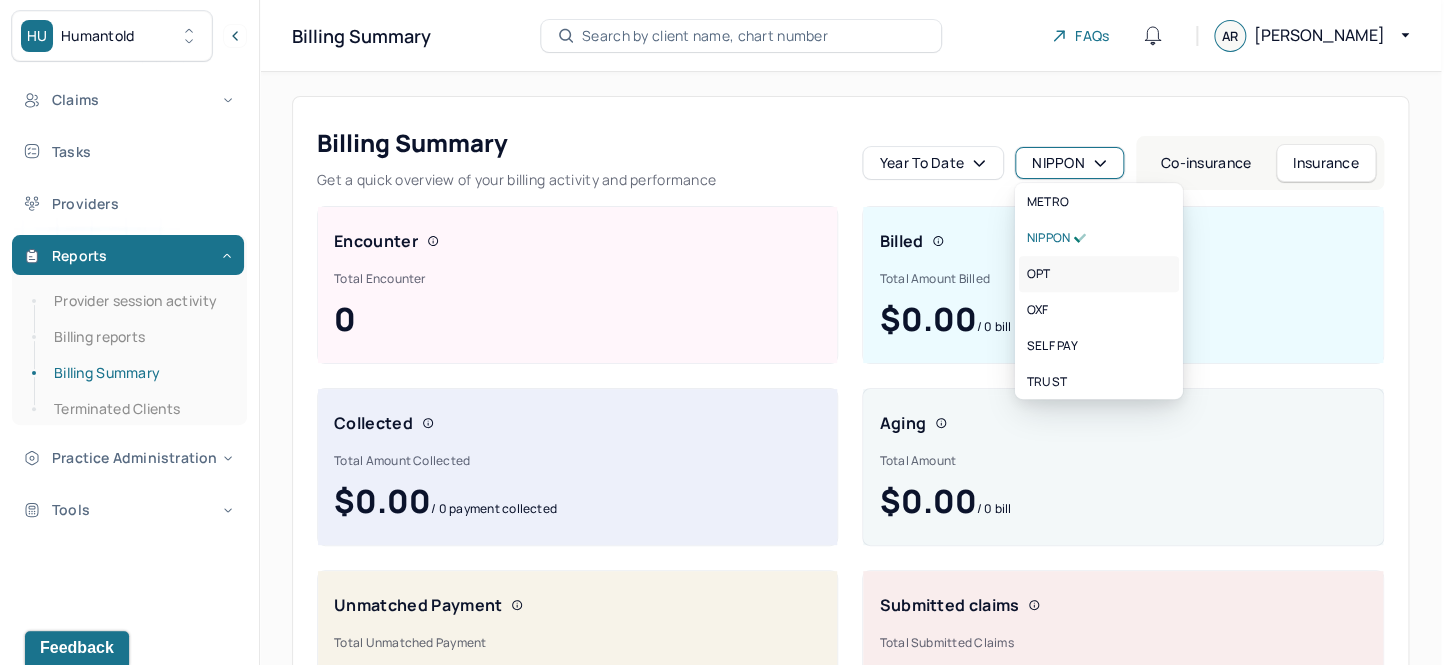click on "OPT" at bounding box center [1099, 274] 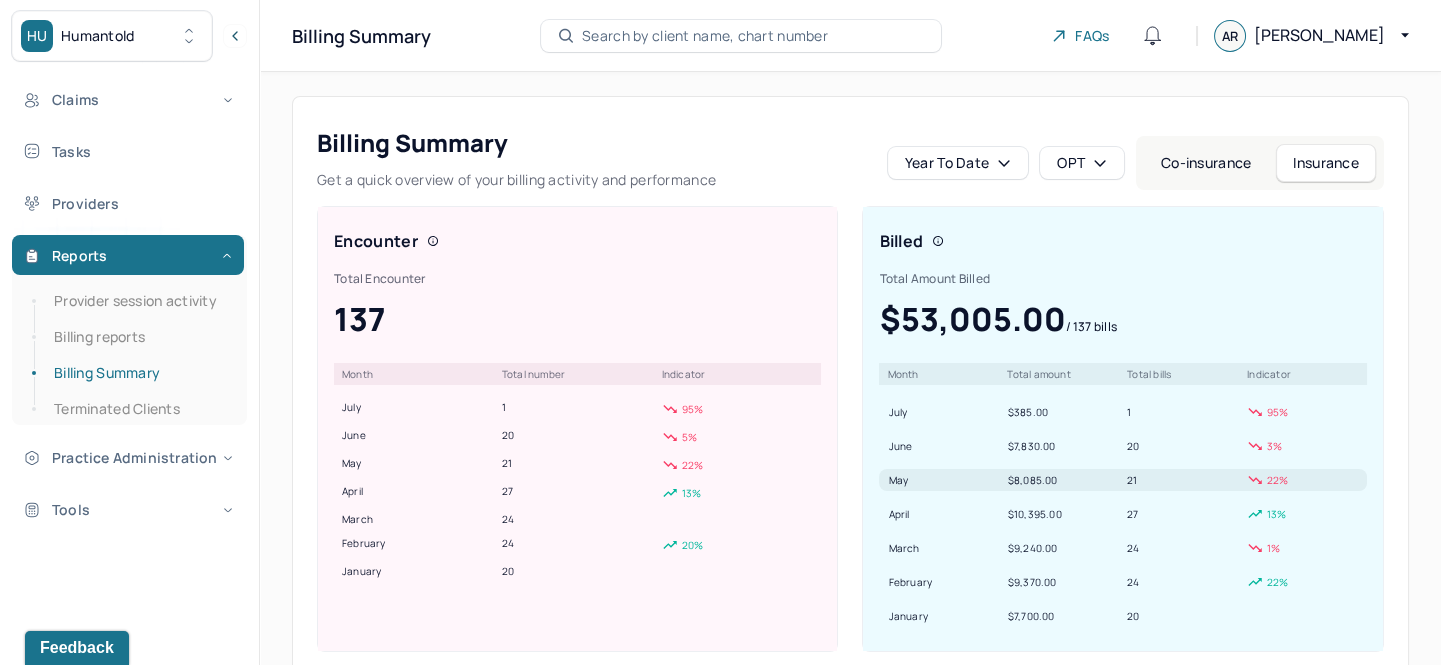 click on "$8,085.00" at bounding box center (1063, 480) 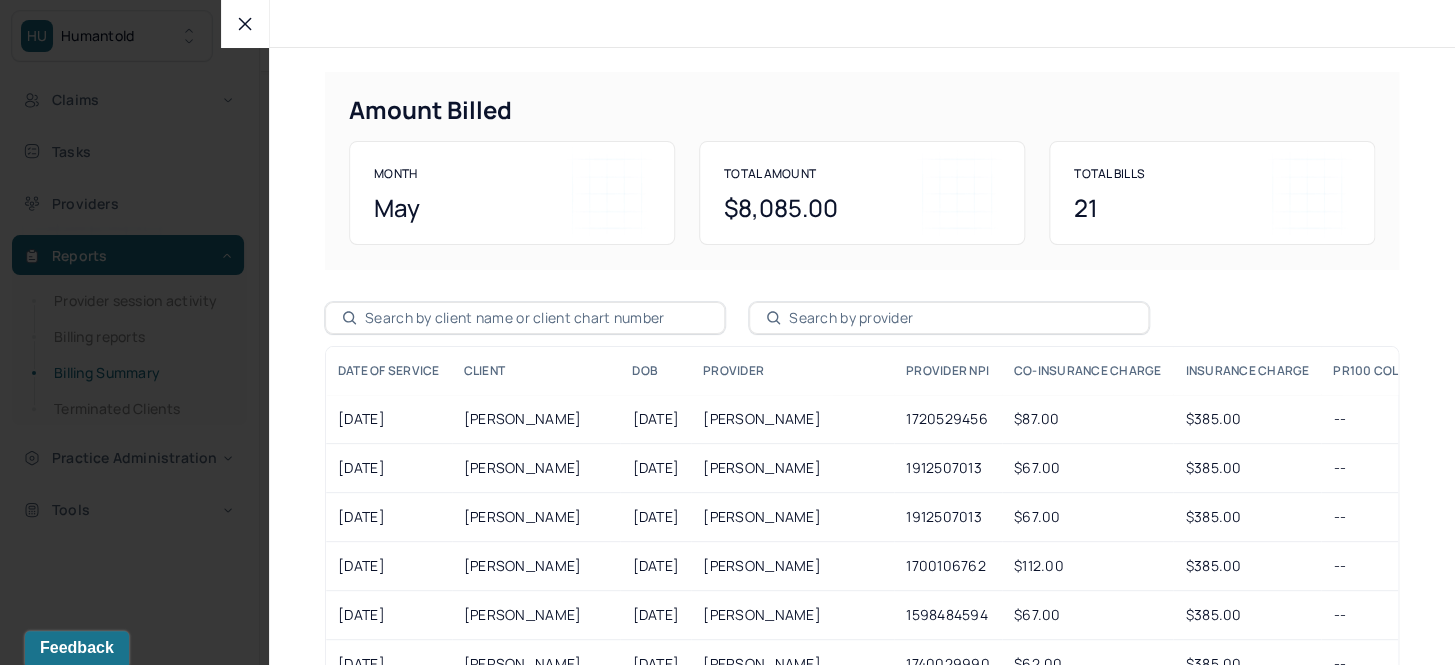 click 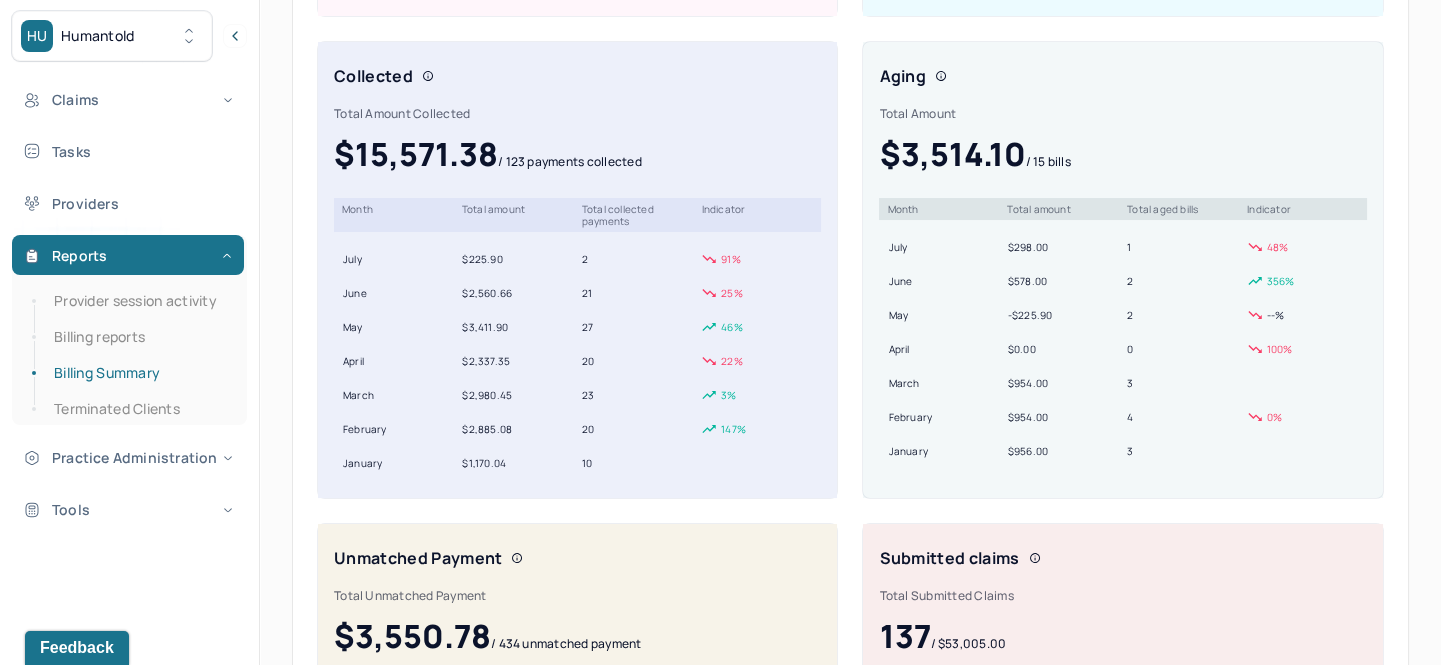 scroll, scrollTop: 636, scrollLeft: 0, axis: vertical 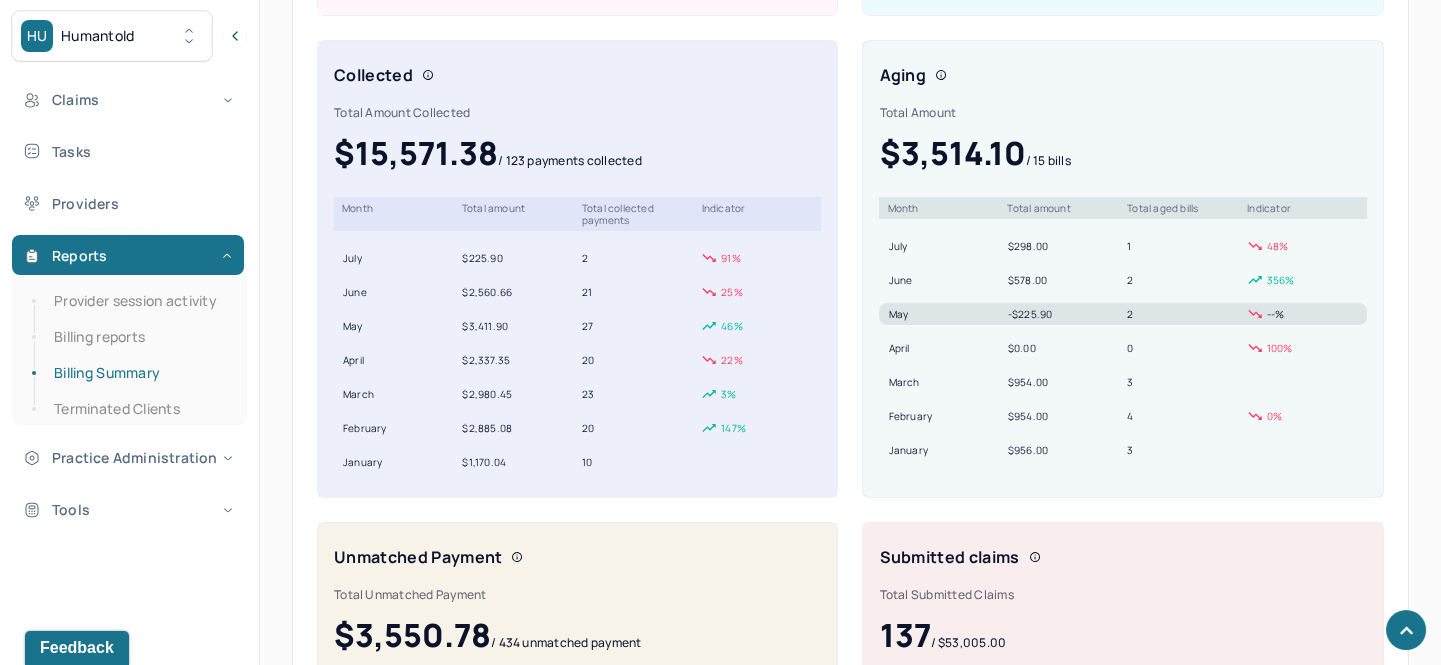 click on "-$225.90" at bounding box center [1063, 314] 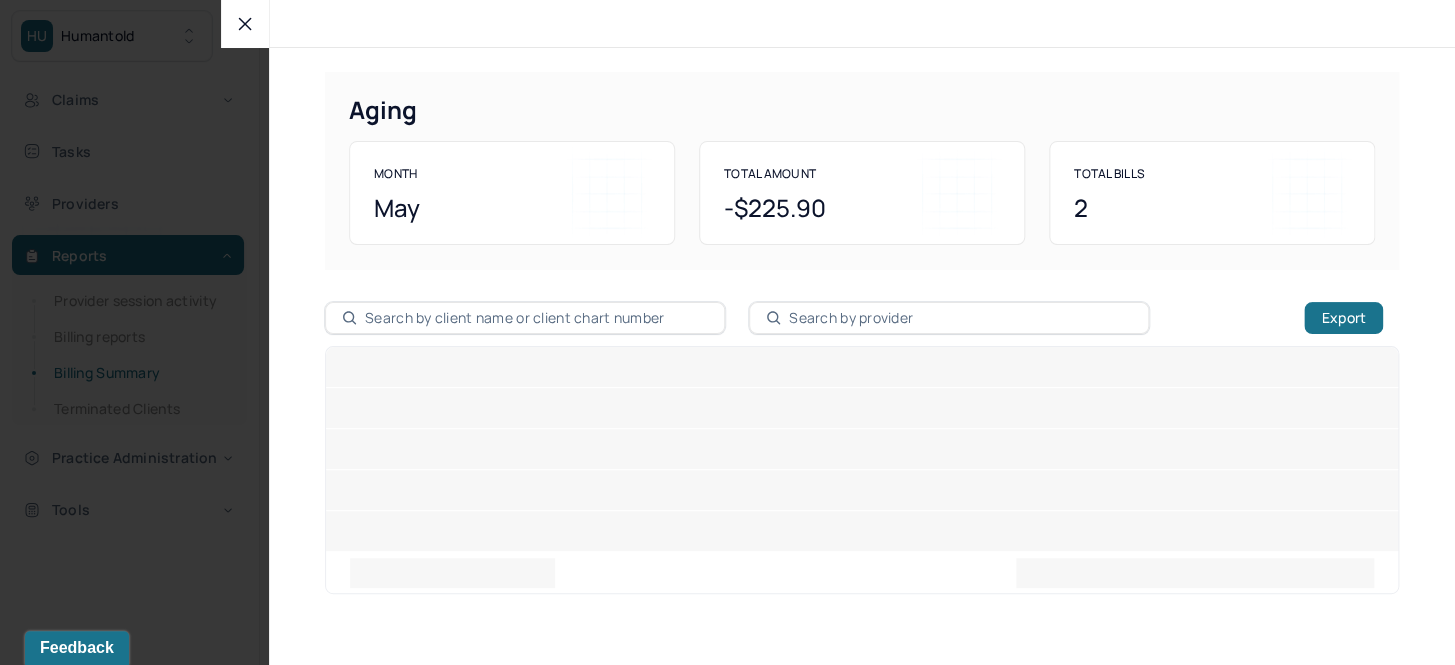 click 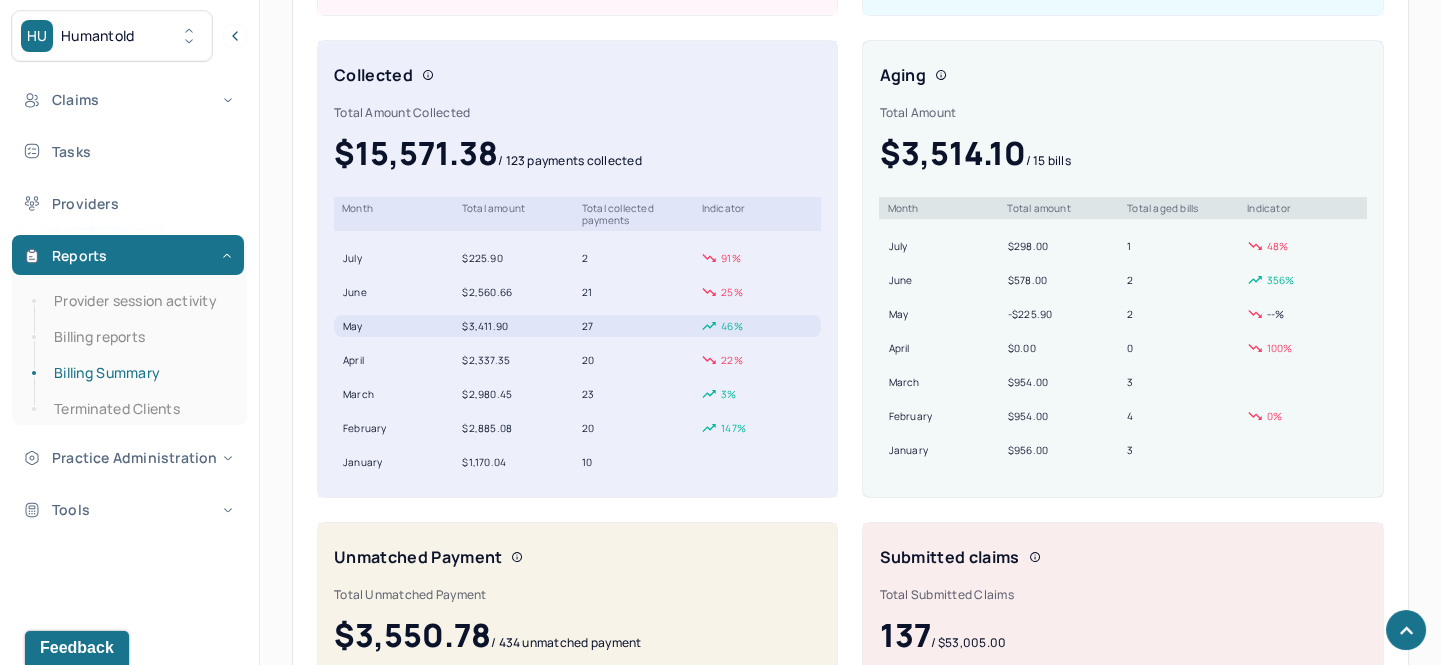 click on "$3,411.90" at bounding box center (517, 326) 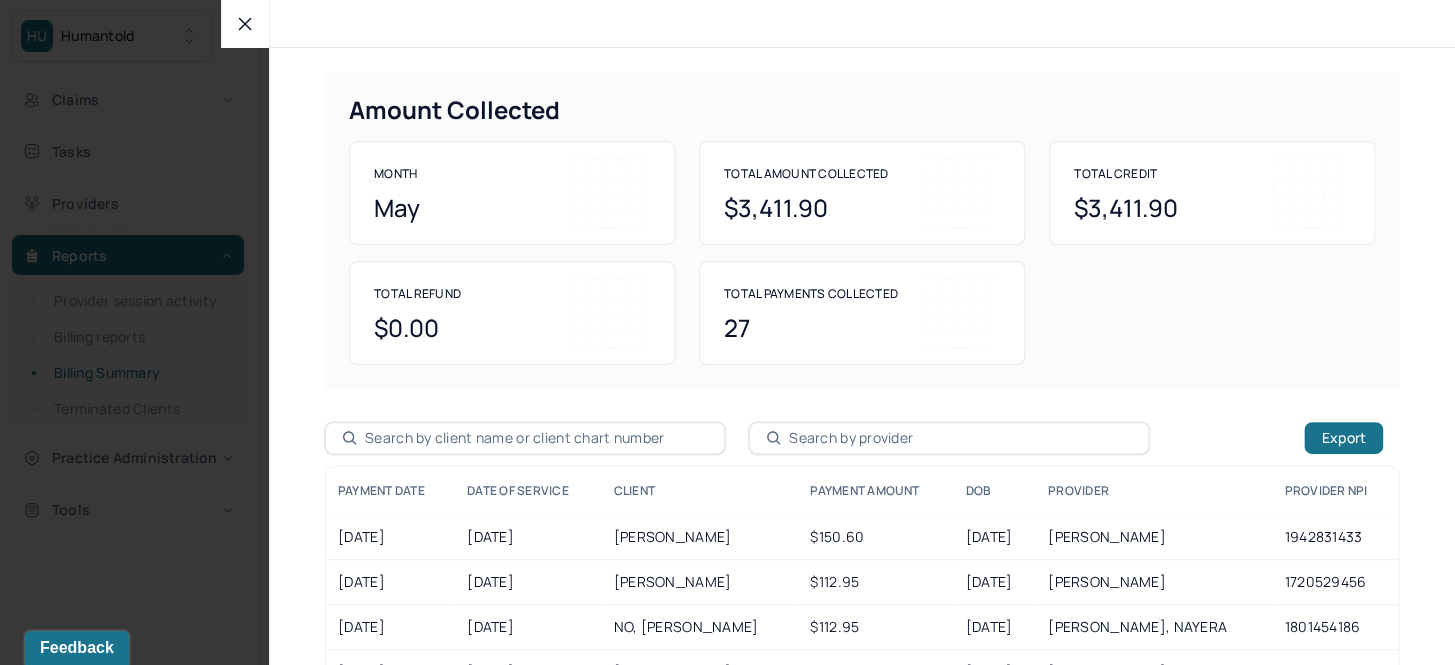 click 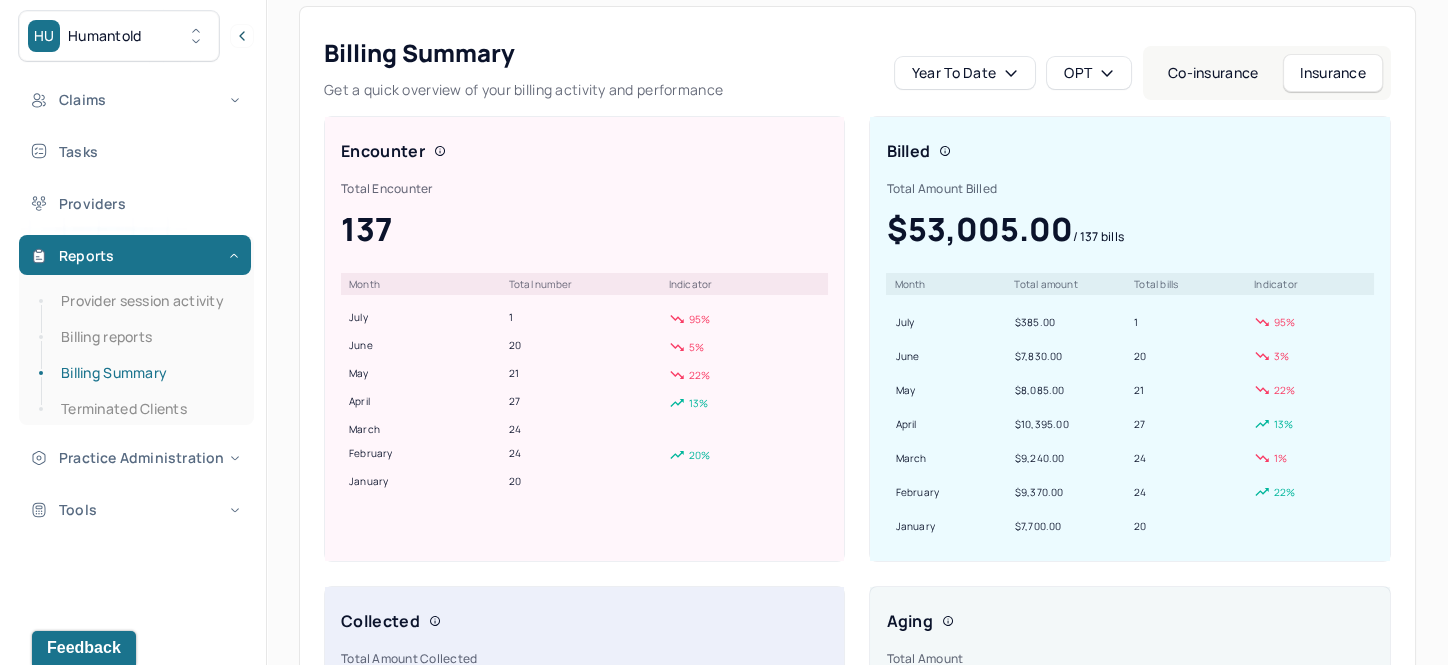 scroll, scrollTop: 0, scrollLeft: 0, axis: both 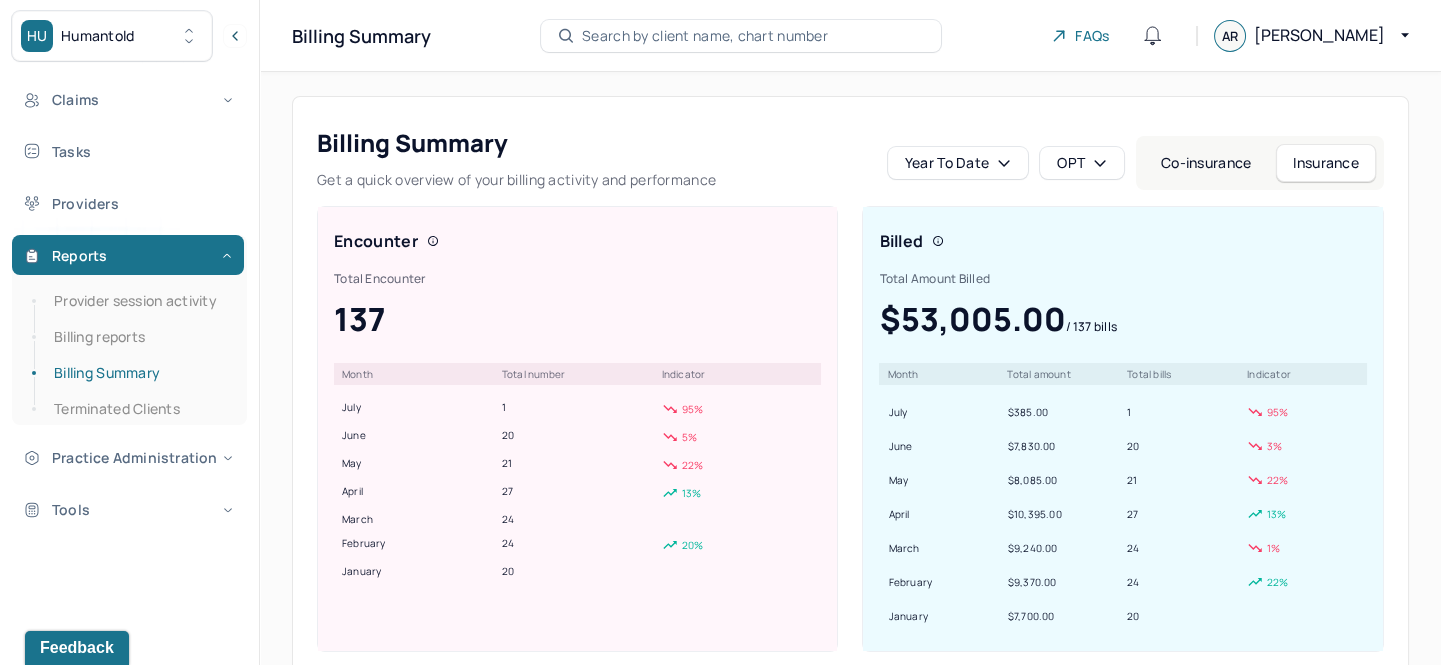 click on "OPT" at bounding box center [1082, 163] 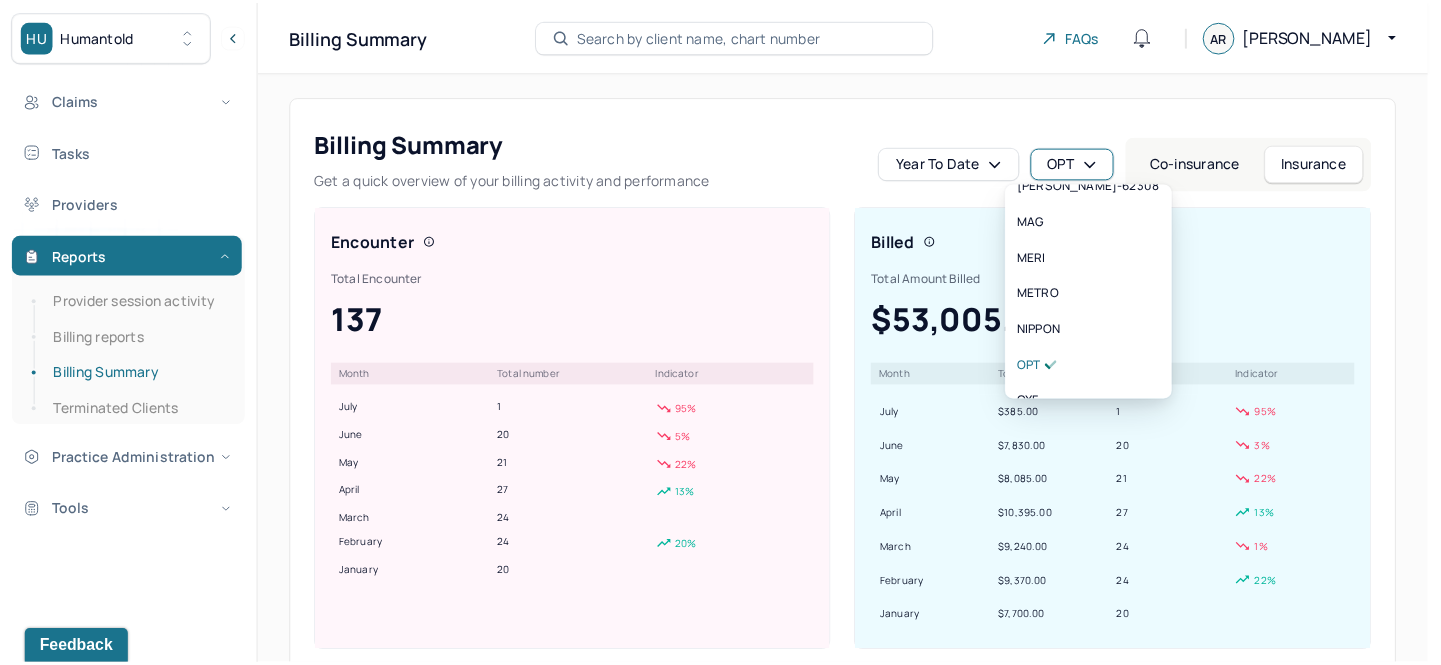 scroll, scrollTop: 363, scrollLeft: 0, axis: vertical 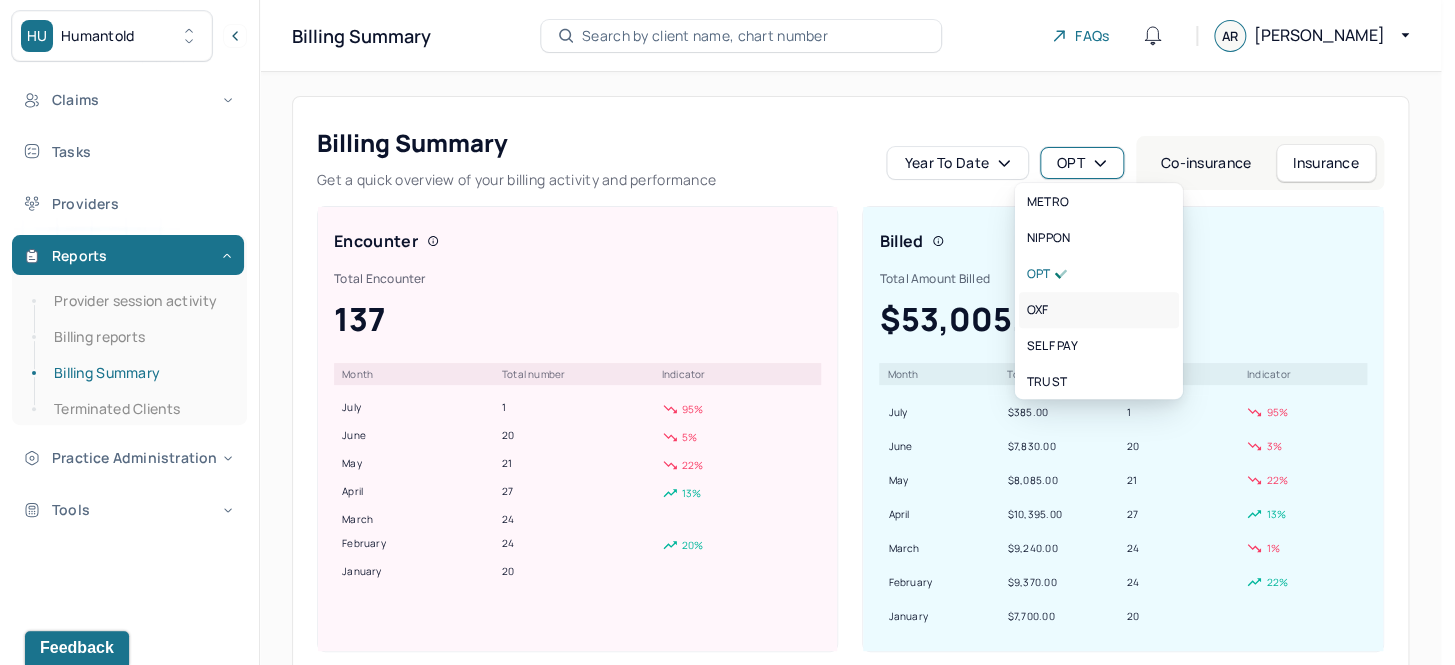 click on "OXF" at bounding box center (1099, 310) 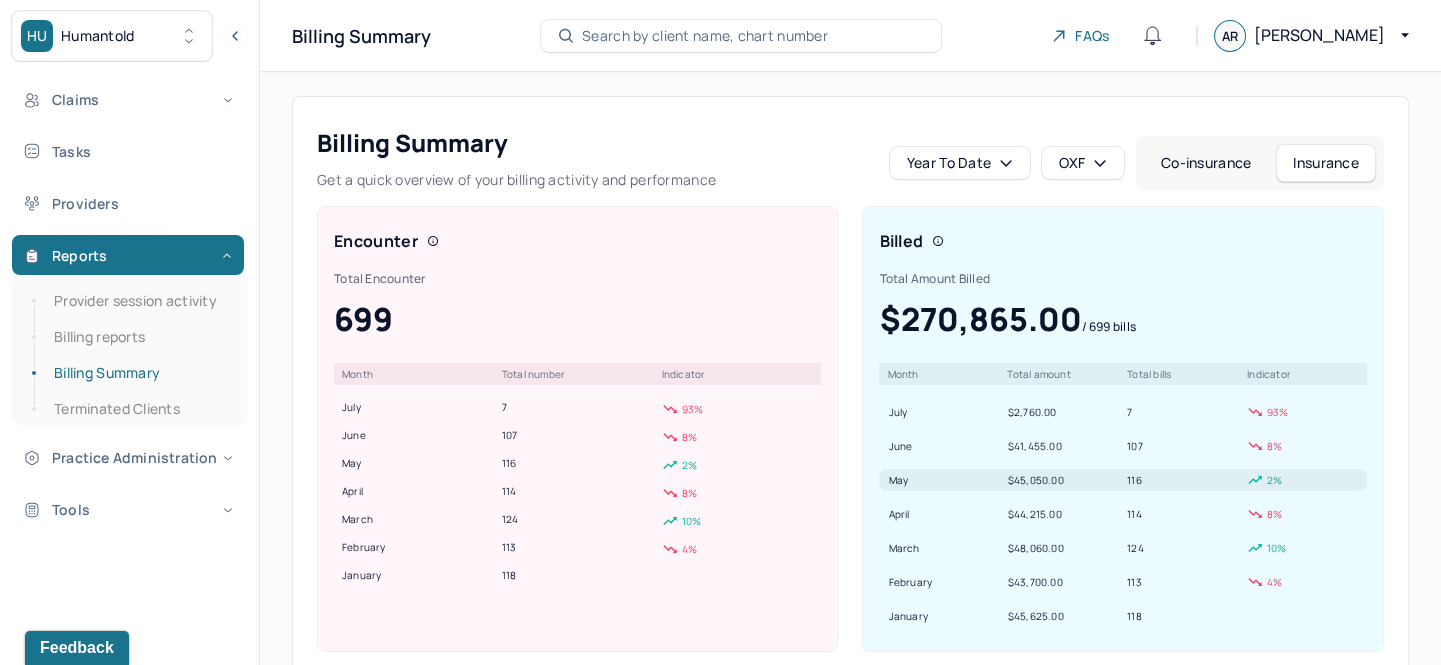click on "$45,050.00" at bounding box center (1063, 480) 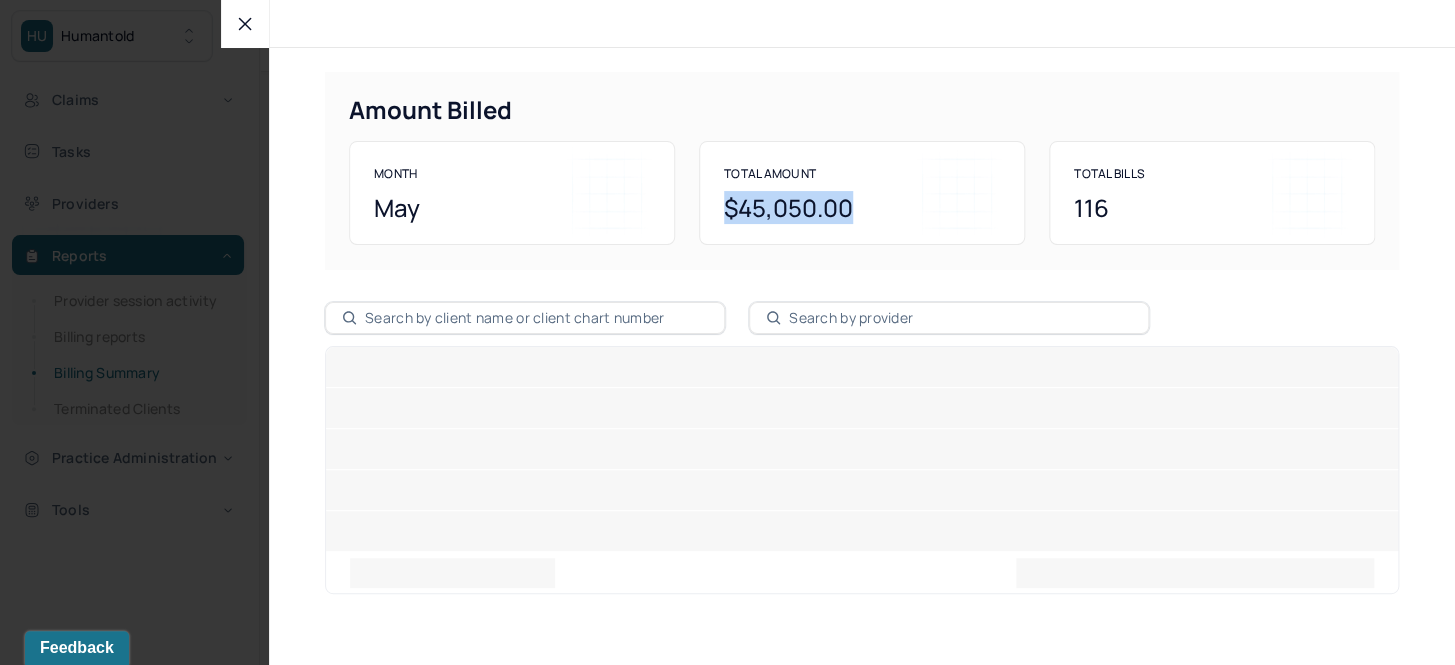 drag, startPoint x: 716, startPoint y: 205, endPoint x: 875, endPoint y: 212, distance: 159.154 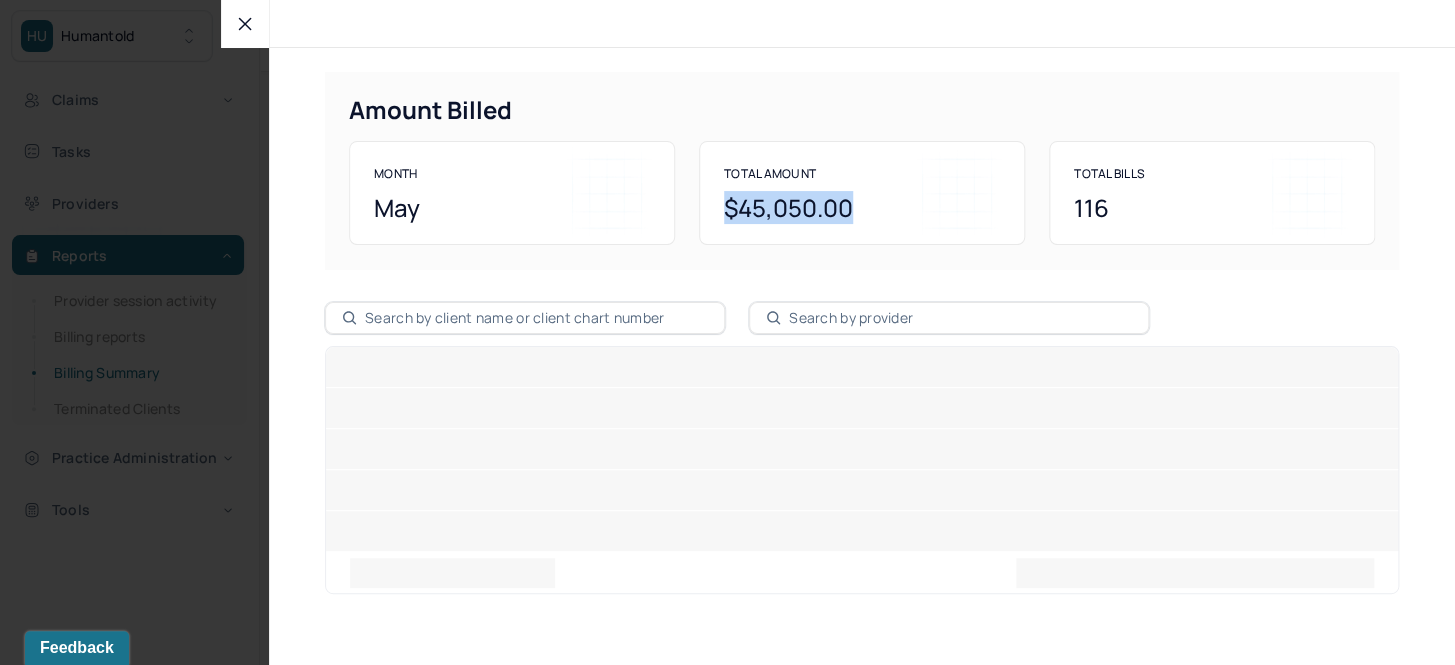 click on "Total Amount $45,050.00" at bounding box center (862, 193) 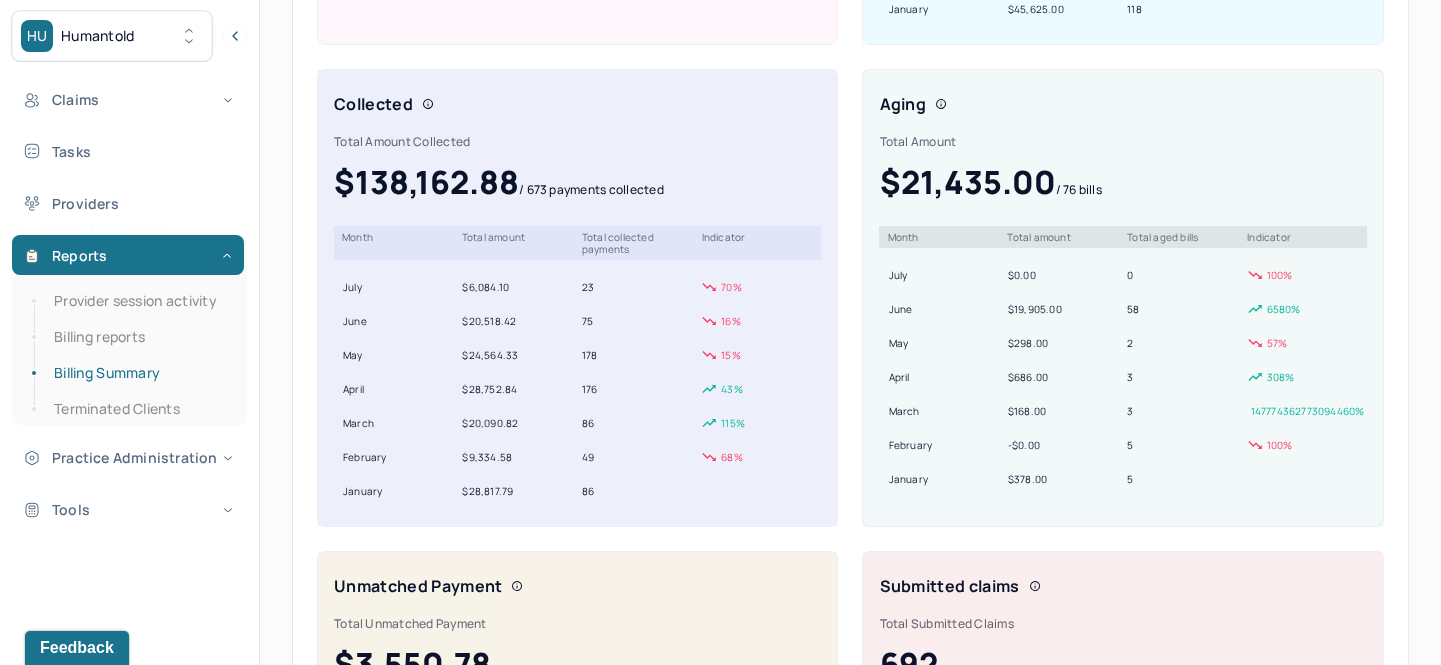 scroll, scrollTop: 636, scrollLeft: 0, axis: vertical 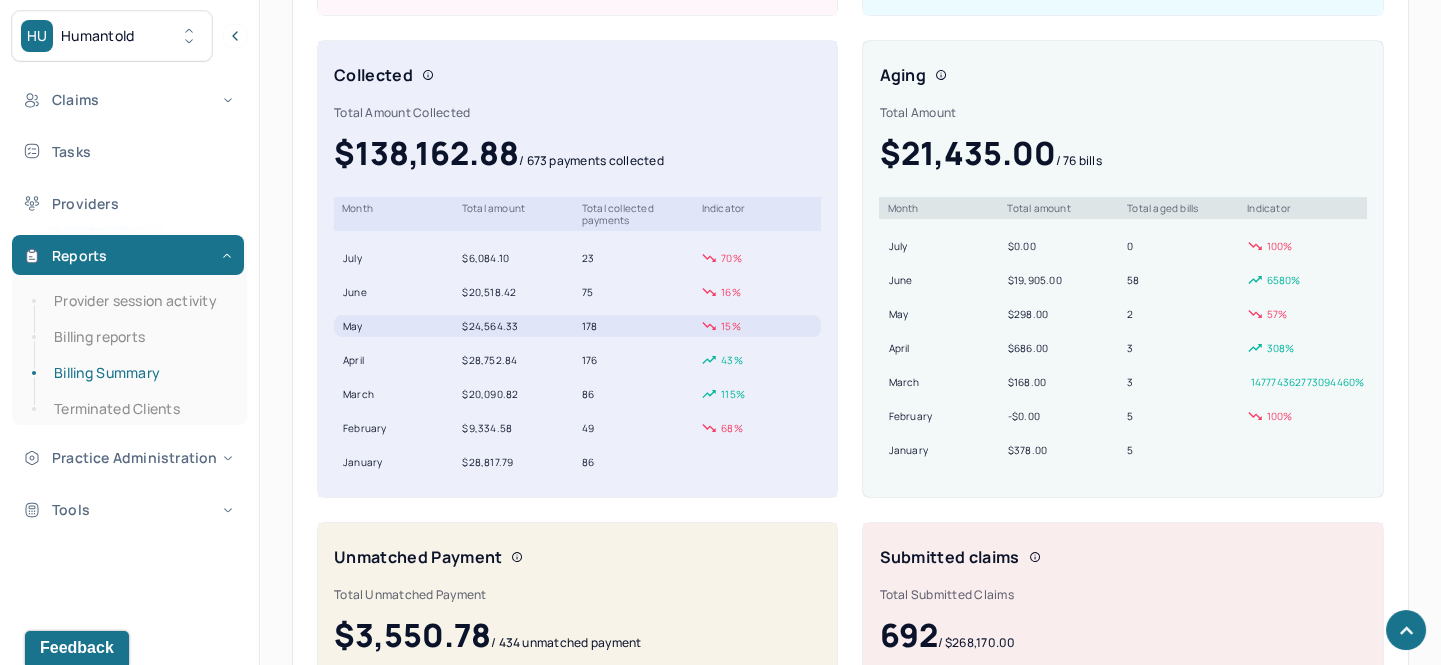 click on "$24,564.33" at bounding box center (517, 326) 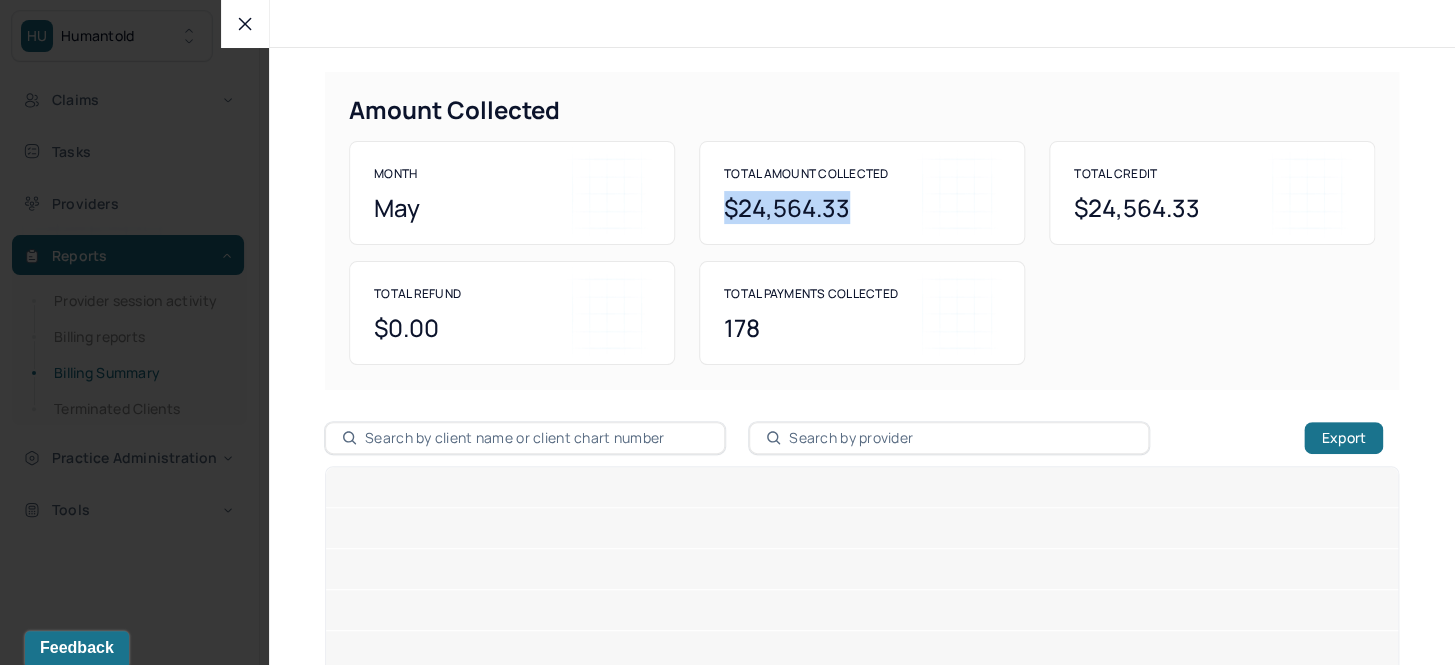 drag, startPoint x: 718, startPoint y: 212, endPoint x: 848, endPoint y: 217, distance: 130.09612 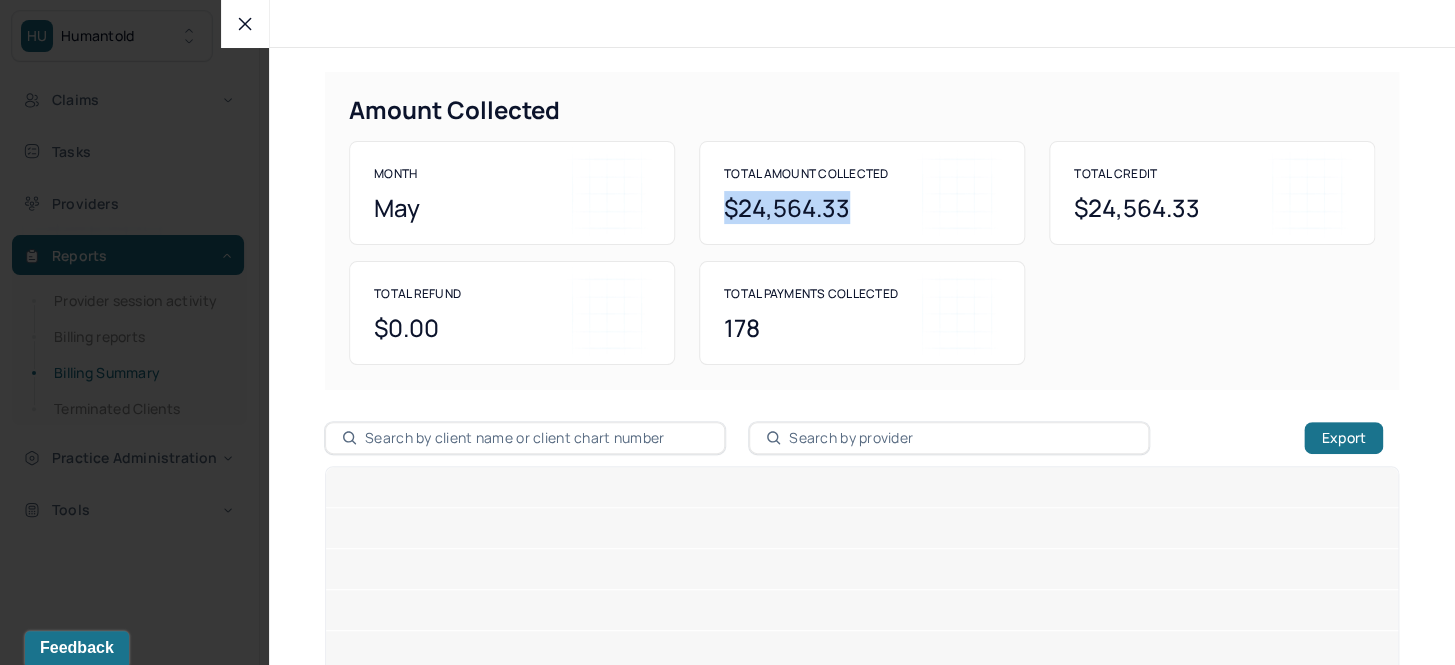 click on "$24,564.33" at bounding box center (862, 208) 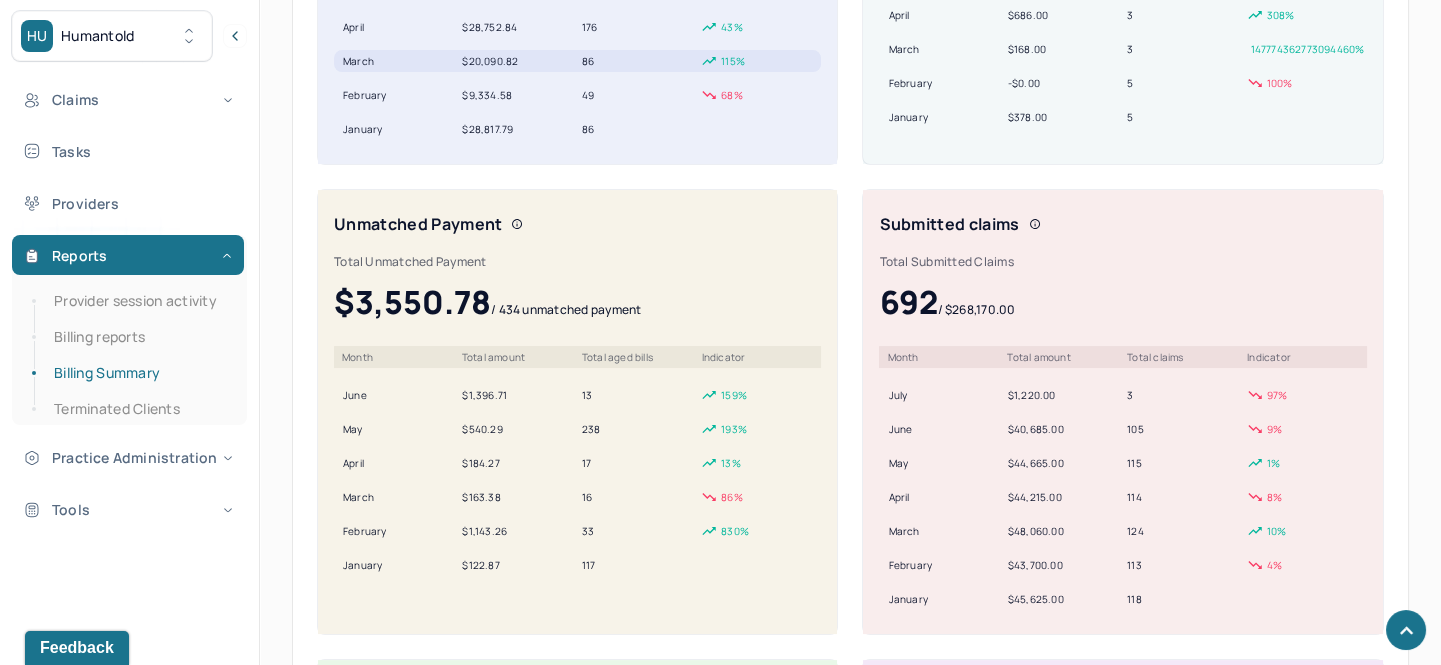 scroll, scrollTop: 636, scrollLeft: 0, axis: vertical 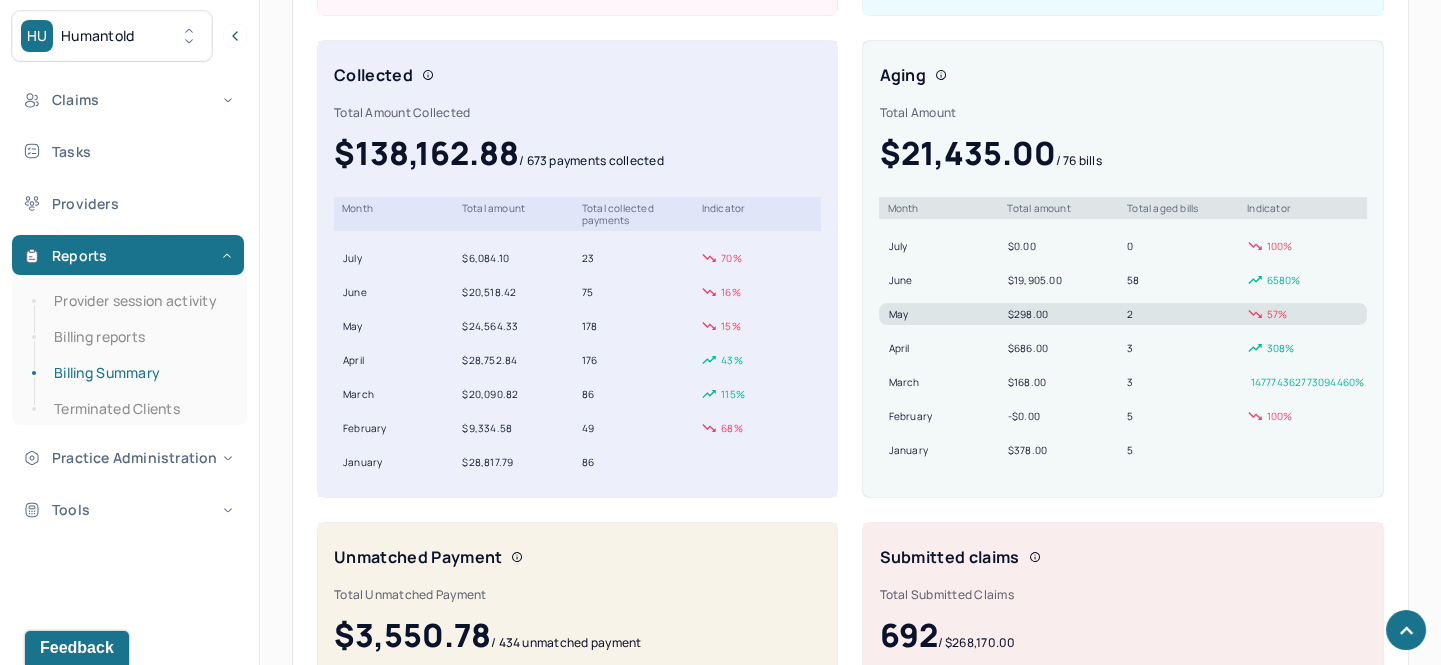 click on "$298.00" at bounding box center (1063, 314) 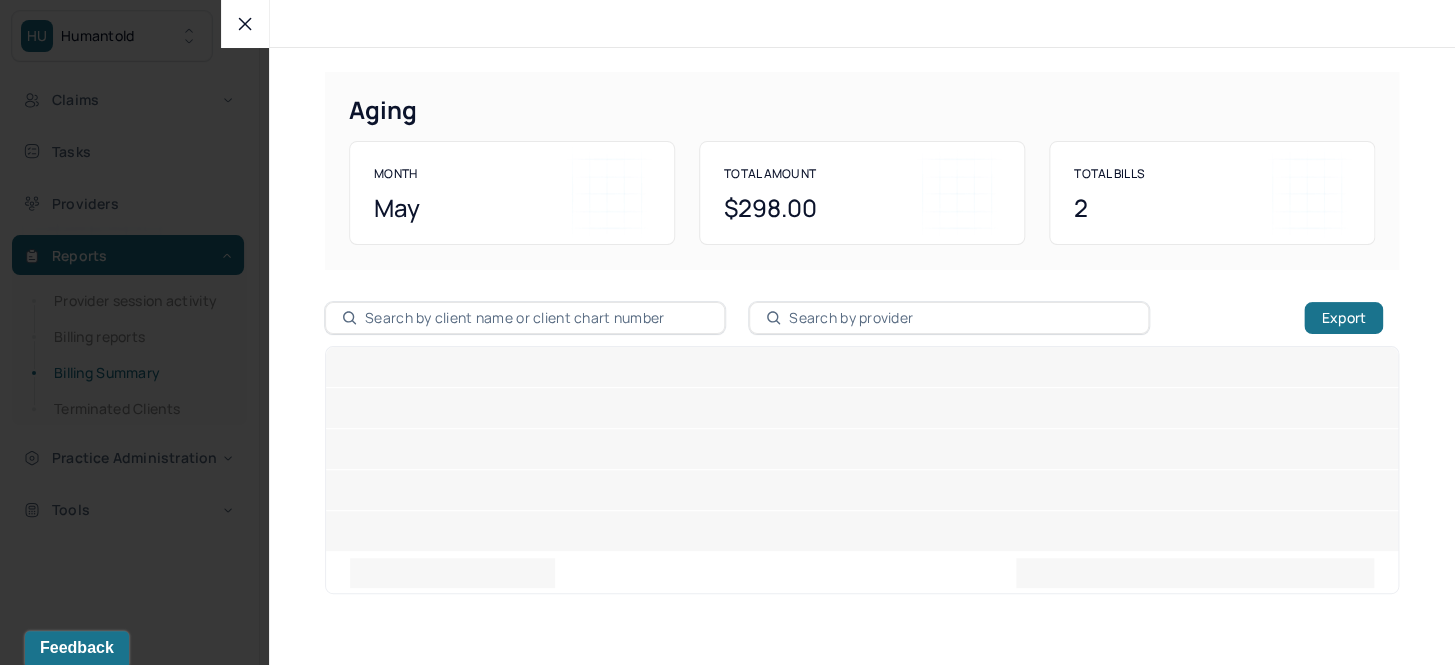 click 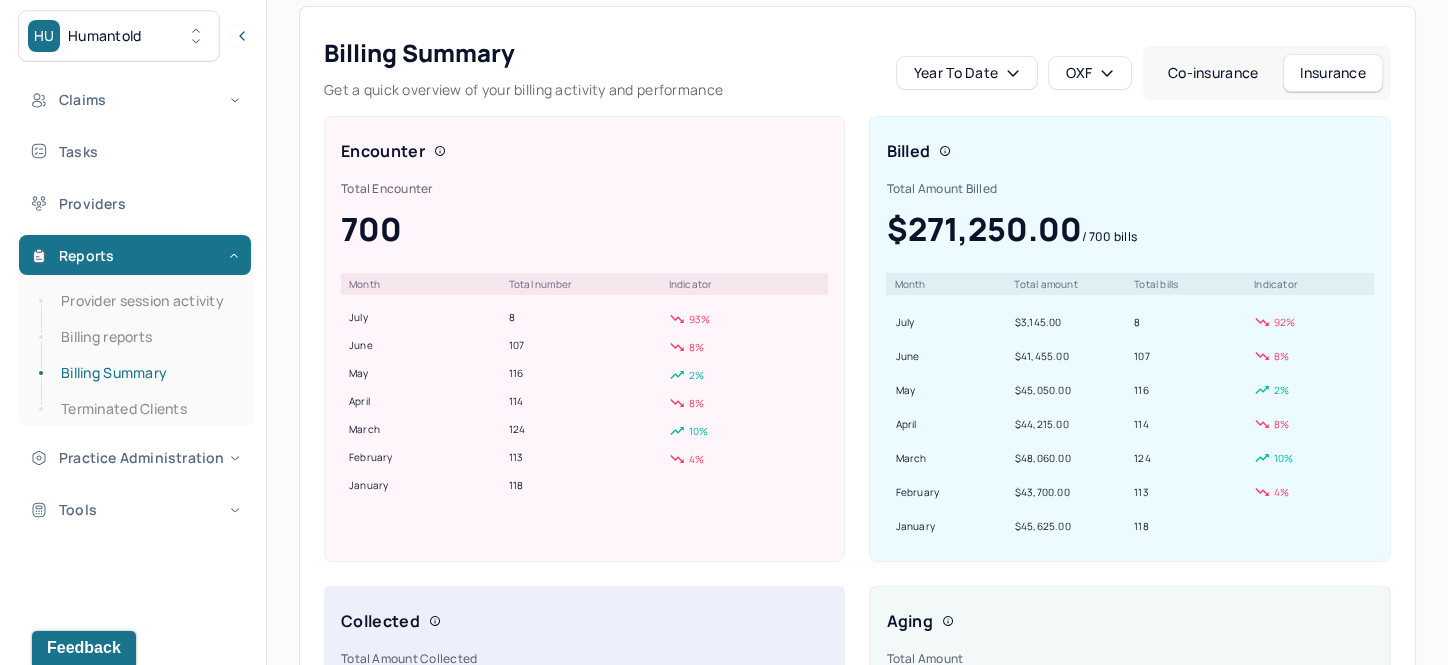 scroll, scrollTop: 0, scrollLeft: 0, axis: both 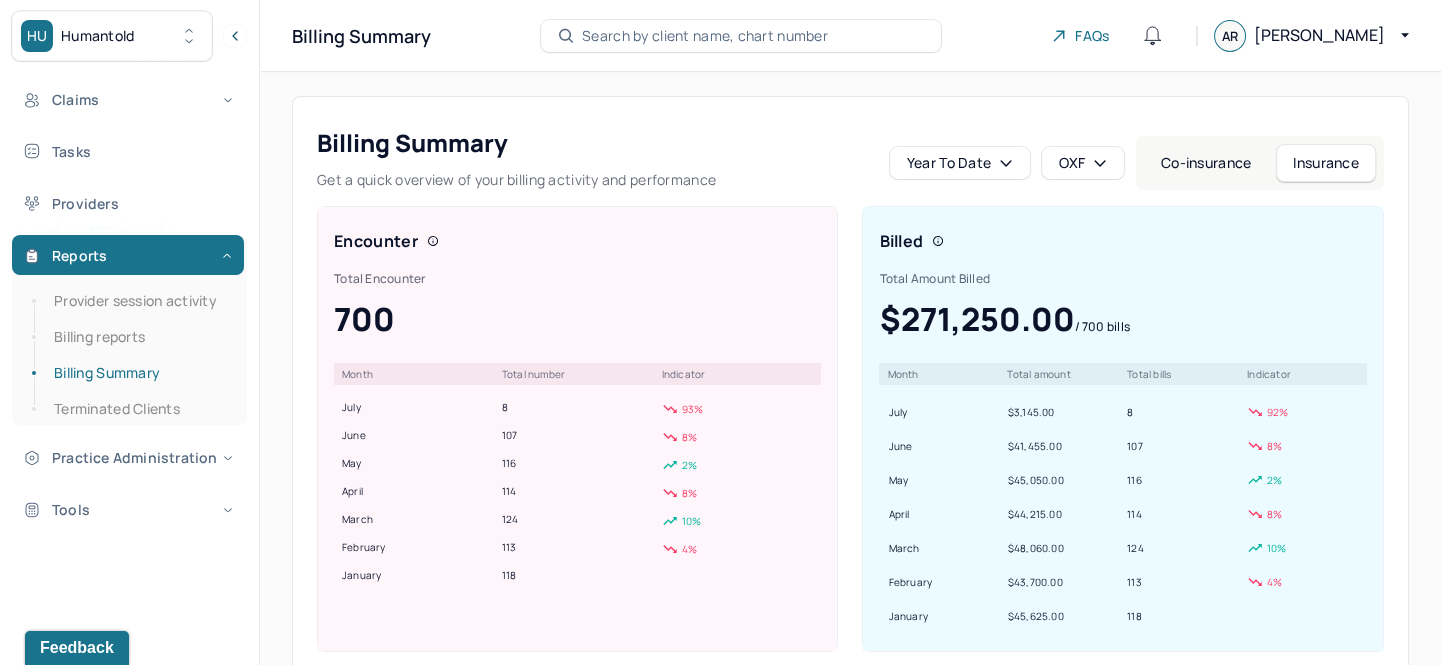 click on "OXF" at bounding box center (1083, 163) 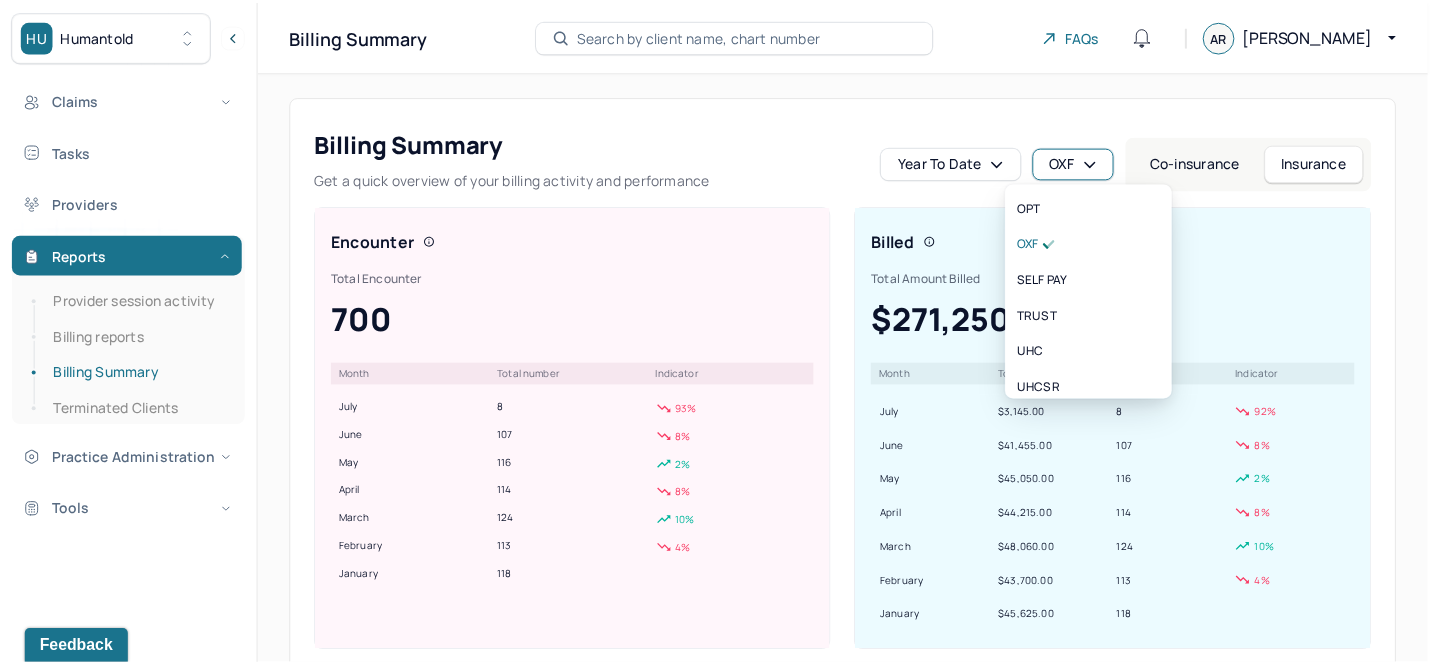 scroll, scrollTop: 454, scrollLeft: 0, axis: vertical 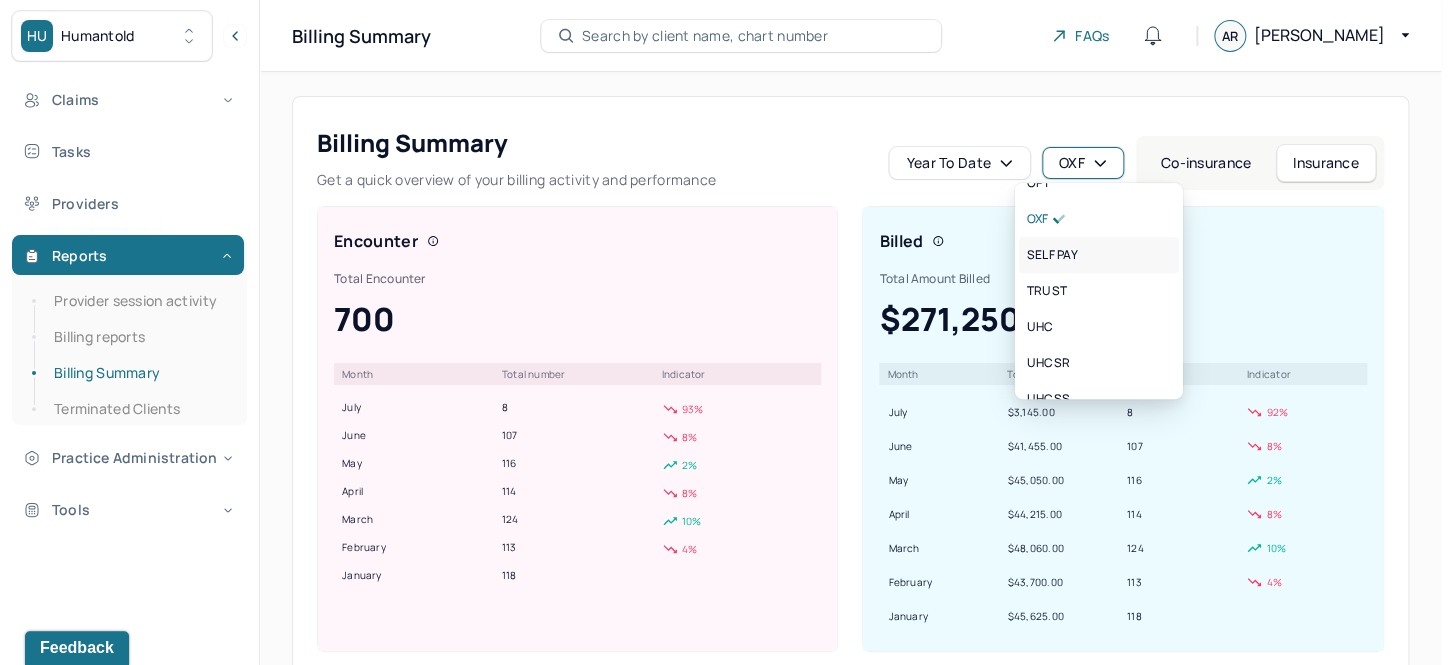 click on "SELF PAY" at bounding box center [1052, 255] 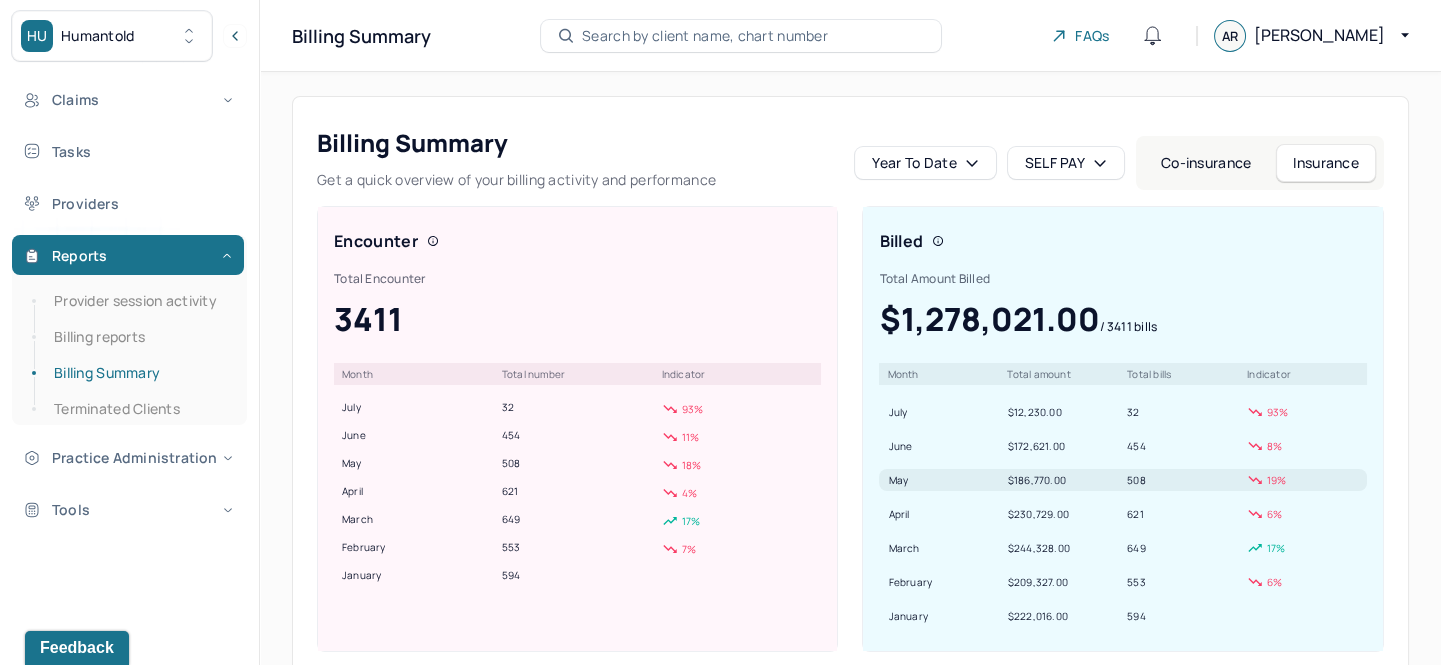 click on "$186,770.00" at bounding box center [1063, 480] 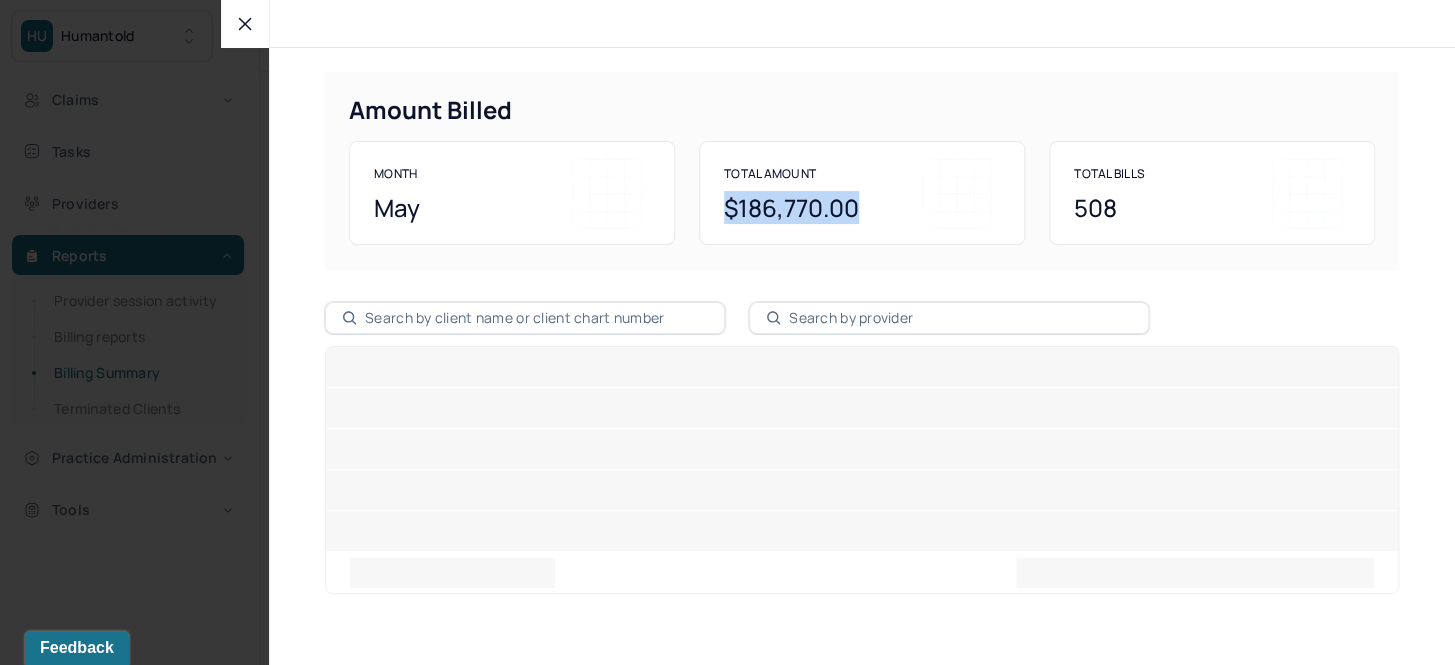 drag, startPoint x: 889, startPoint y: 204, endPoint x: 725, endPoint y: 207, distance: 164.02744 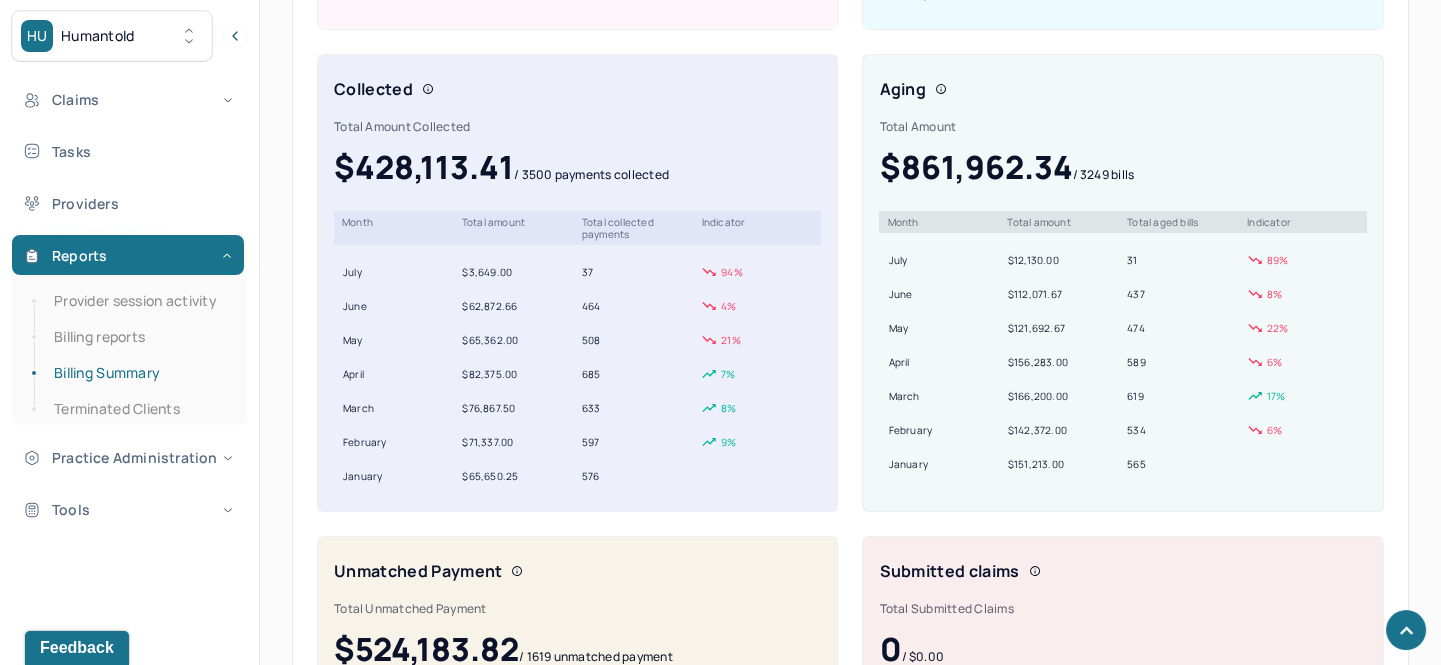 scroll, scrollTop: 636, scrollLeft: 0, axis: vertical 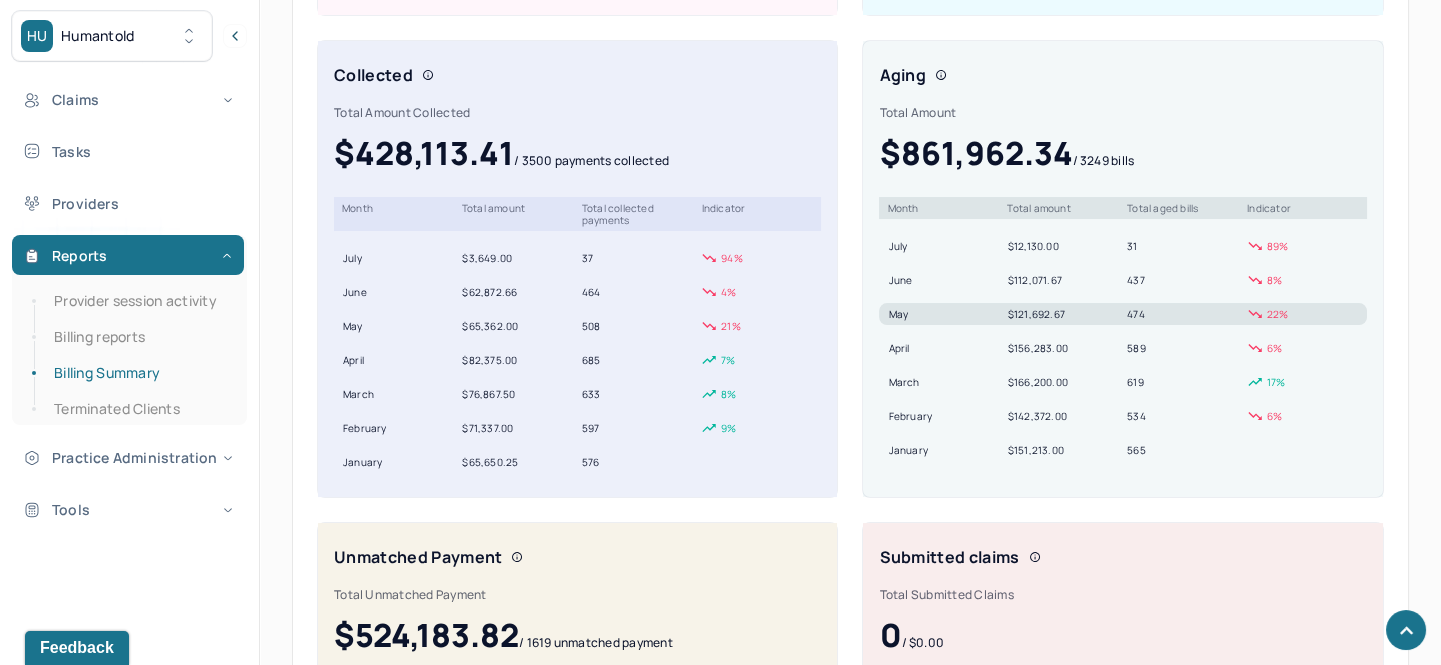 click on "$121,692.67" at bounding box center (1063, 314) 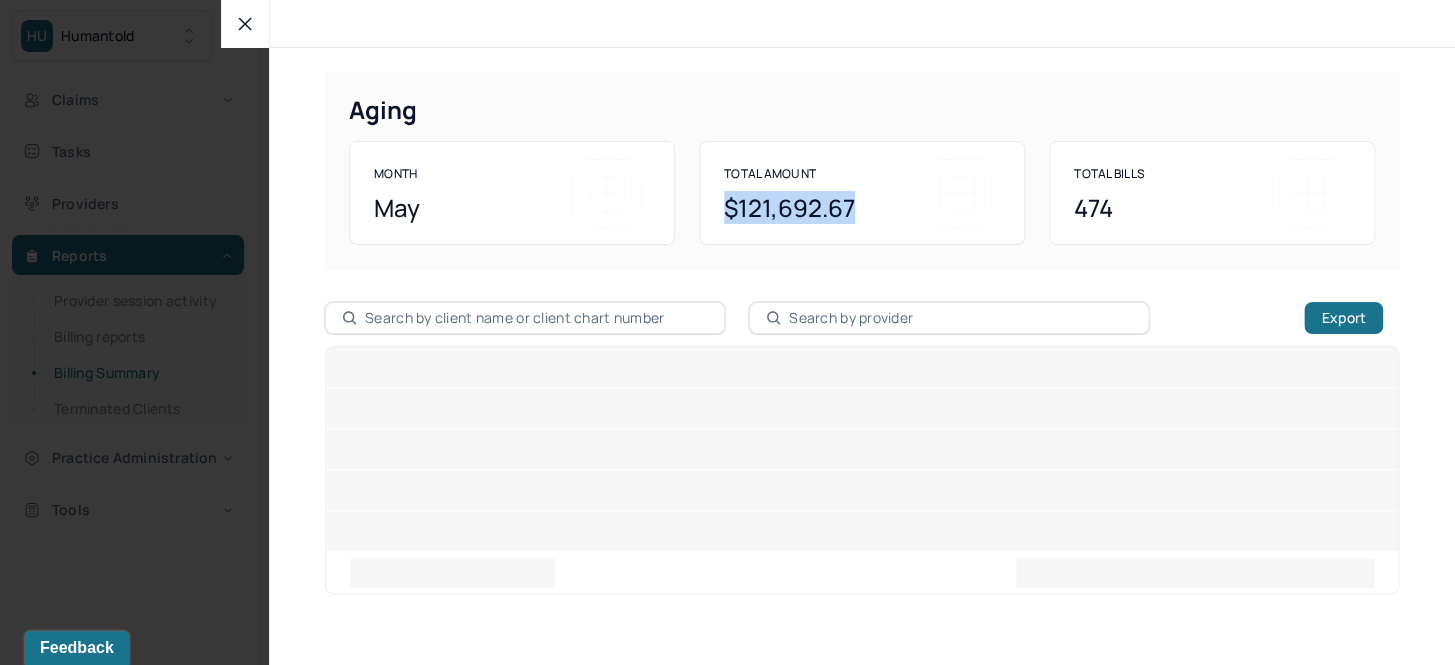 drag, startPoint x: 725, startPoint y: 206, endPoint x: 885, endPoint y: 217, distance: 160.37769 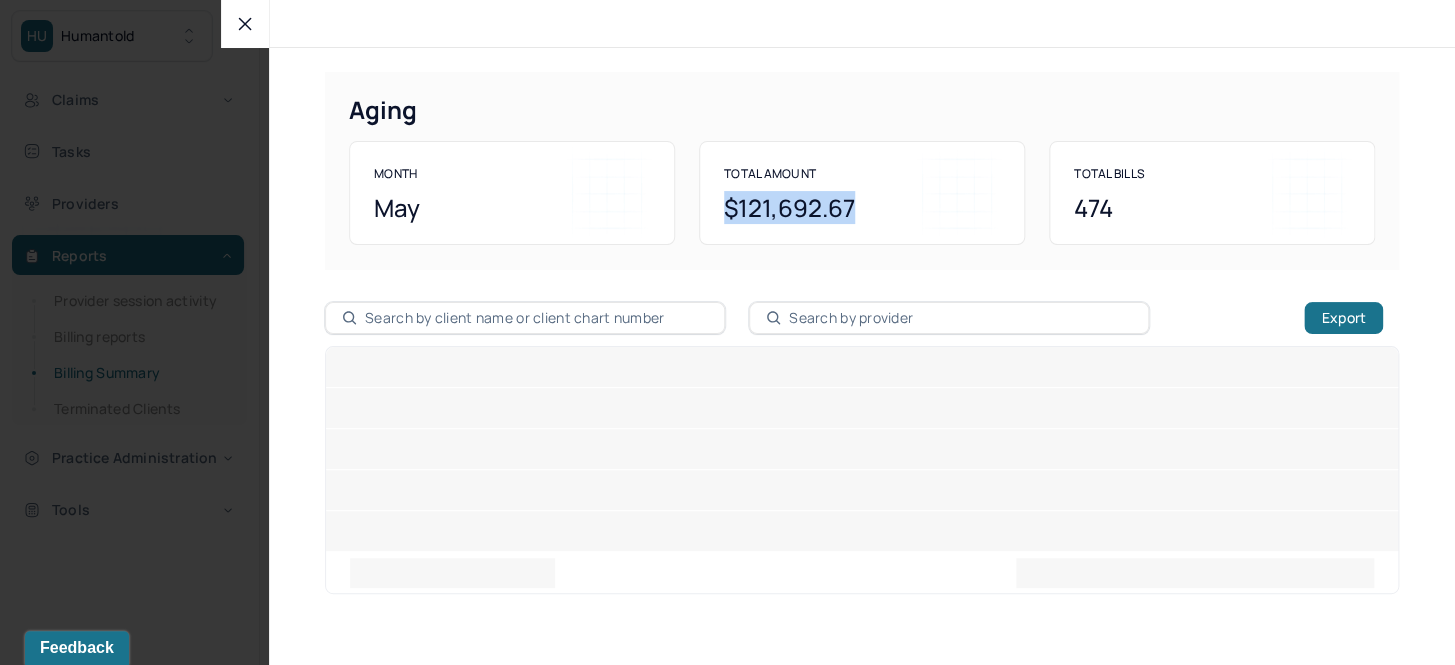 click on "$121,692.67" at bounding box center [862, 208] 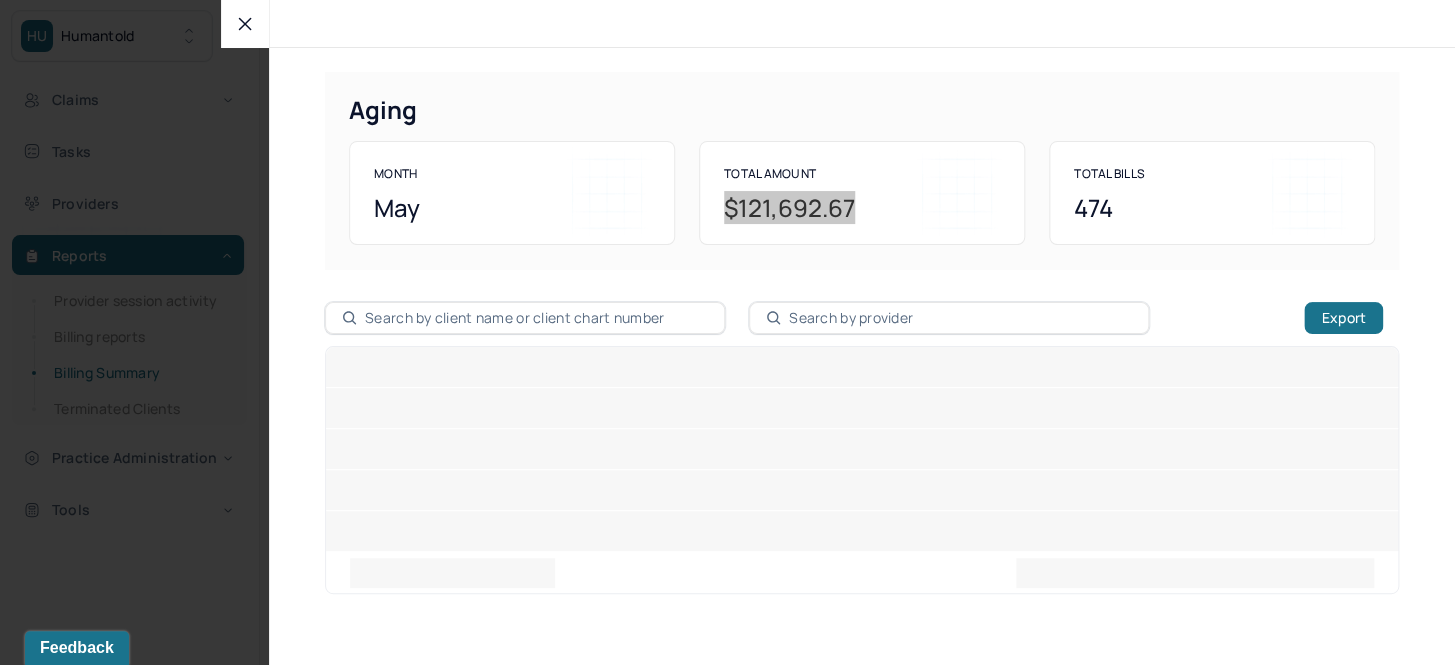 click at bounding box center [245, 24] 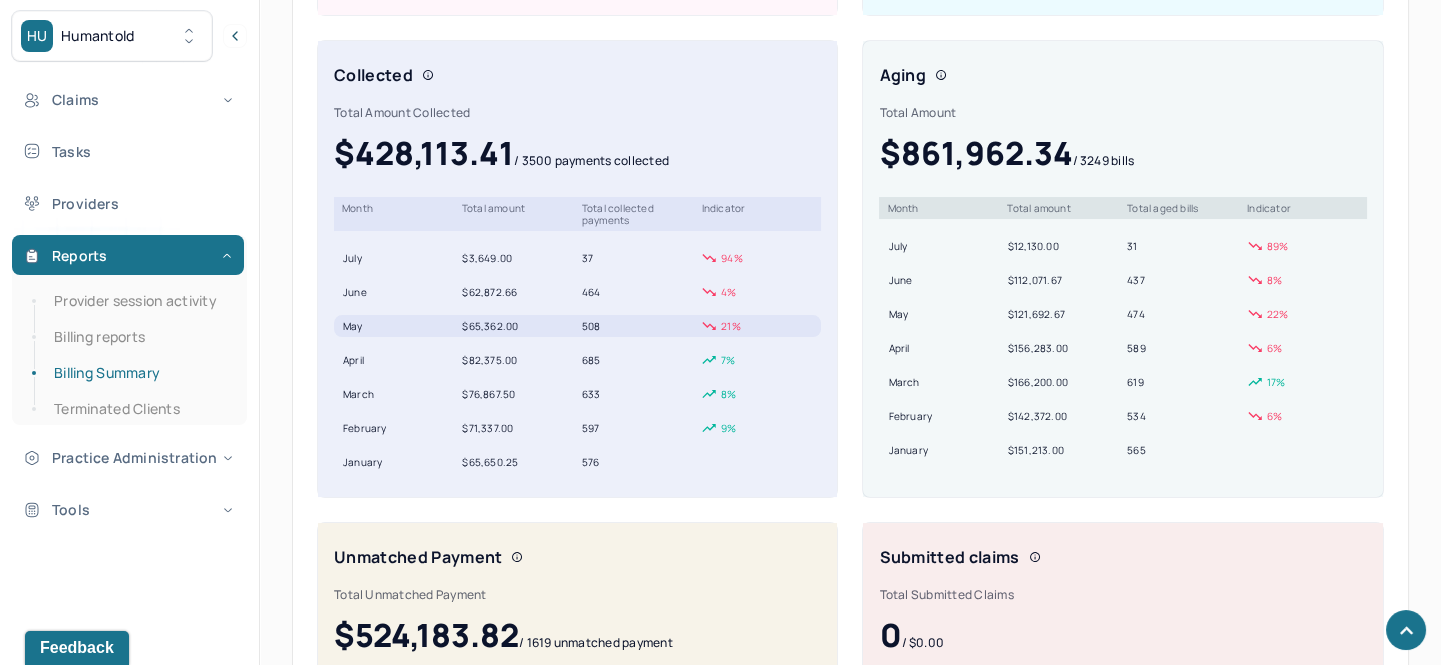 click on "$65,362.00" at bounding box center (517, 326) 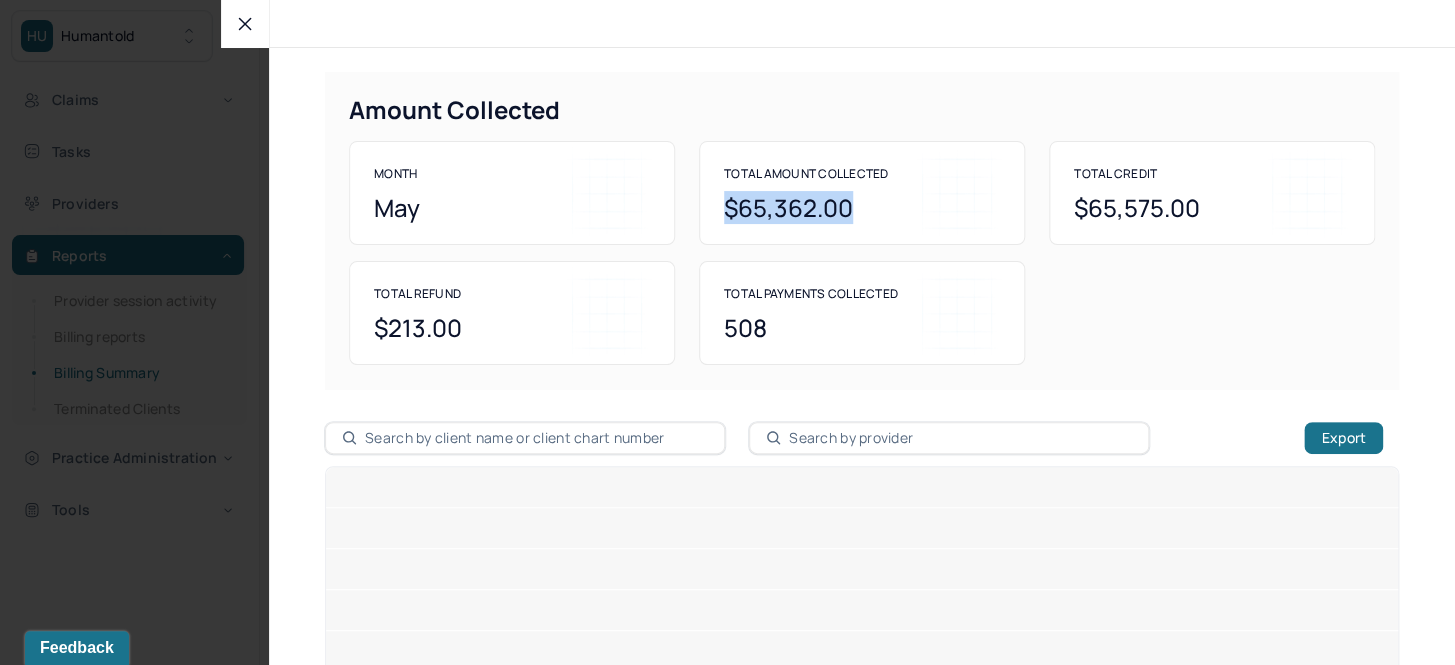 drag, startPoint x: 716, startPoint y: 211, endPoint x: 887, endPoint y: 221, distance: 171.29214 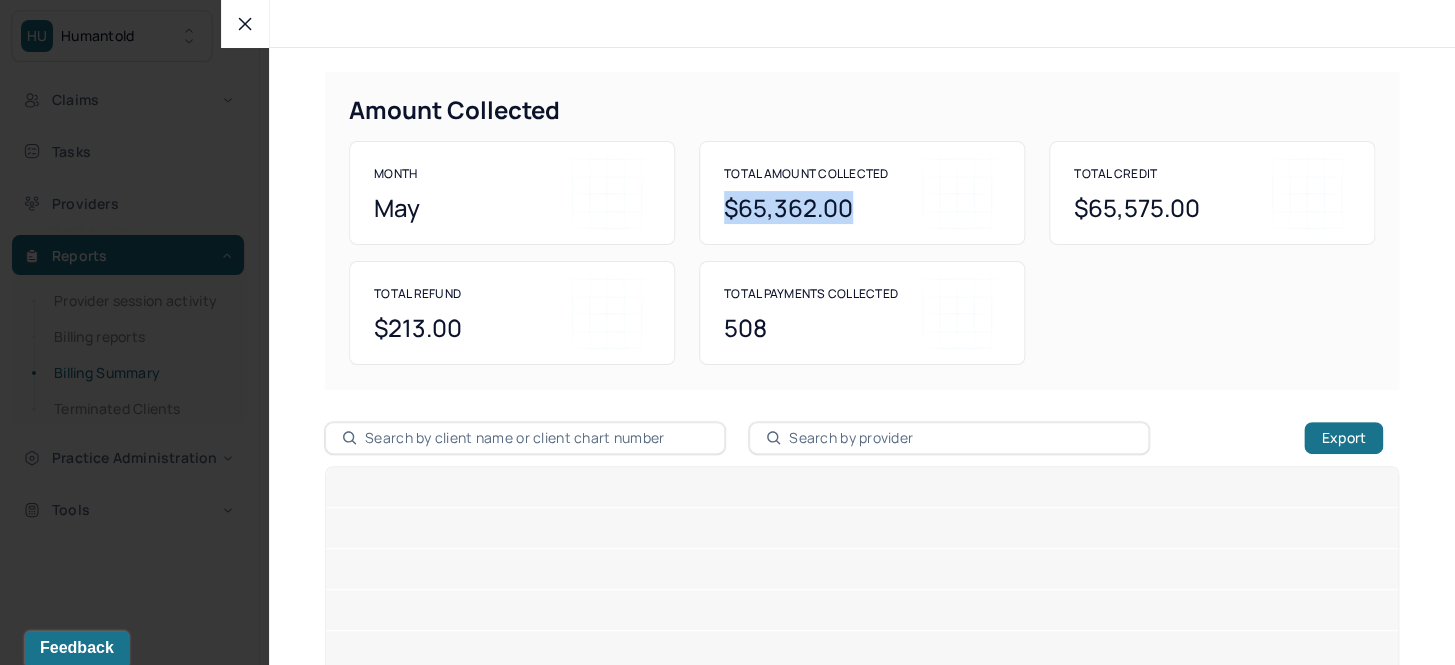 click on "Total Amount Collected $65,362.00" at bounding box center (862, 193) 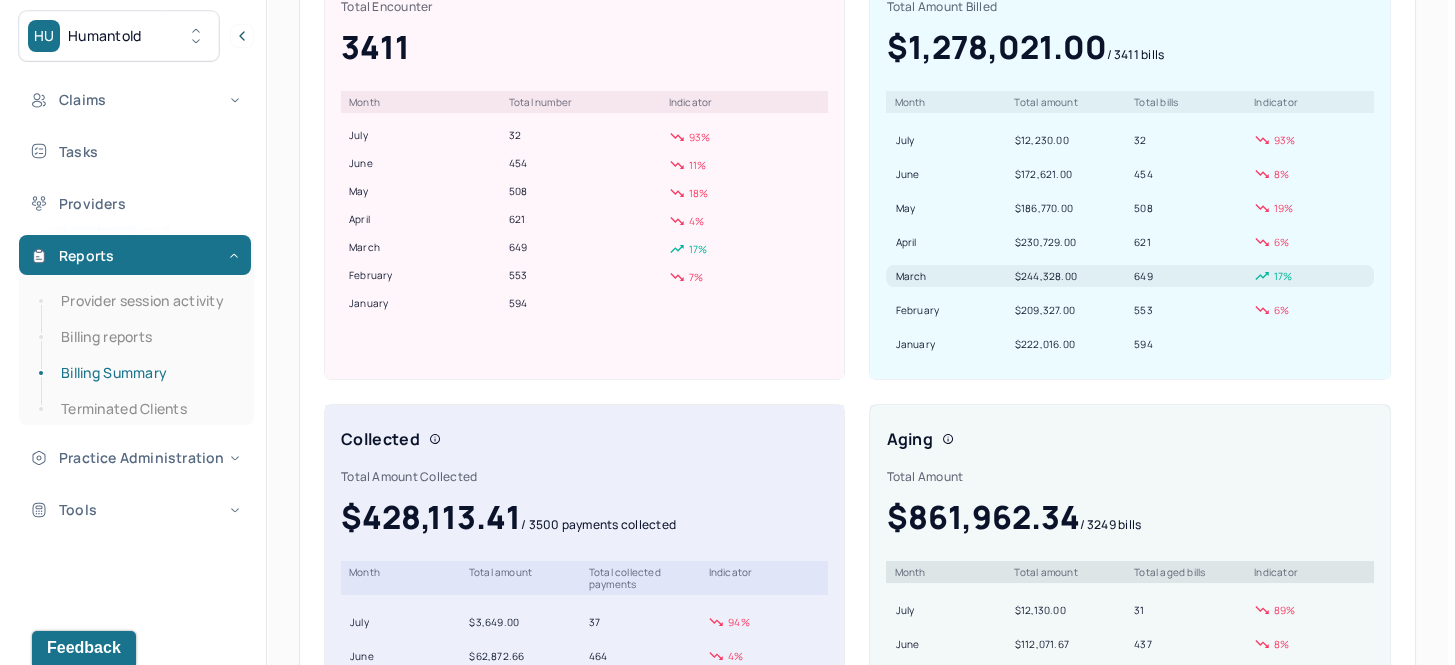 scroll, scrollTop: 0, scrollLeft: 0, axis: both 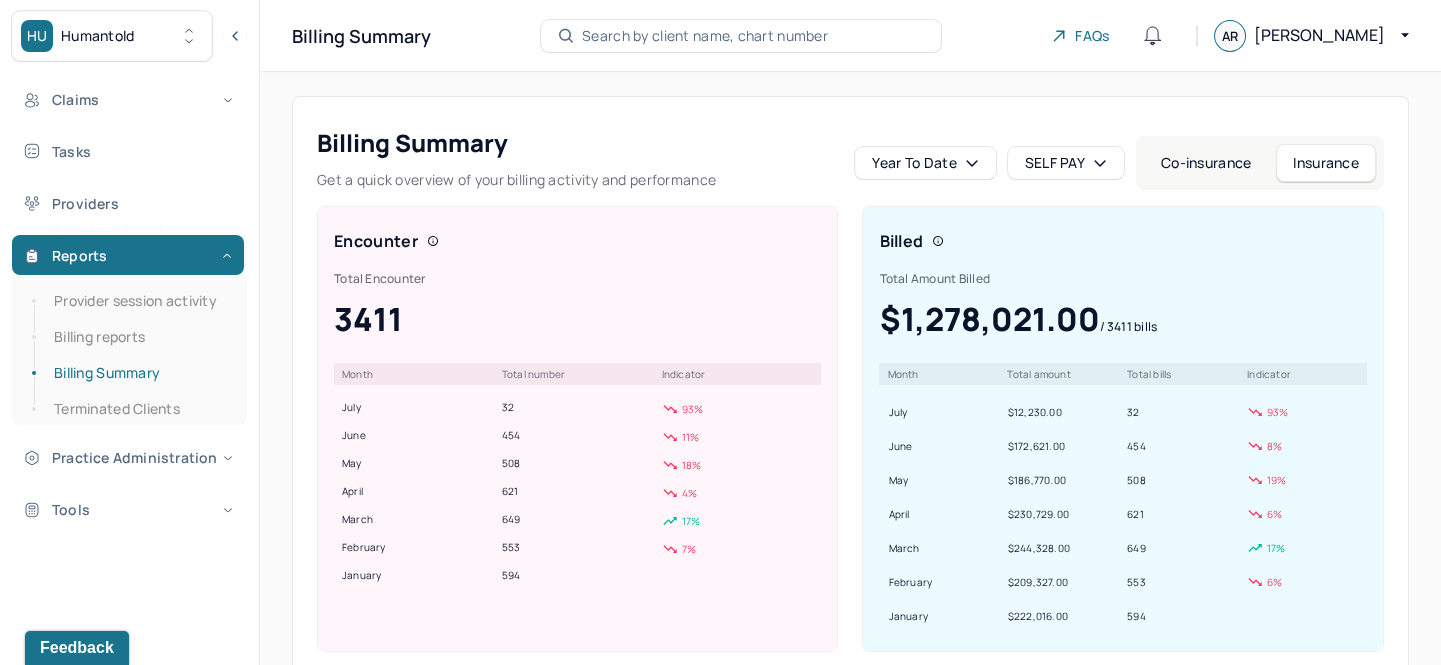 click on "Self pay" at bounding box center (1066, 163) 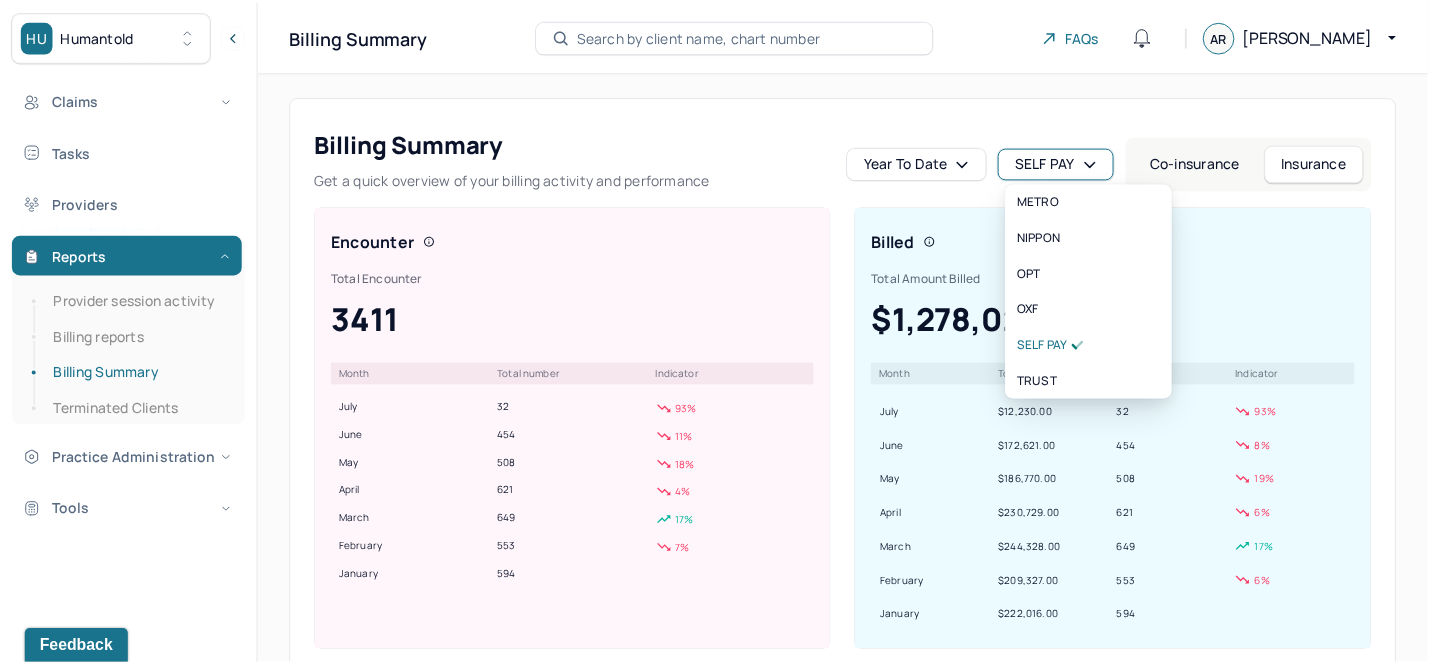 scroll, scrollTop: 454, scrollLeft: 0, axis: vertical 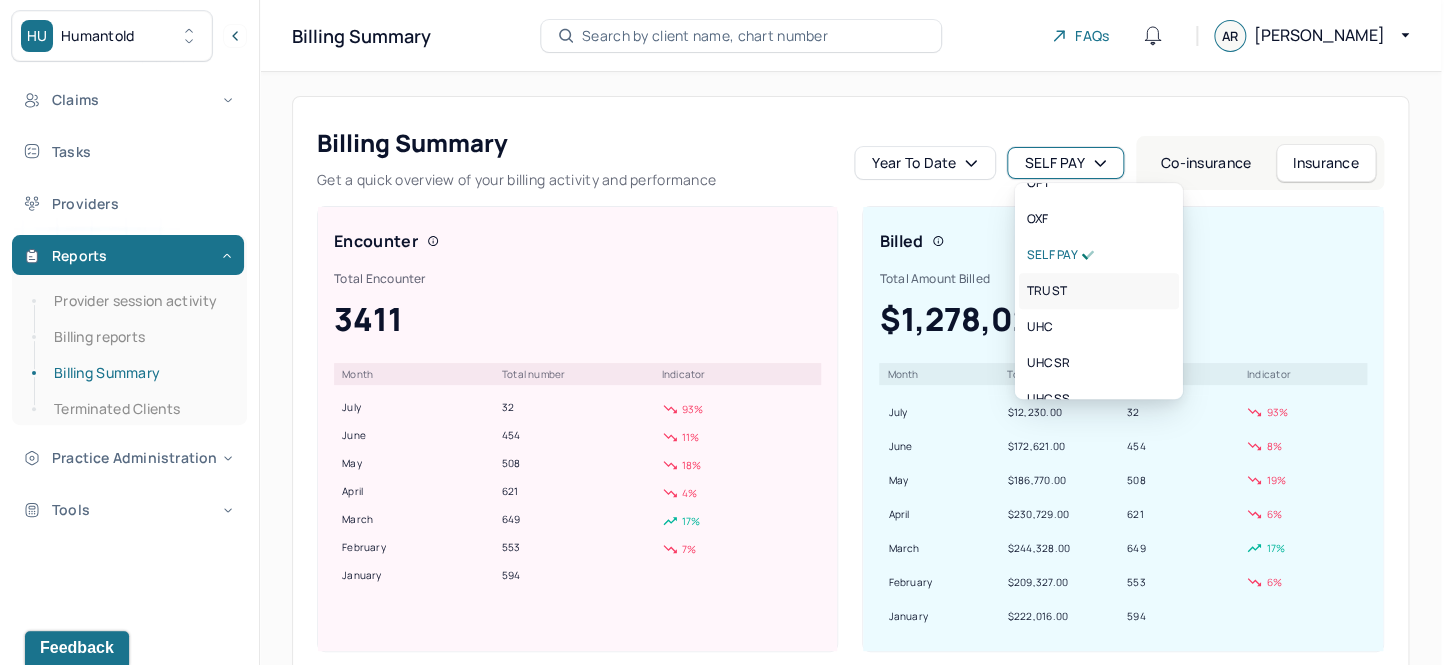 click on "TRUST" at bounding box center [1047, 291] 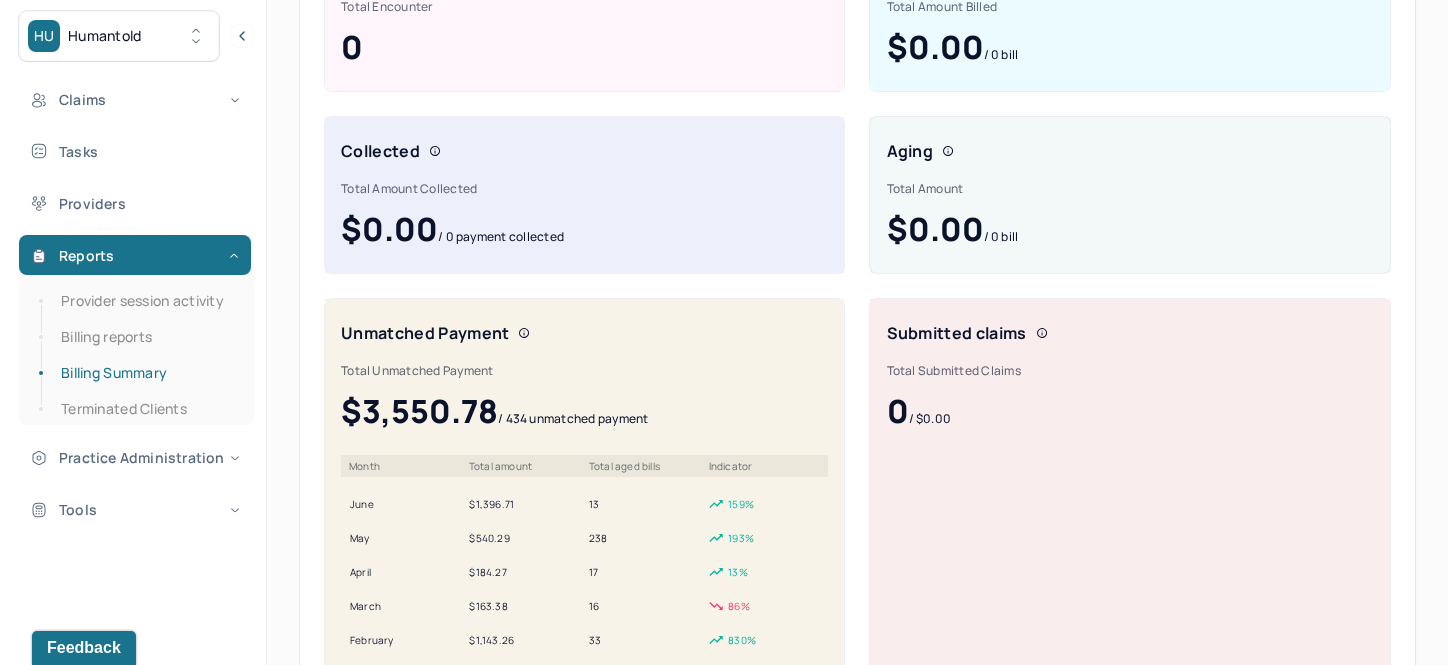 scroll, scrollTop: 0, scrollLeft: 0, axis: both 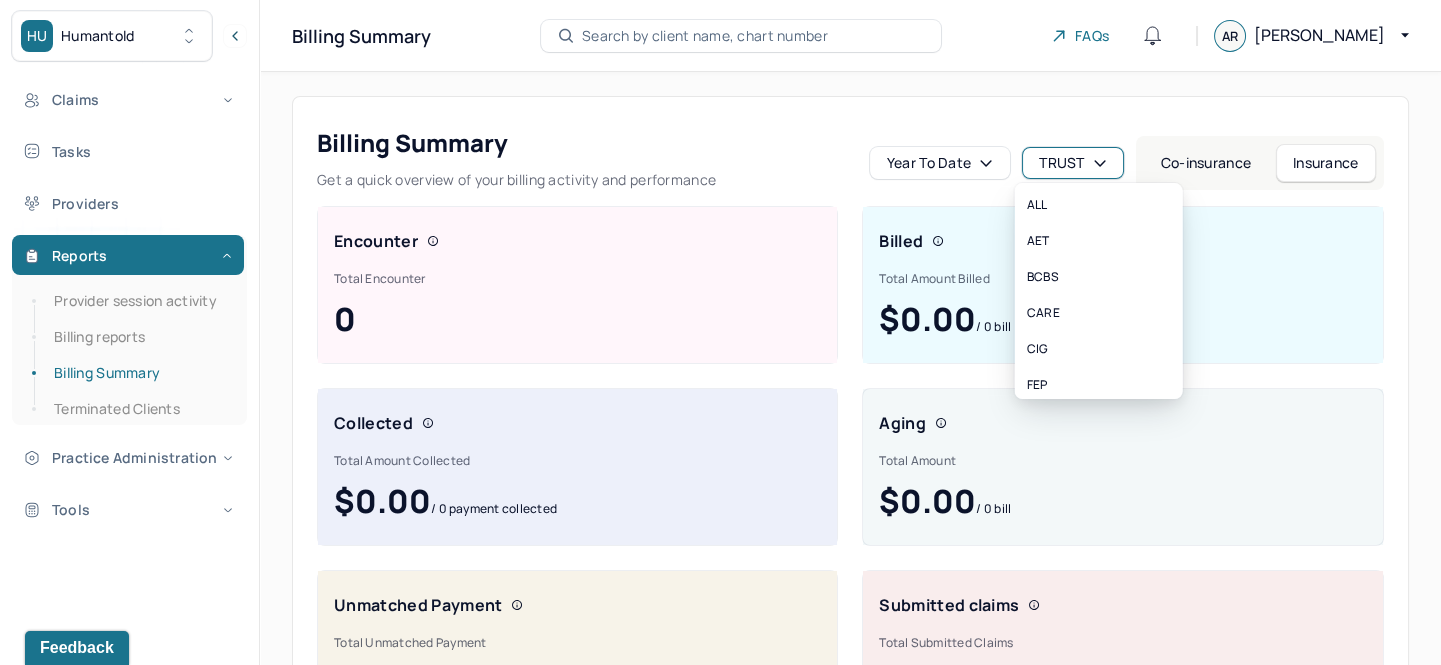 click on "TRUST" at bounding box center [1072, 163] 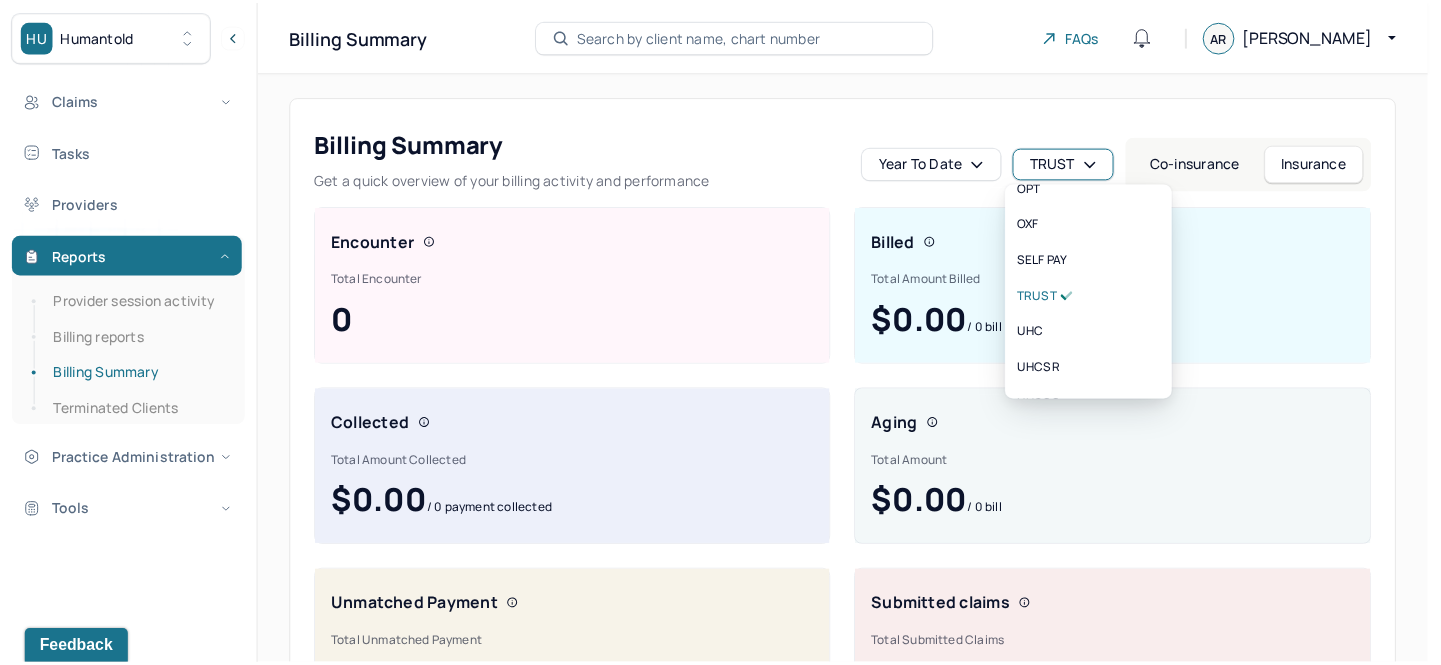 scroll, scrollTop: 454, scrollLeft: 0, axis: vertical 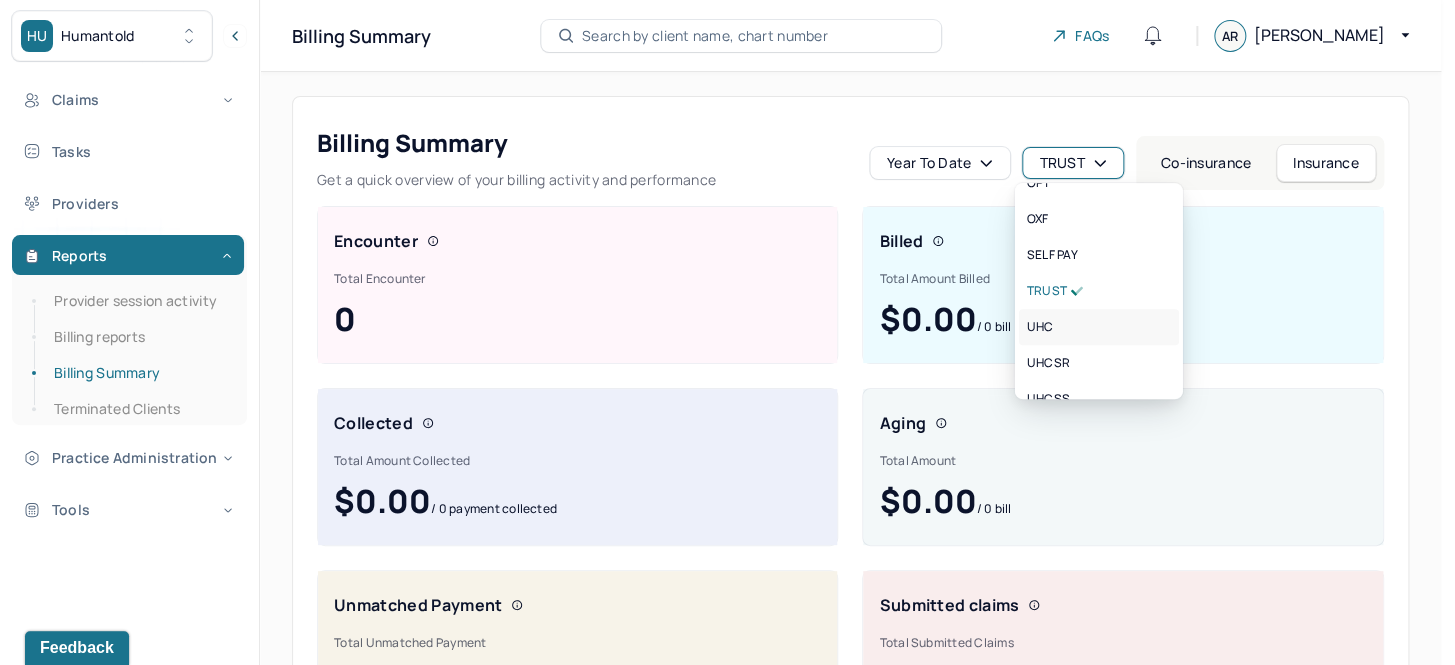 click on "UHC" at bounding box center (1099, 327) 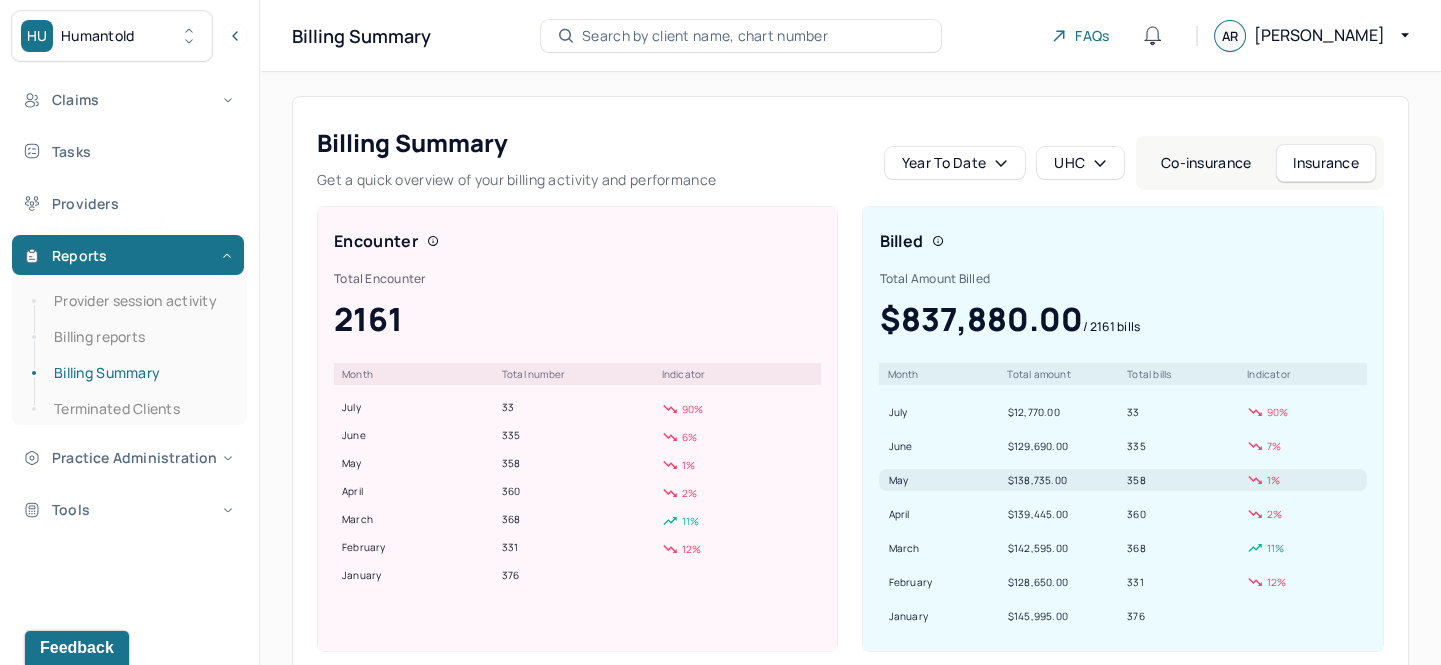 click on "$138,735.00" at bounding box center [1063, 480] 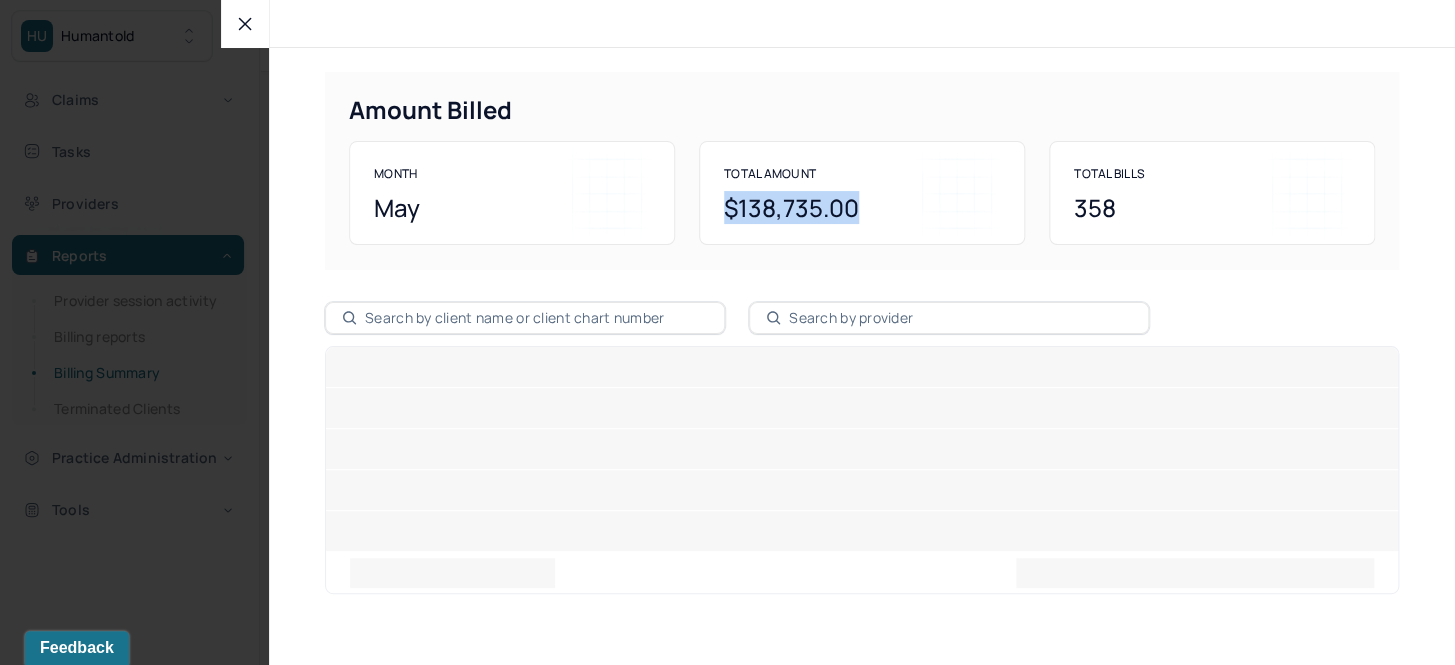 drag, startPoint x: 906, startPoint y: 200, endPoint x: 720, endPoint y: 210, distance: 186.26862 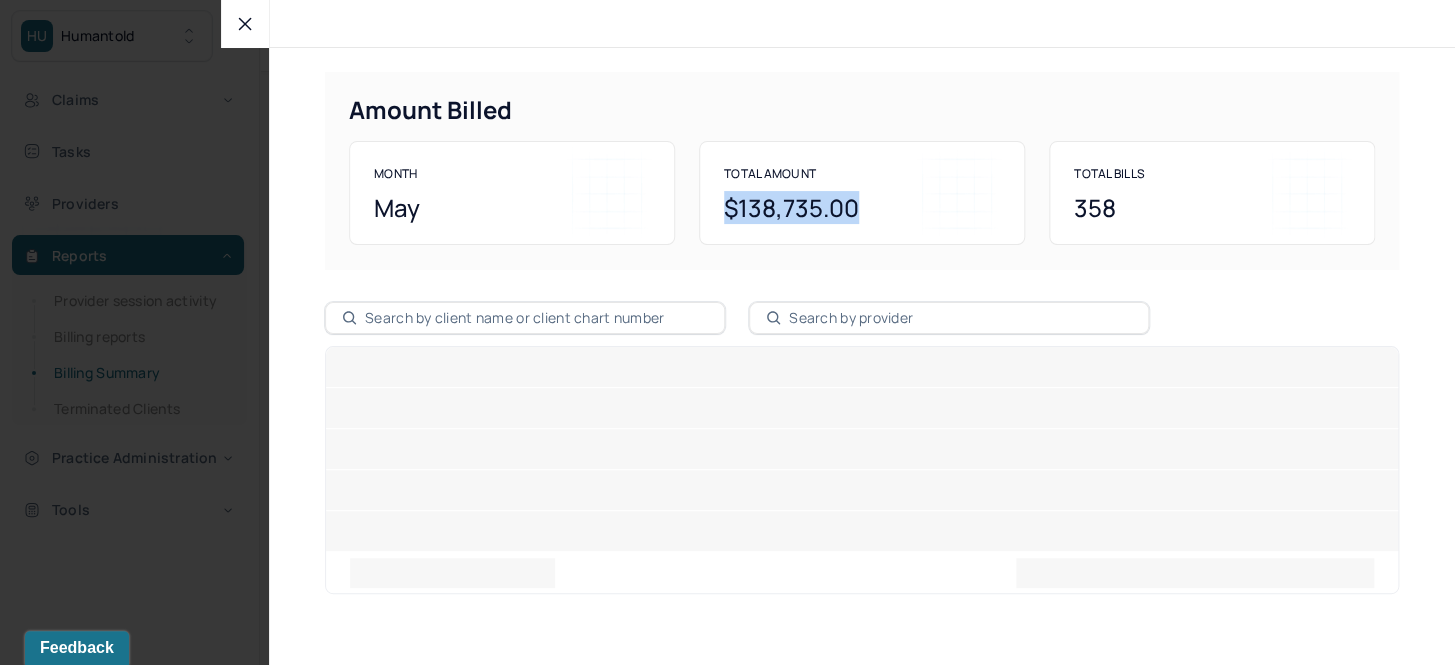 click on "Total Amount $138,735.00" at bounding box center [862, 193] 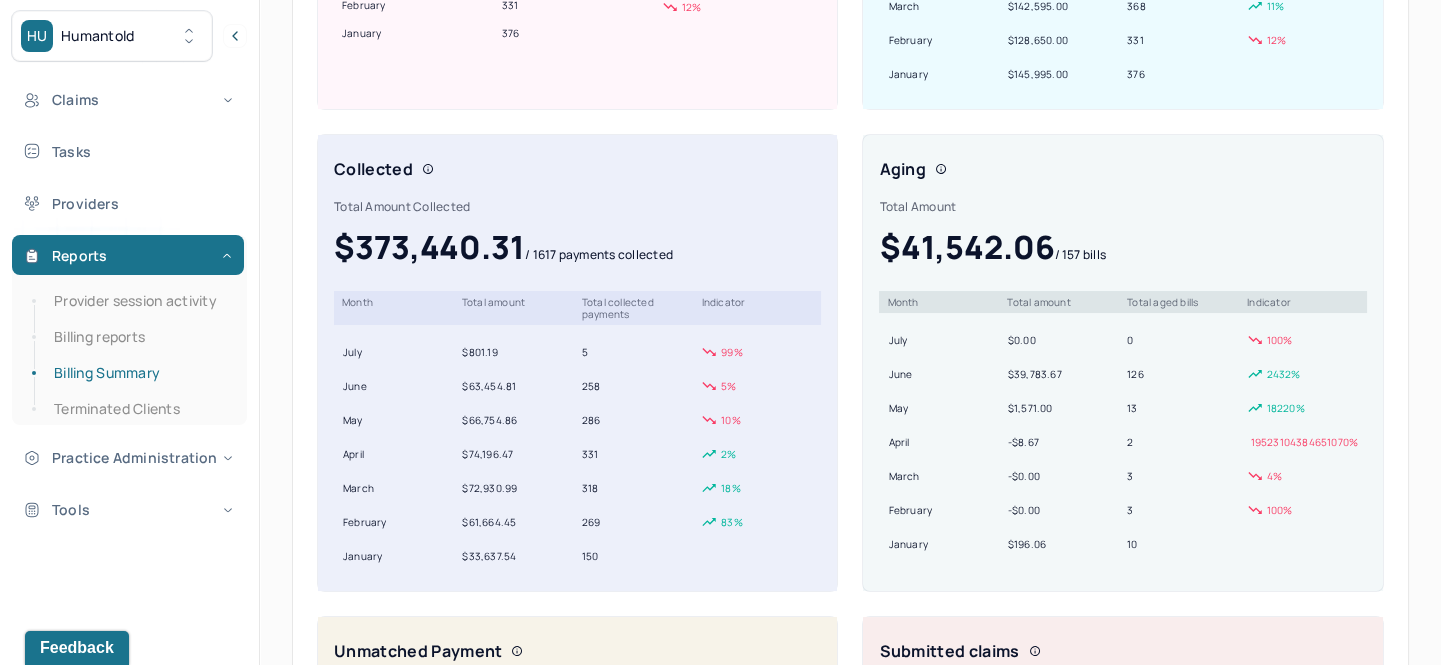 scroll, scrollTop: 545, scrollLeft: 0, axis: vertical 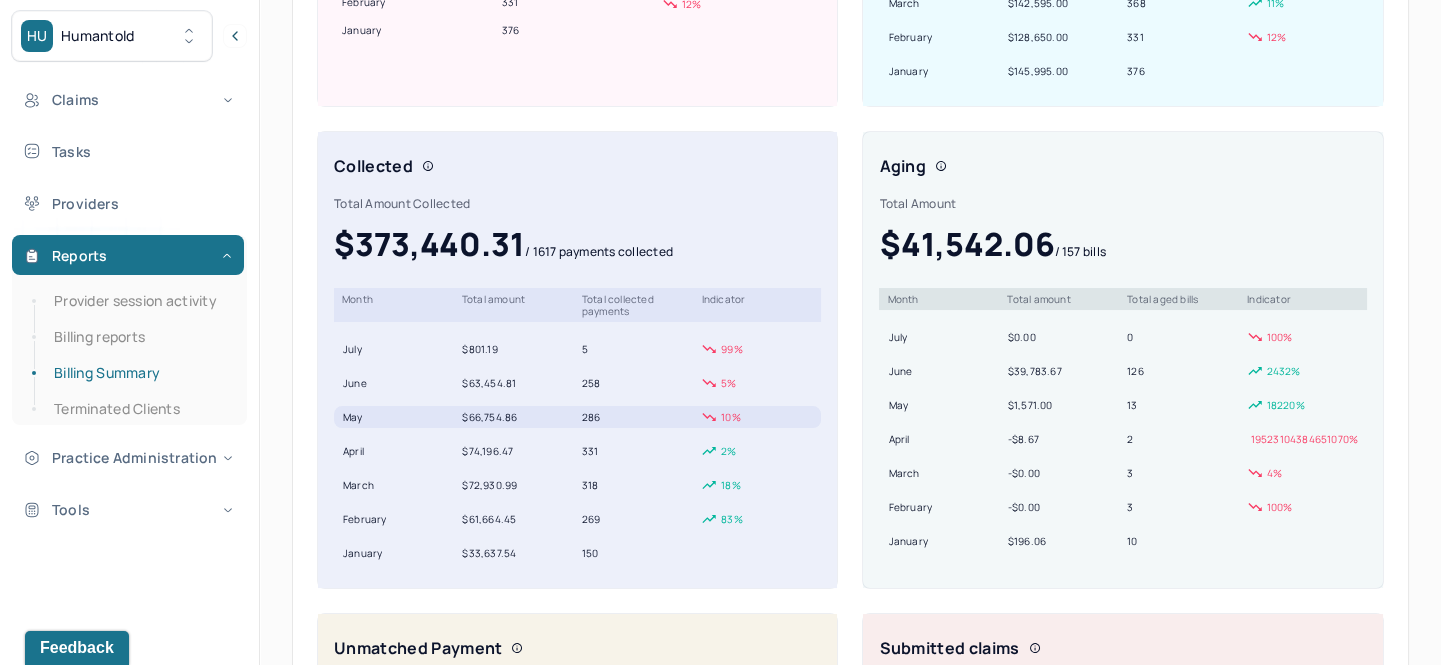 click on "$66,754.86" at bounding box center [517, 417] 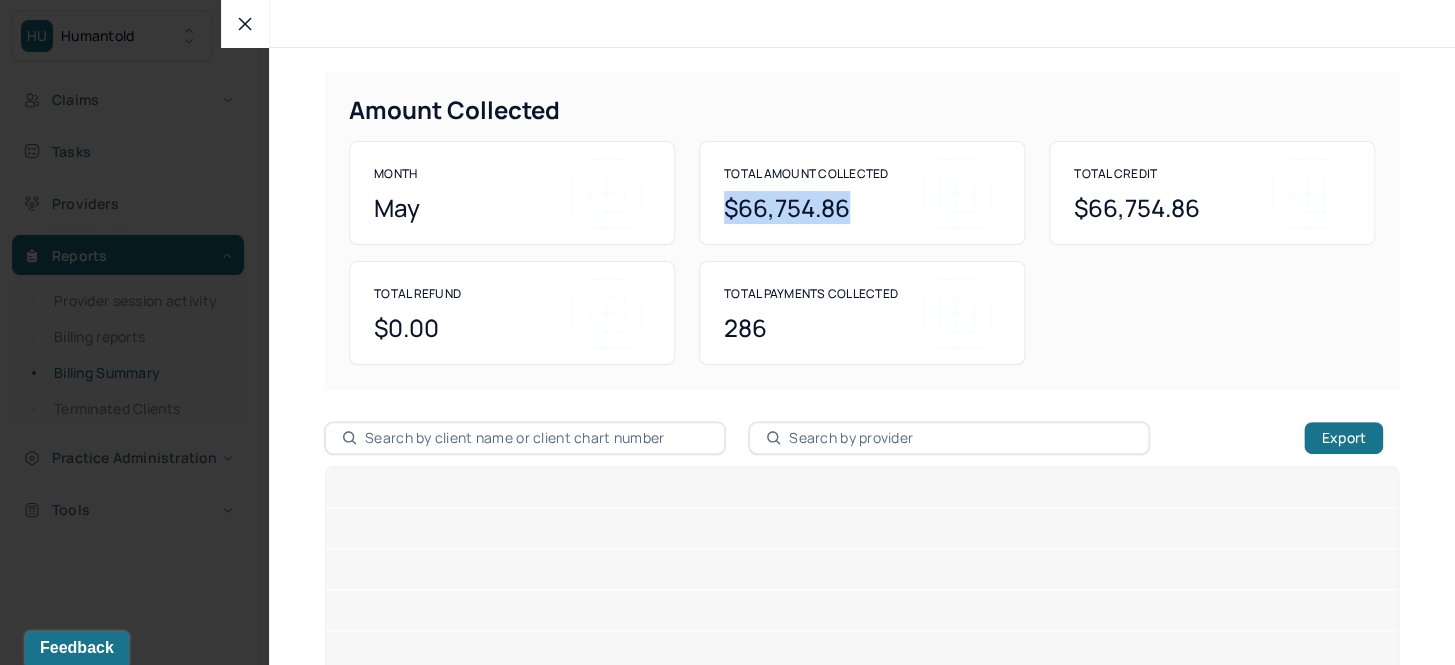 drag, startPoint x: 881, startPoint y: 214, endPoint x: 692, endPoint y: 217, distance: 189.0238 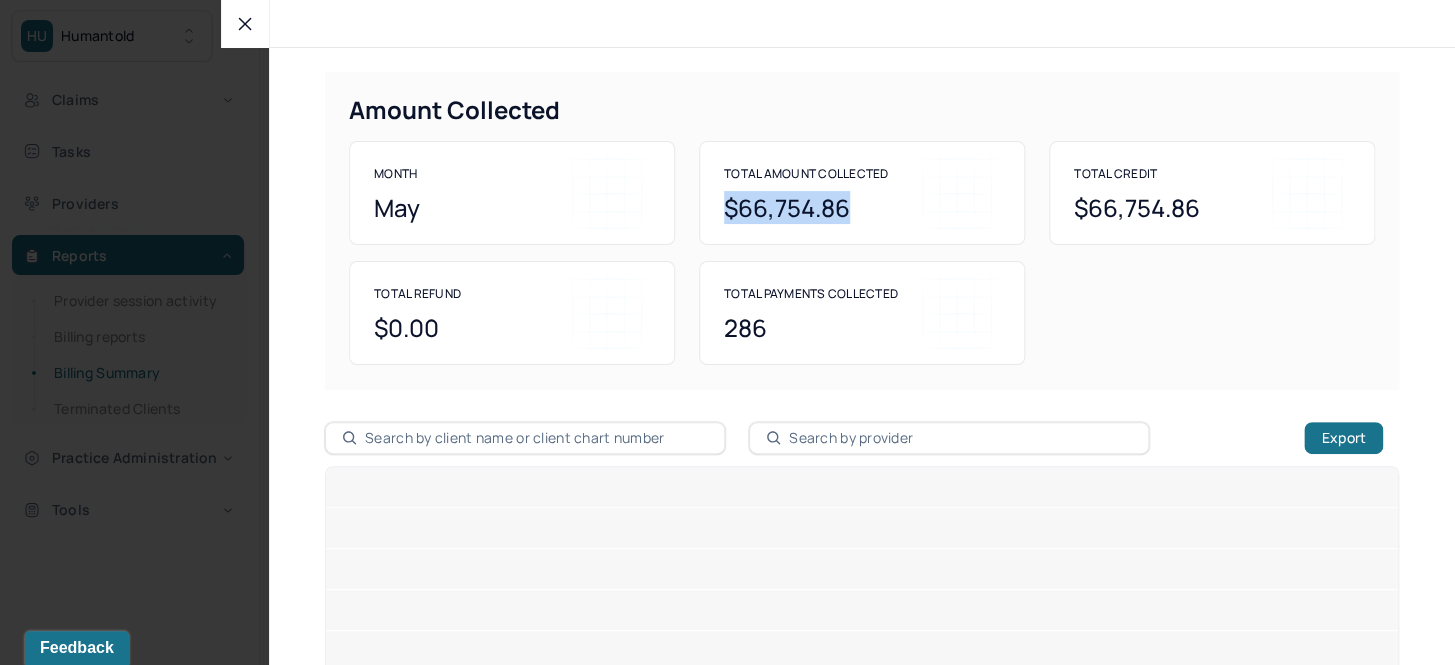 click on "MONTH may Total Amount Collected $66,754.86 Total Credit $66,754.86 Total Refund $0.00 TOTAL payments collected  286" at bounding box center [862, 253] 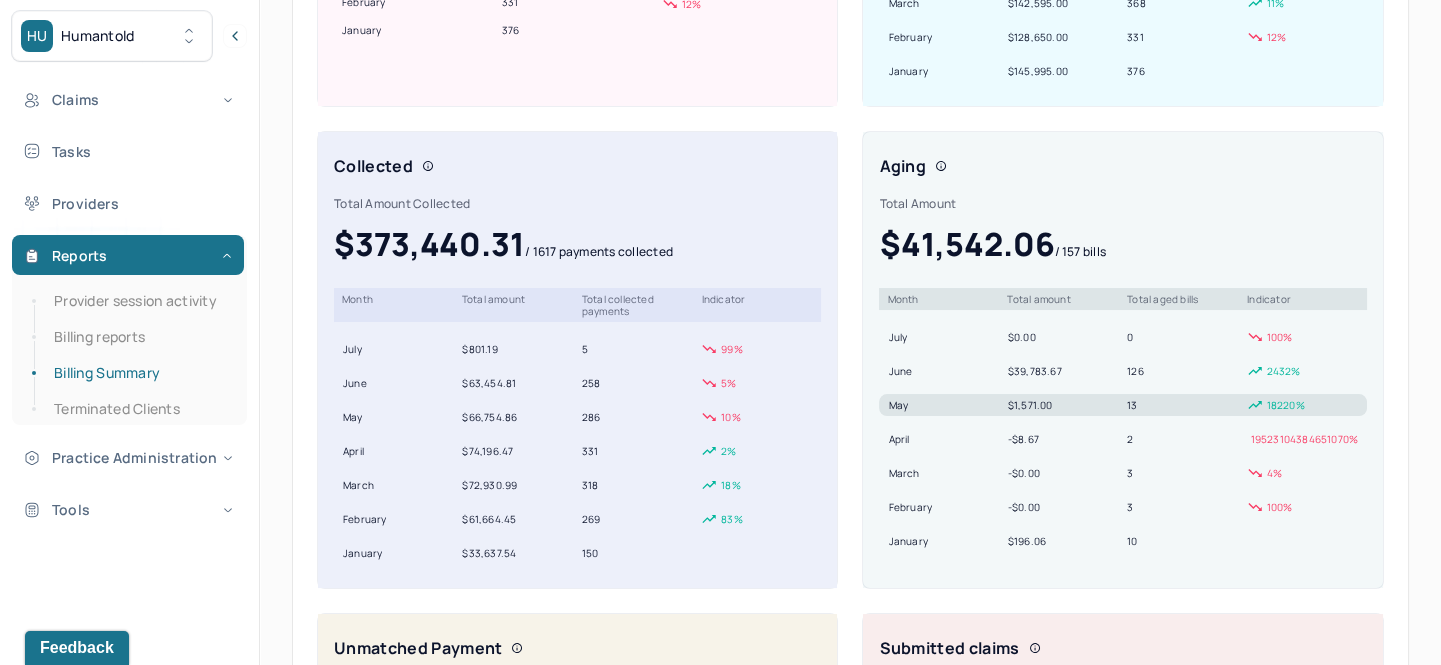 click on "$1,571.00" at bounding box center [1063, 405] 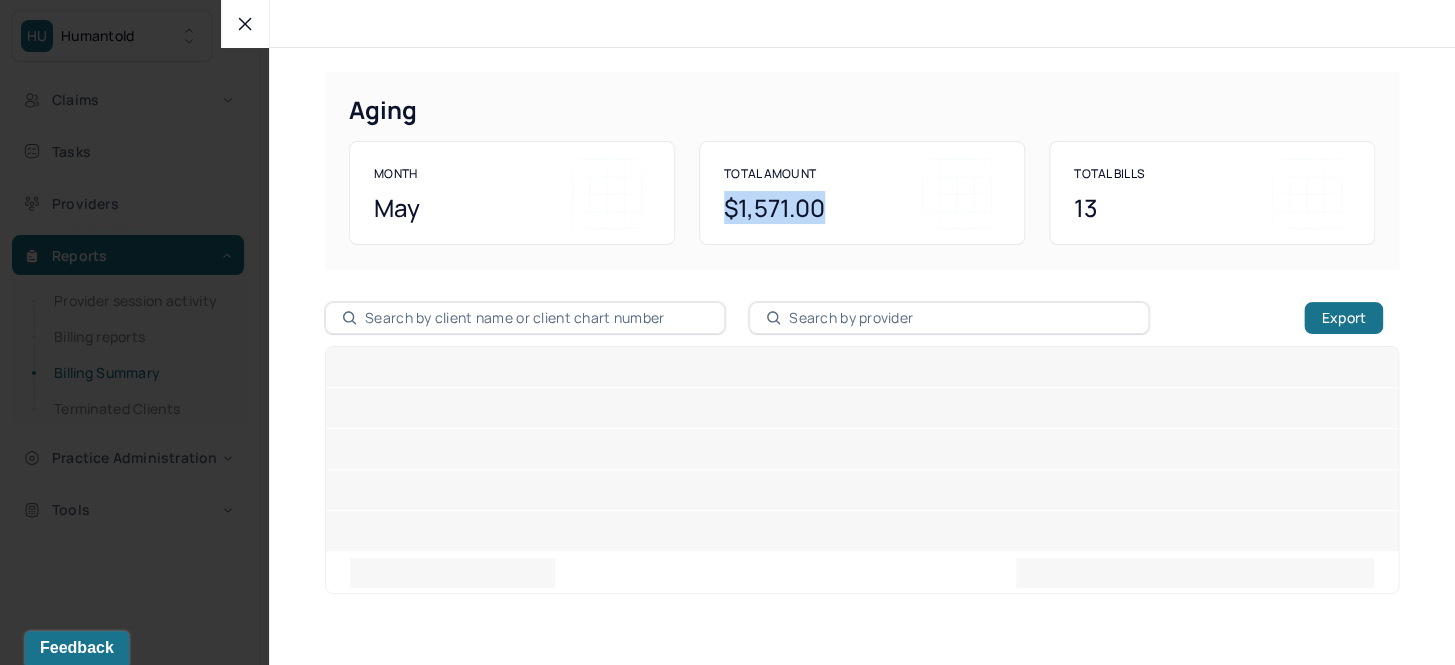 drag, startPoint x: 716, startPoint y: 209, endPoint x: 846, endPoint y: 217, distance: 130.24593 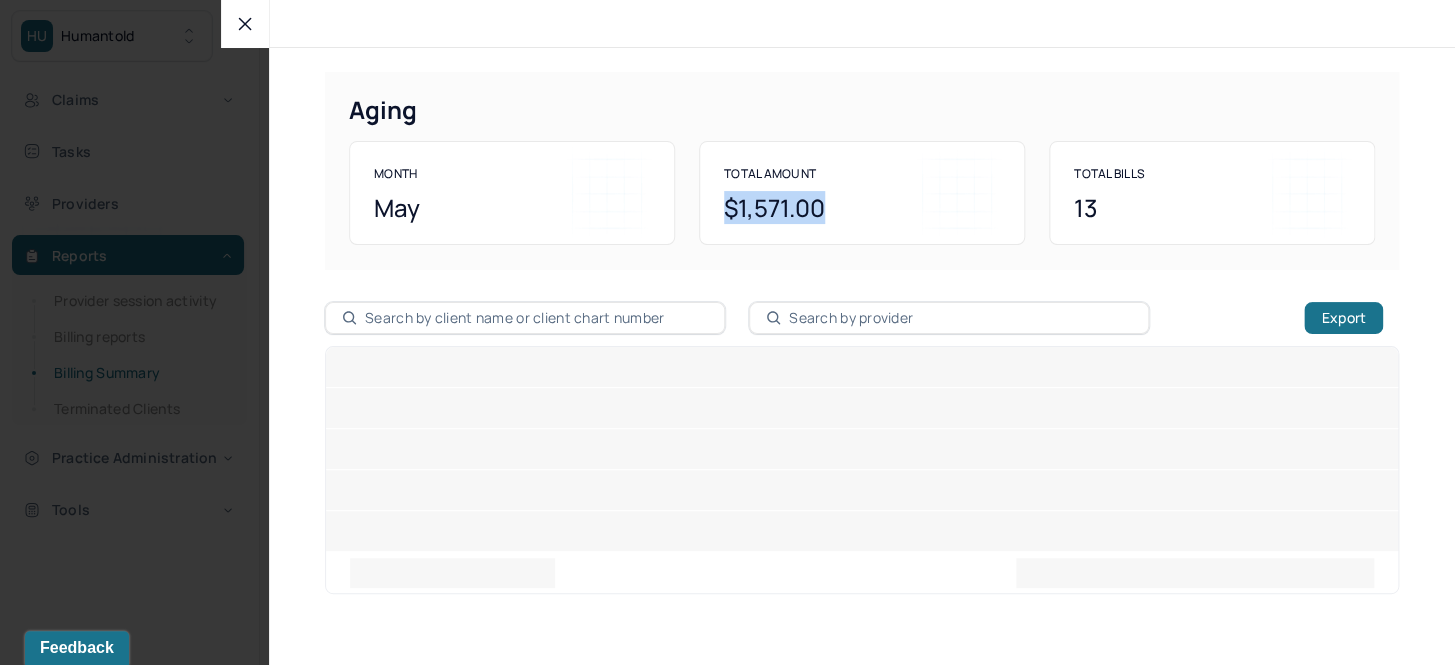 click on "Total Amount $1,571.00" at bounding box center (862, 193) 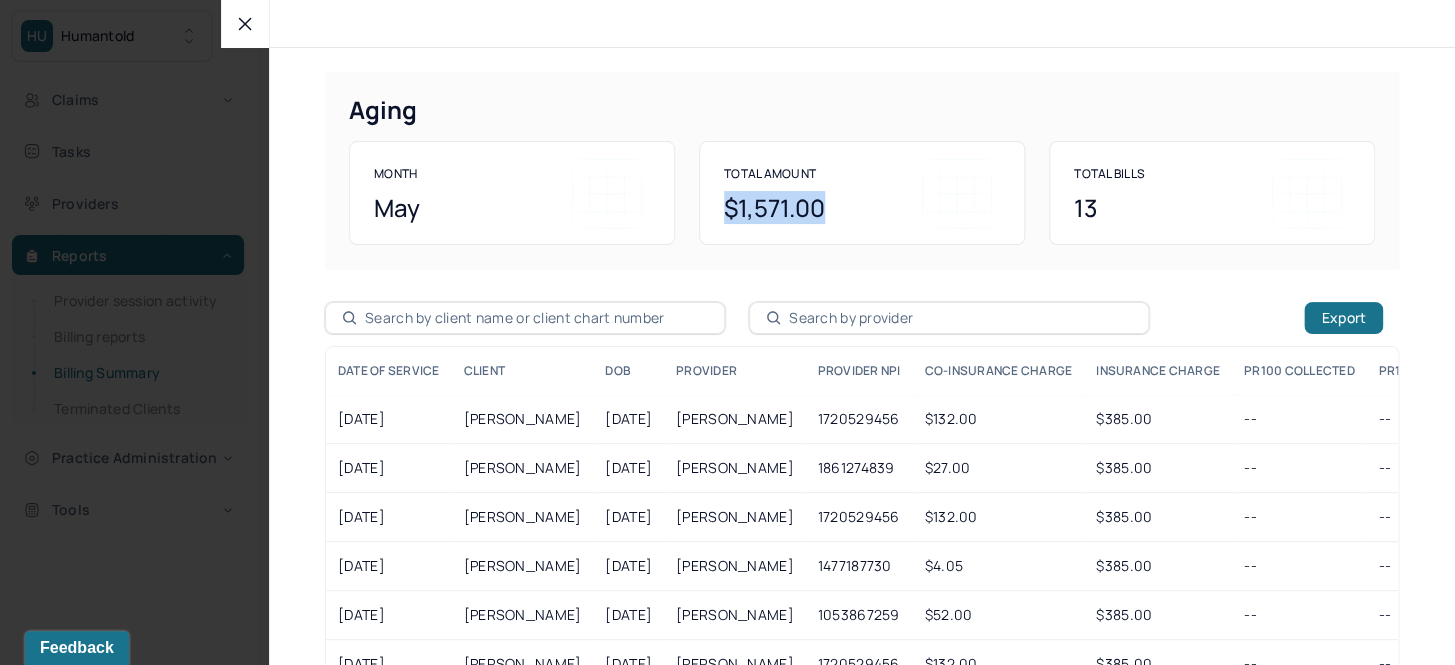click at bounding box center (245, 24) 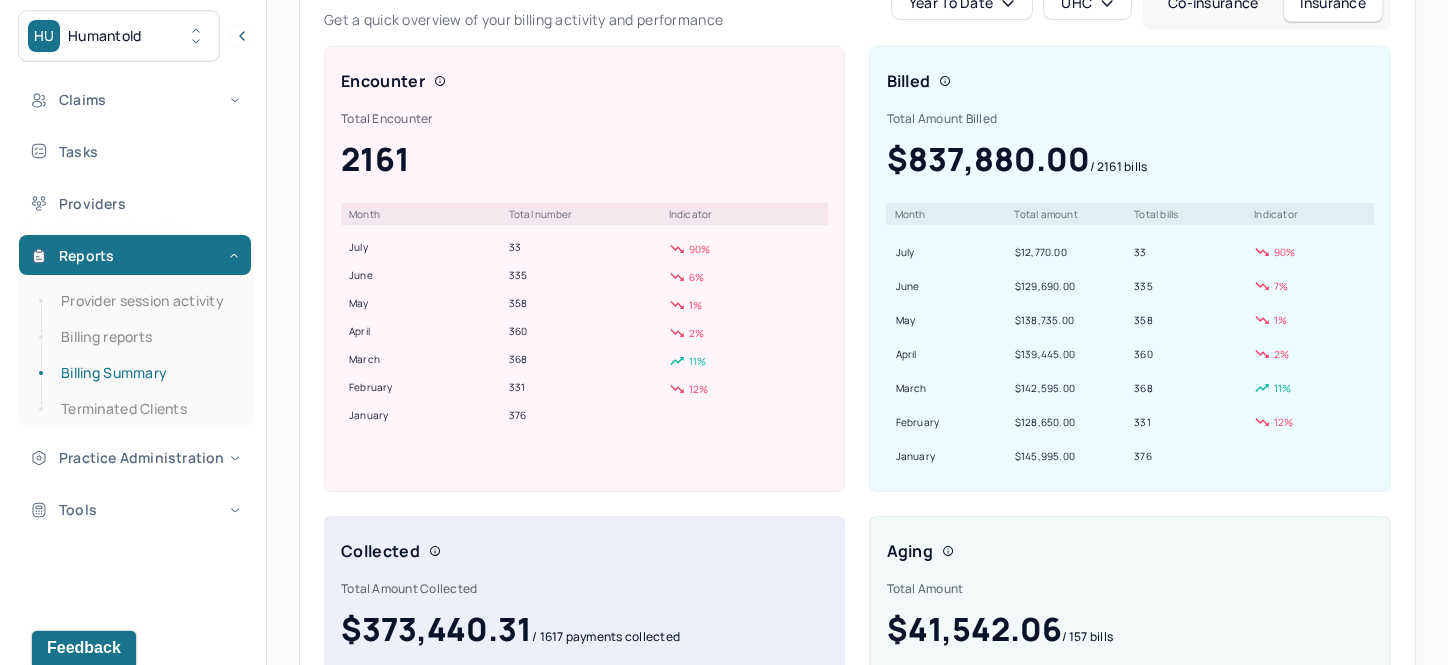 scroll, scrollTop: 0, scrollLeft: 0, axis: both 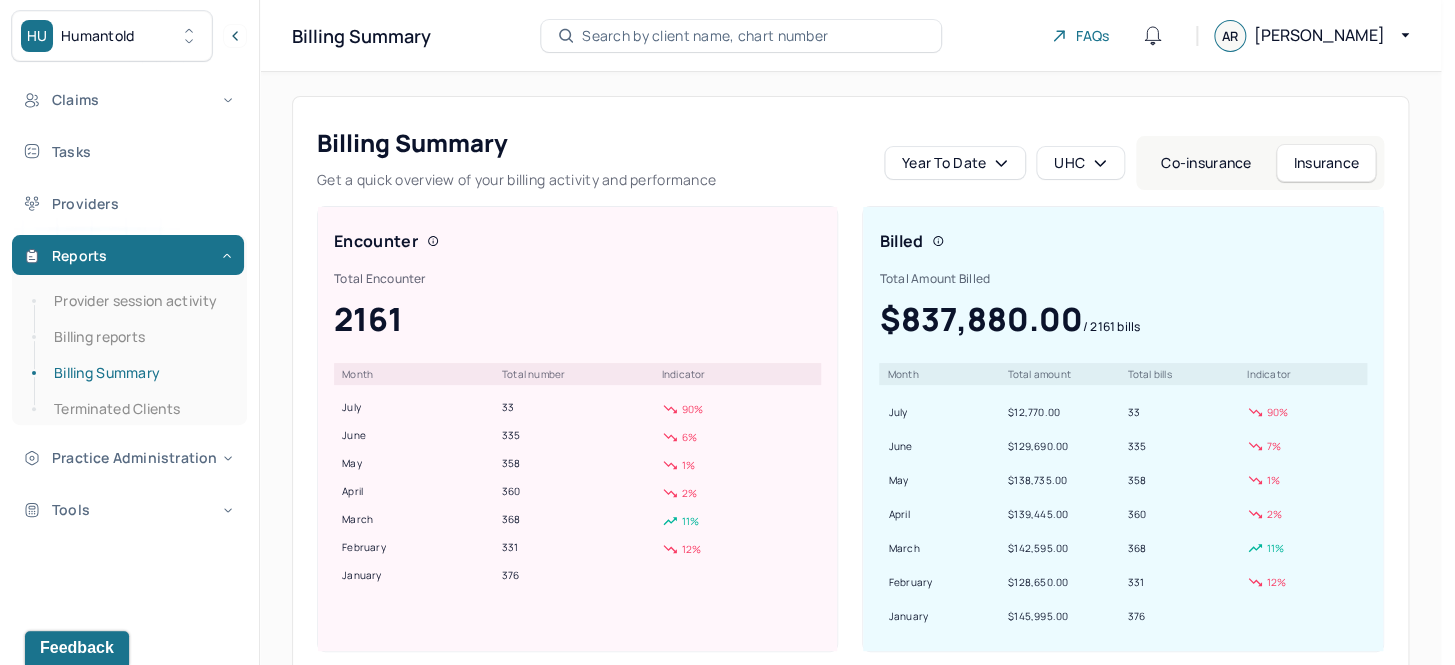 click on "UHC" at bounding box center (1080, 163) 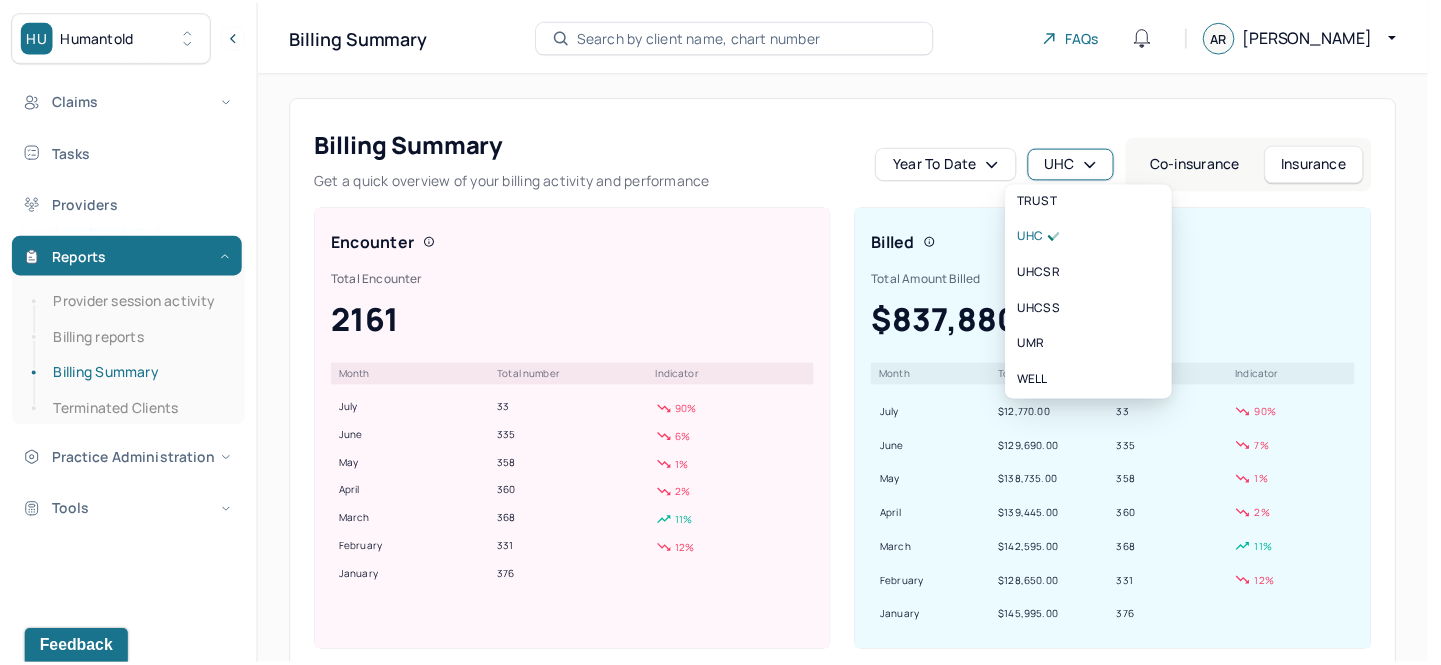 scroll, scrollTop: 547, scrollLeft: 0, axis: vertical 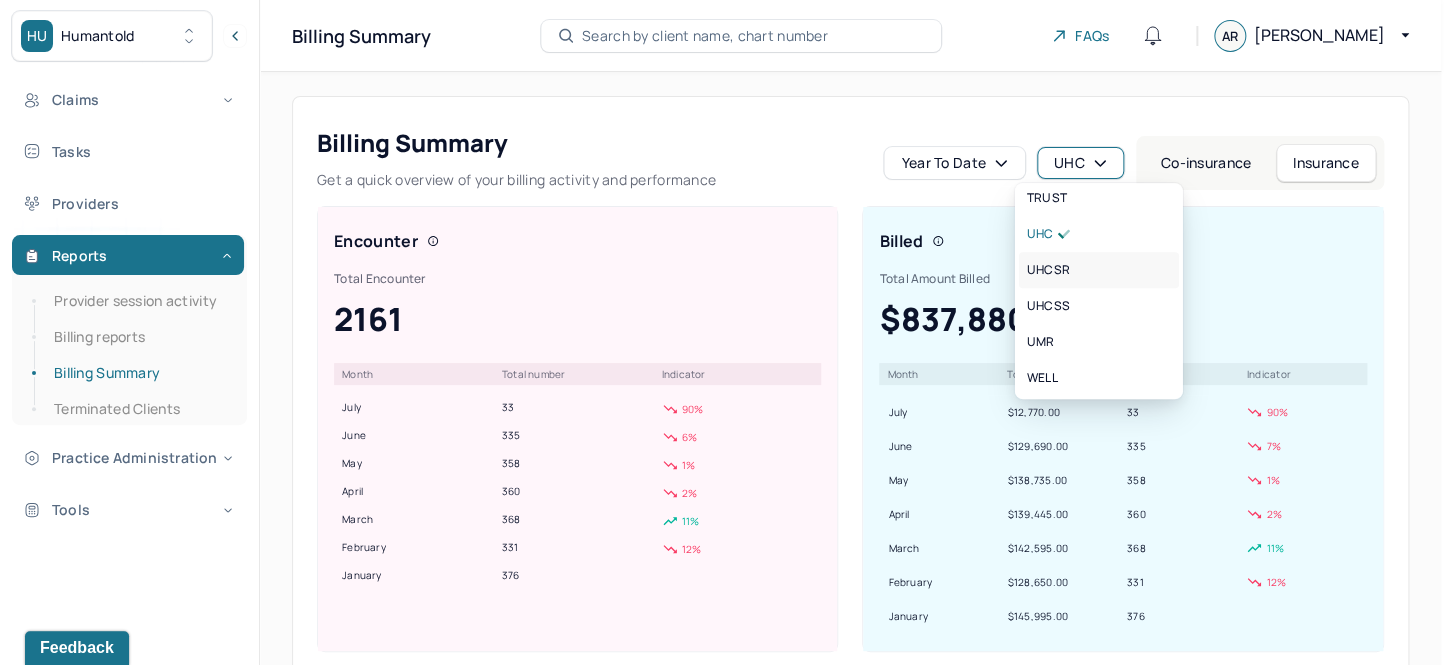click on "UHCSR" at bounding box center [1048, 270] 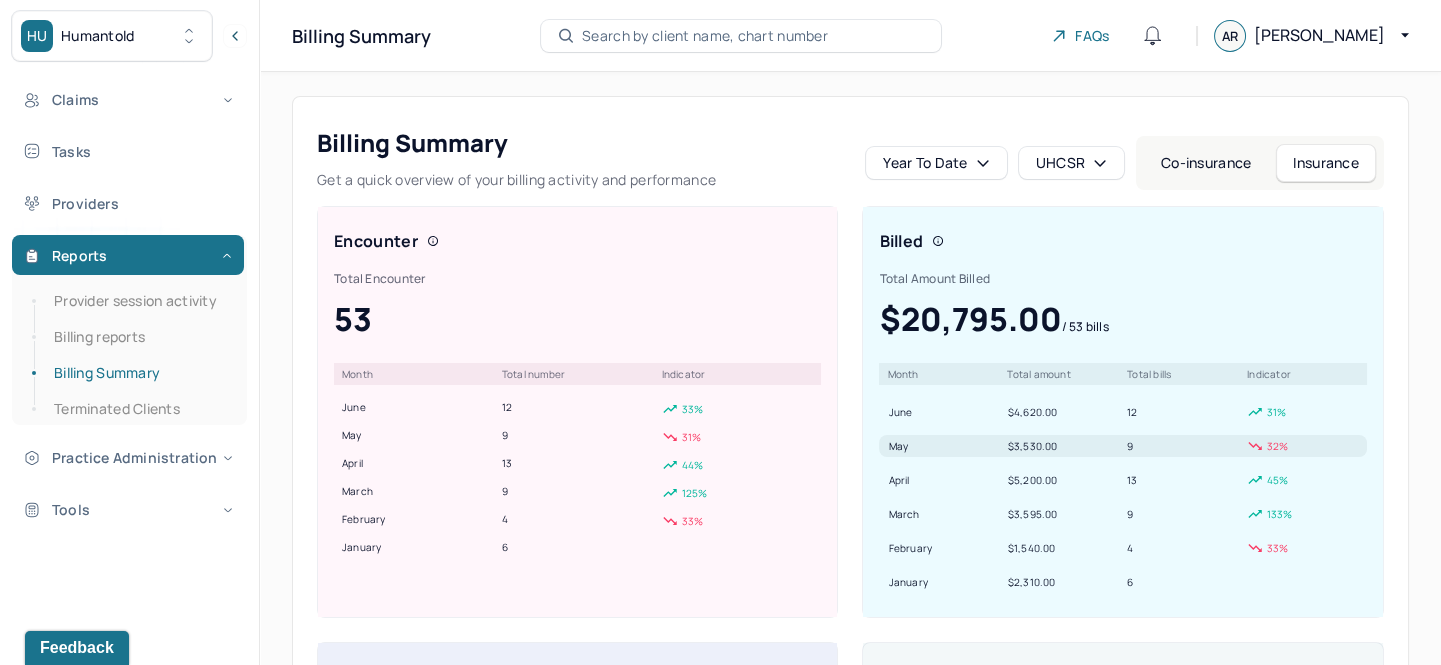 click on "$3,530.00" at bounding box center [1063, 446] 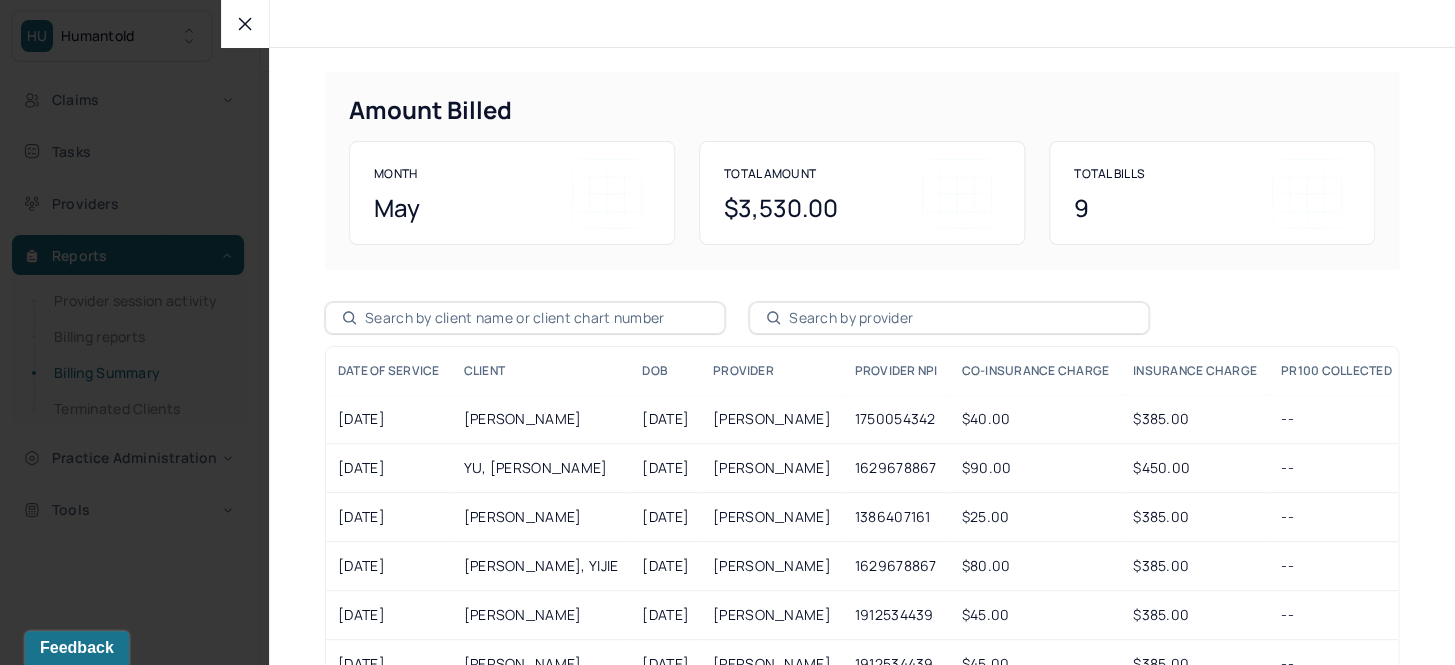 click 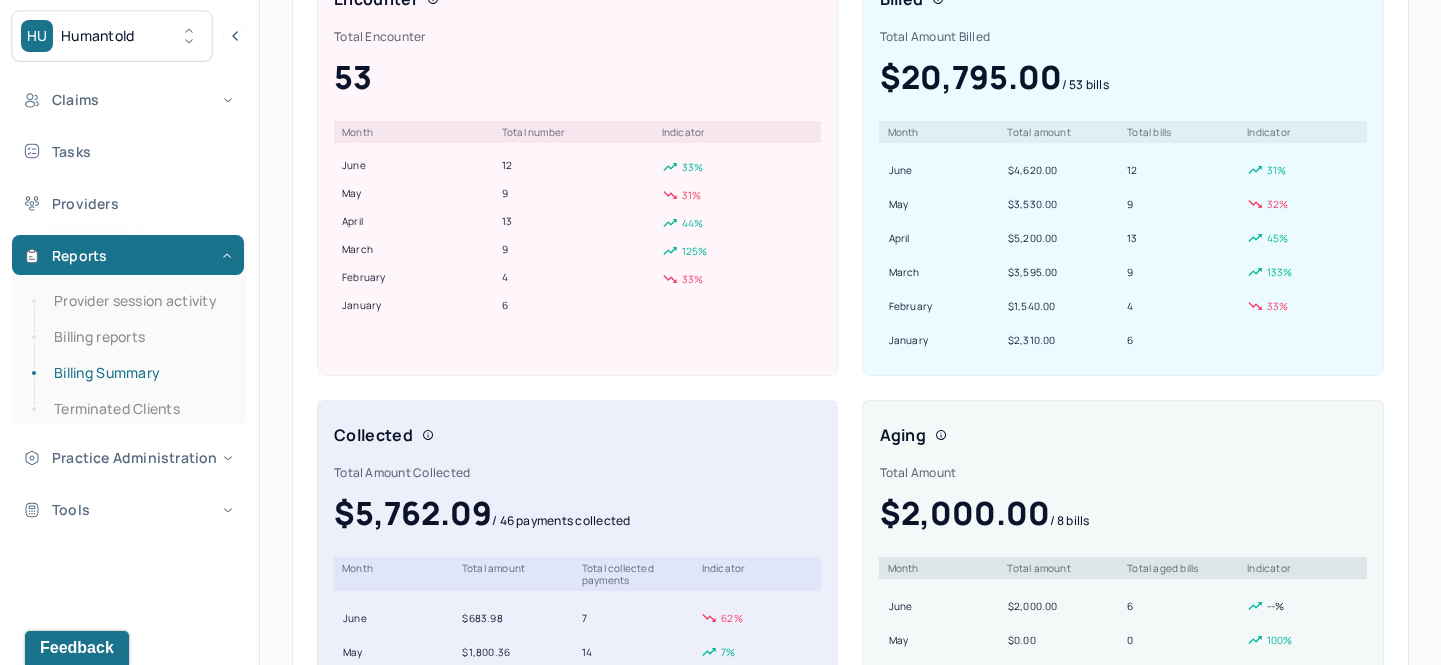 scroll, scrollTop: 363, scrollLeft: 0, axis: vertical 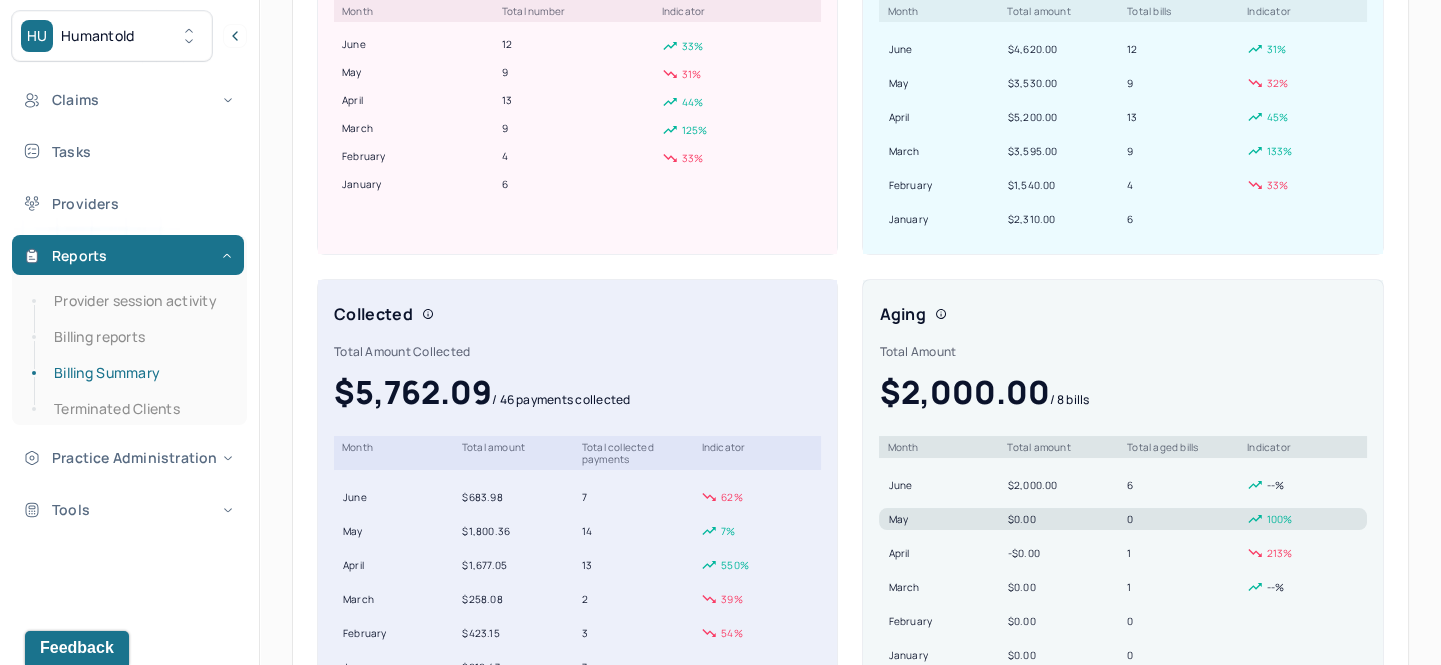 click on "$0.00" at bounding box center (1063, 519) 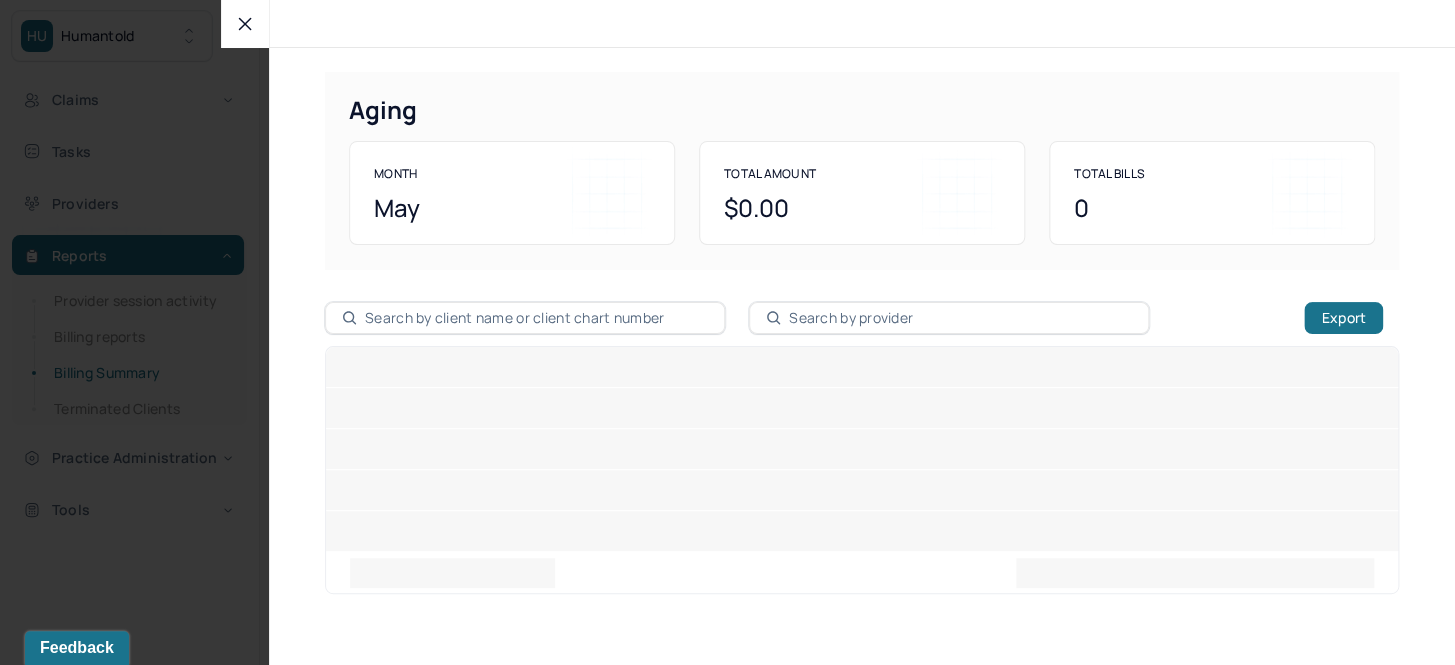 click 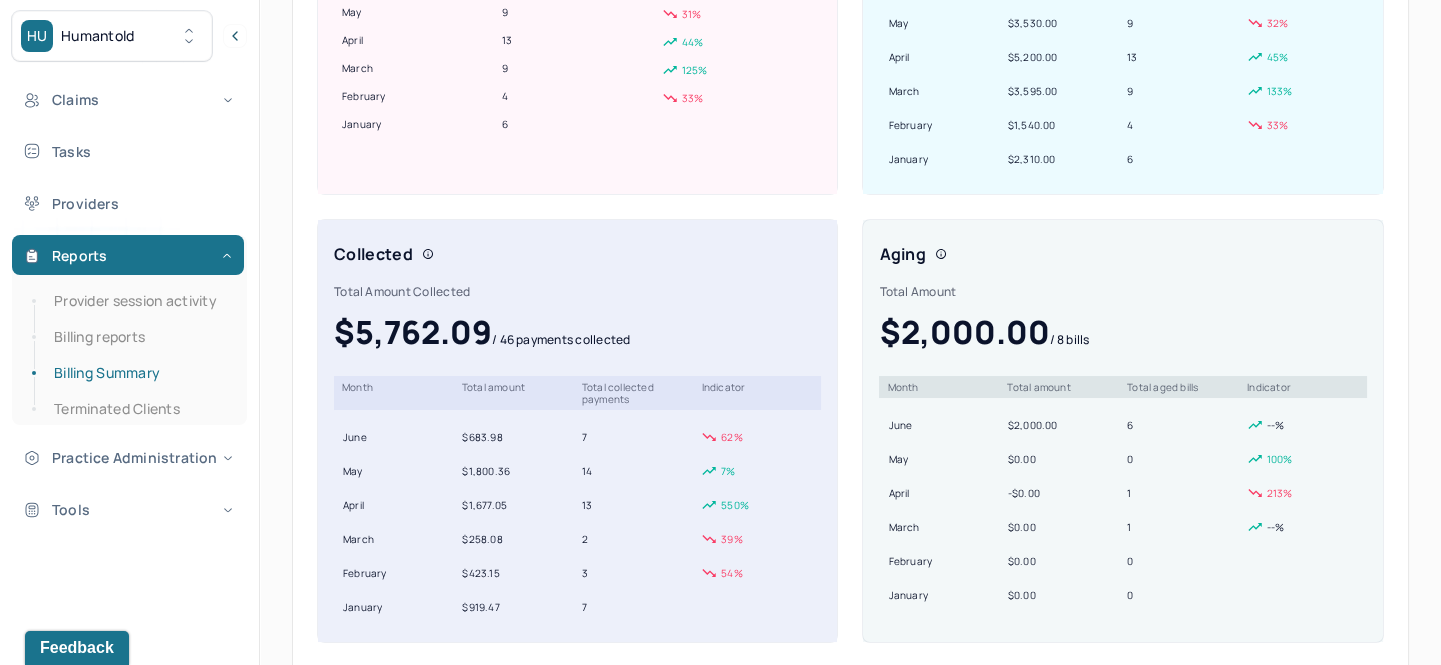 scroll, scrollTop: 454, scrollLeft: 0, axis: vertical 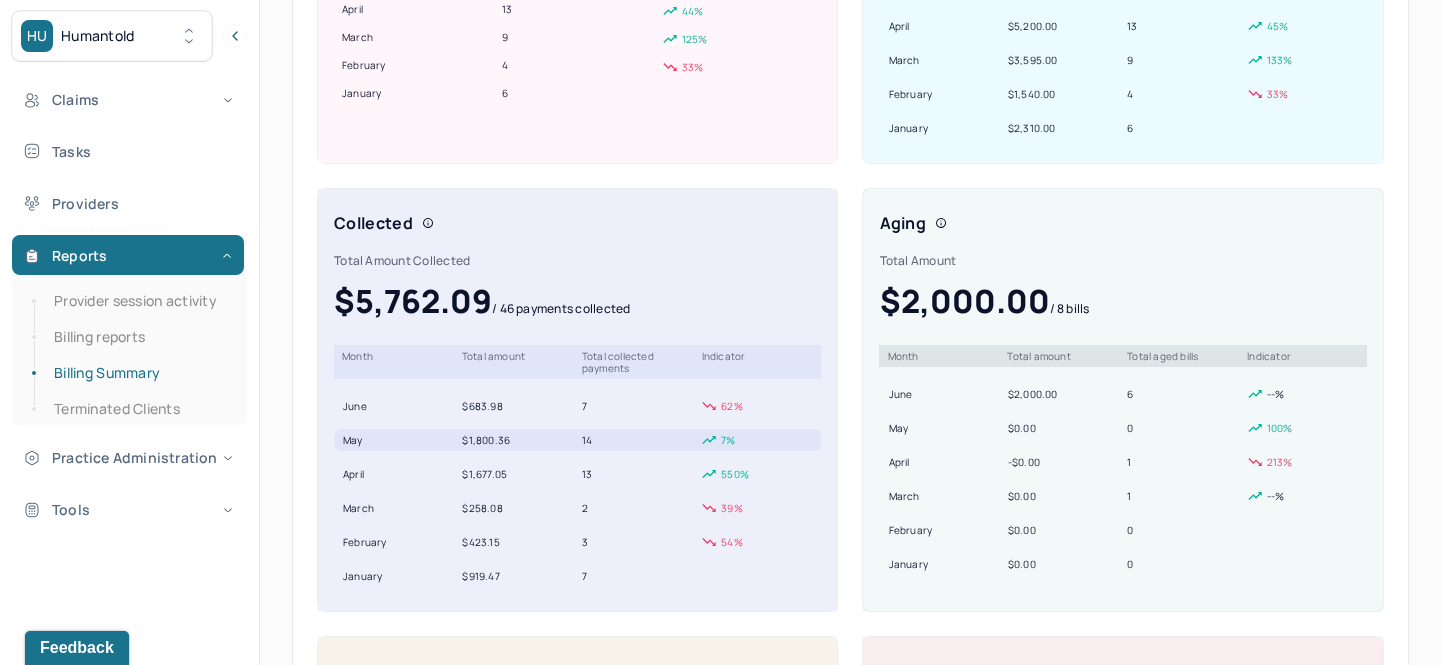 click on "$1,800.36" at bounding box center (517, 440) 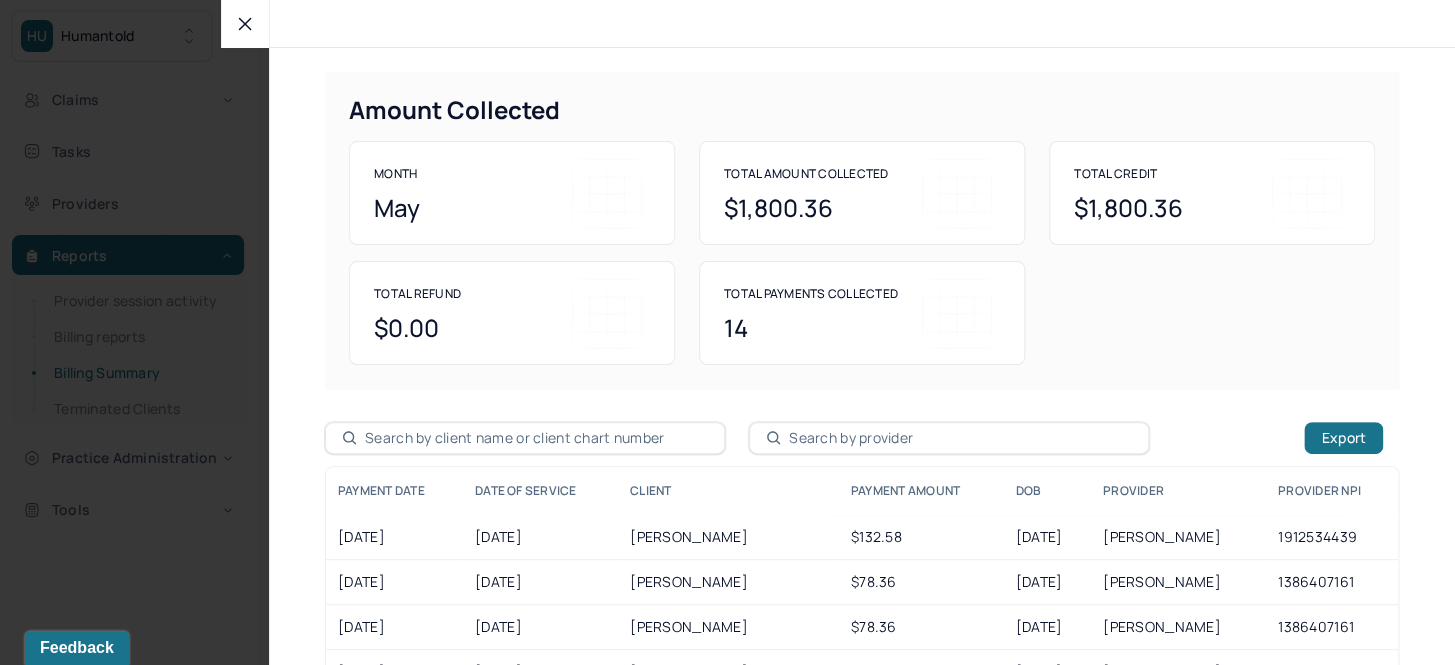 click 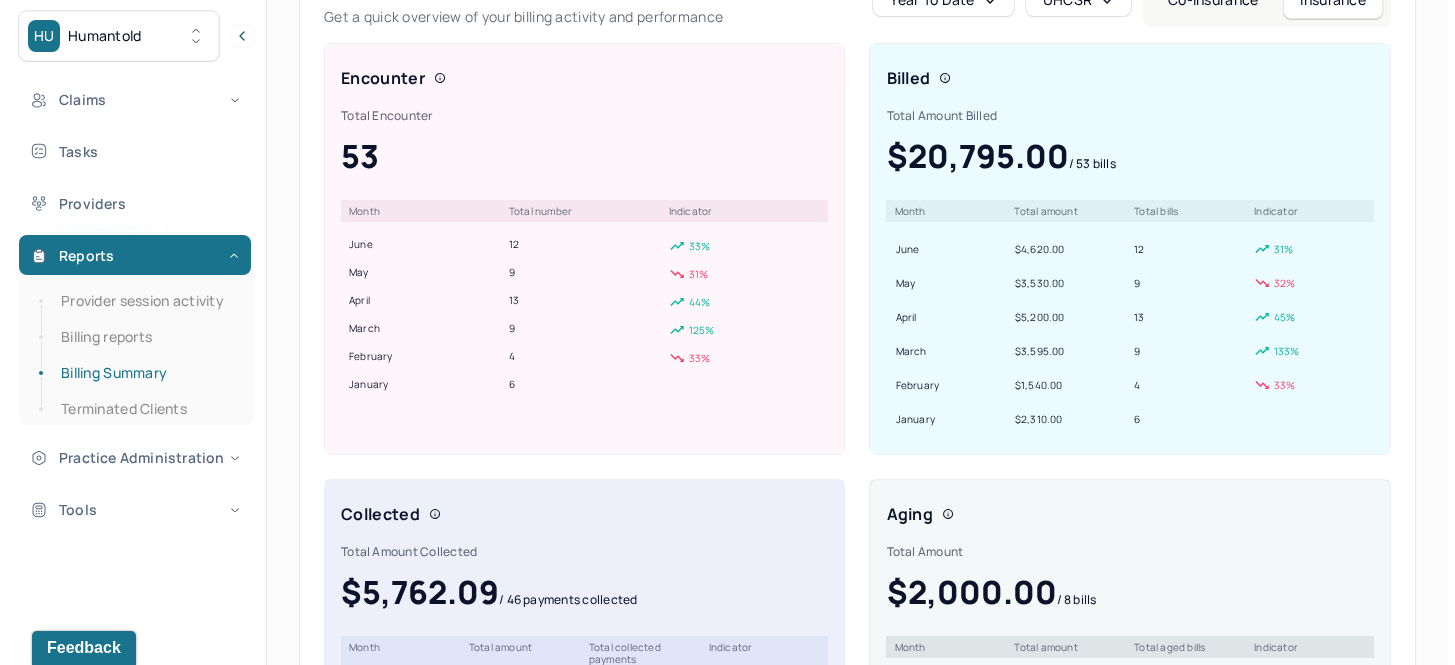 scroll, scrollTop: 0, scrollLeft: 0, axis: both 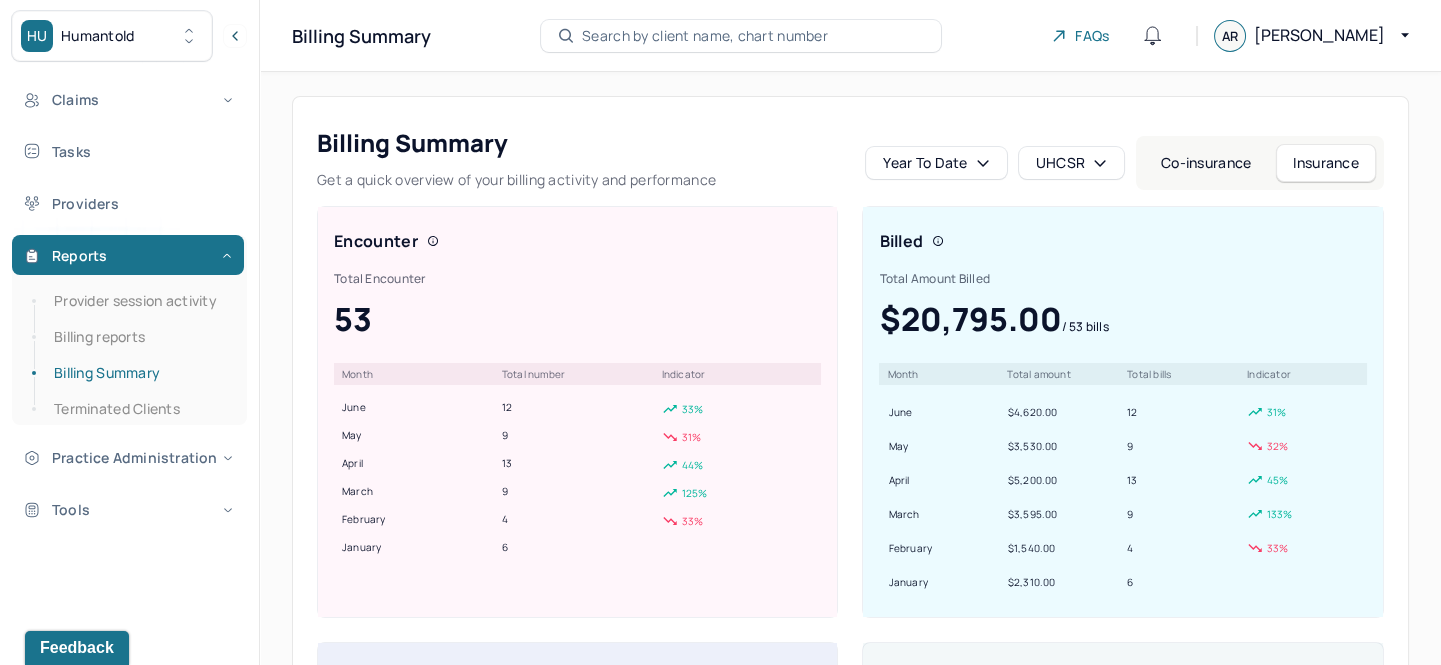 click 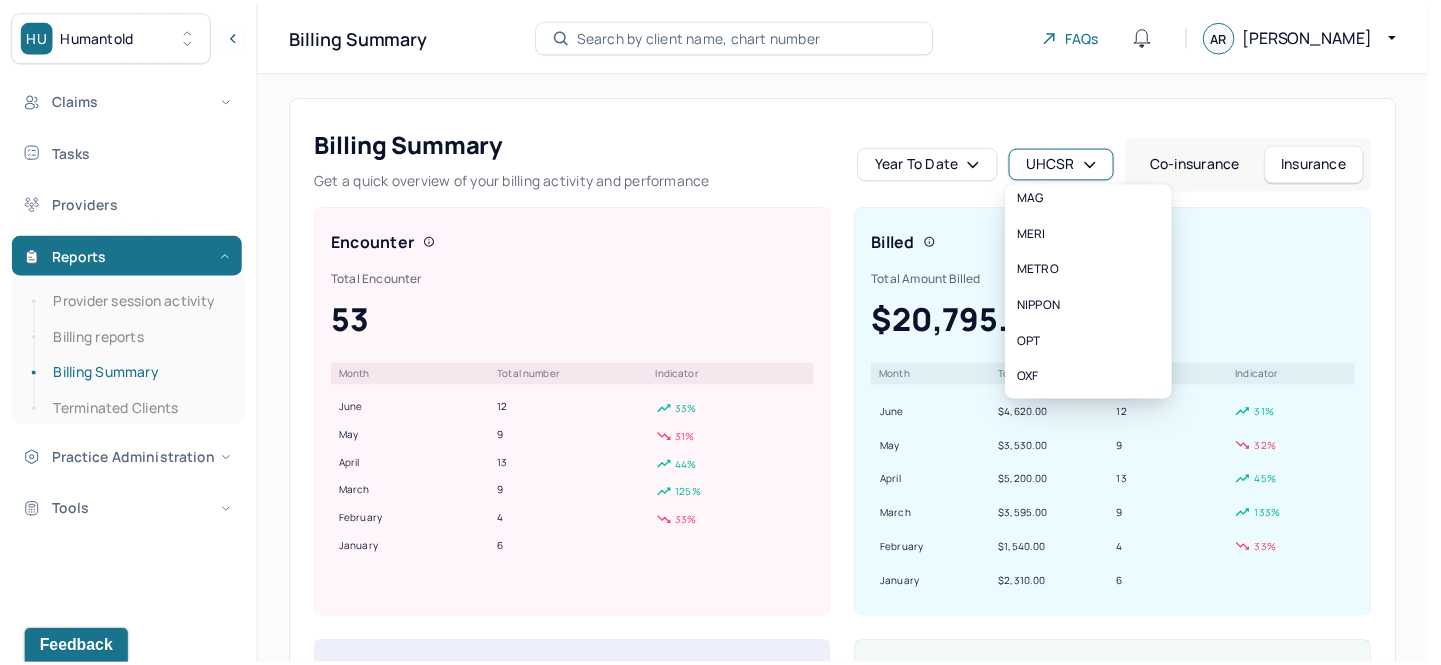 scroll, scrollTop: 545, scrollLeft: 0, axis: vertical 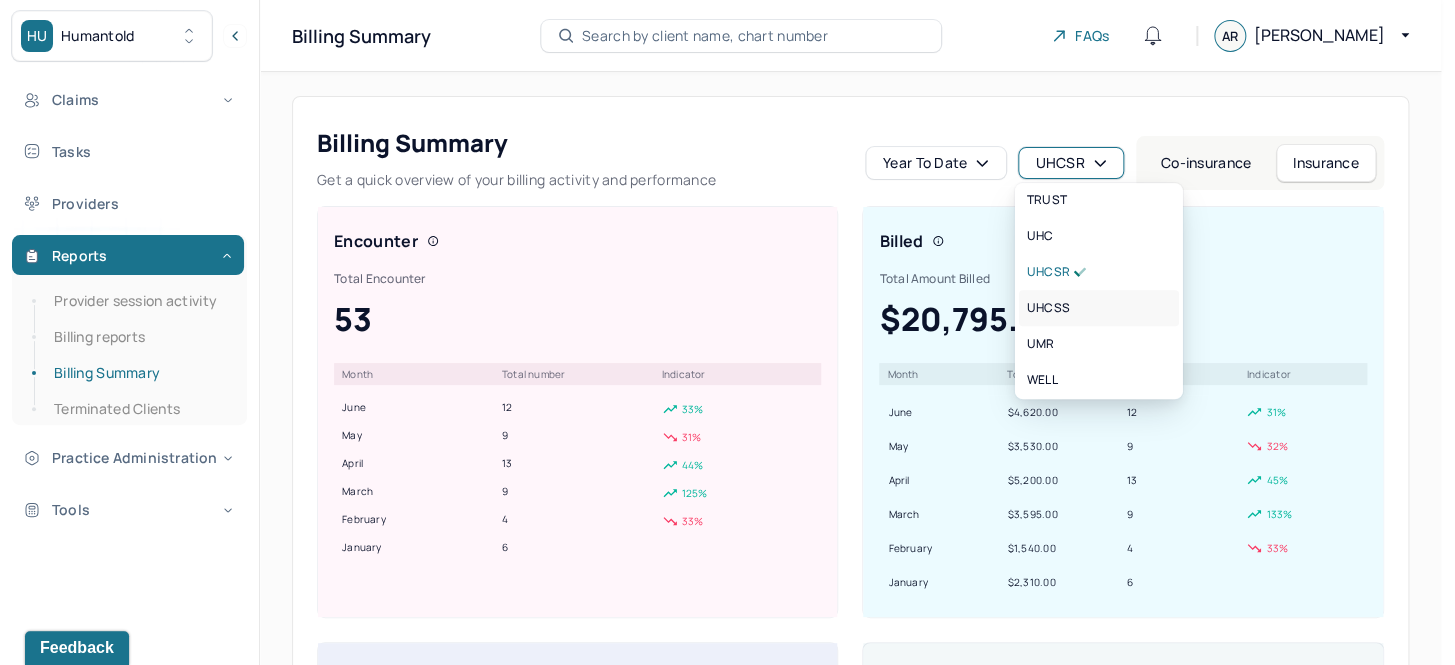 click on "UHCSS" at bounding box center (1099, 308) 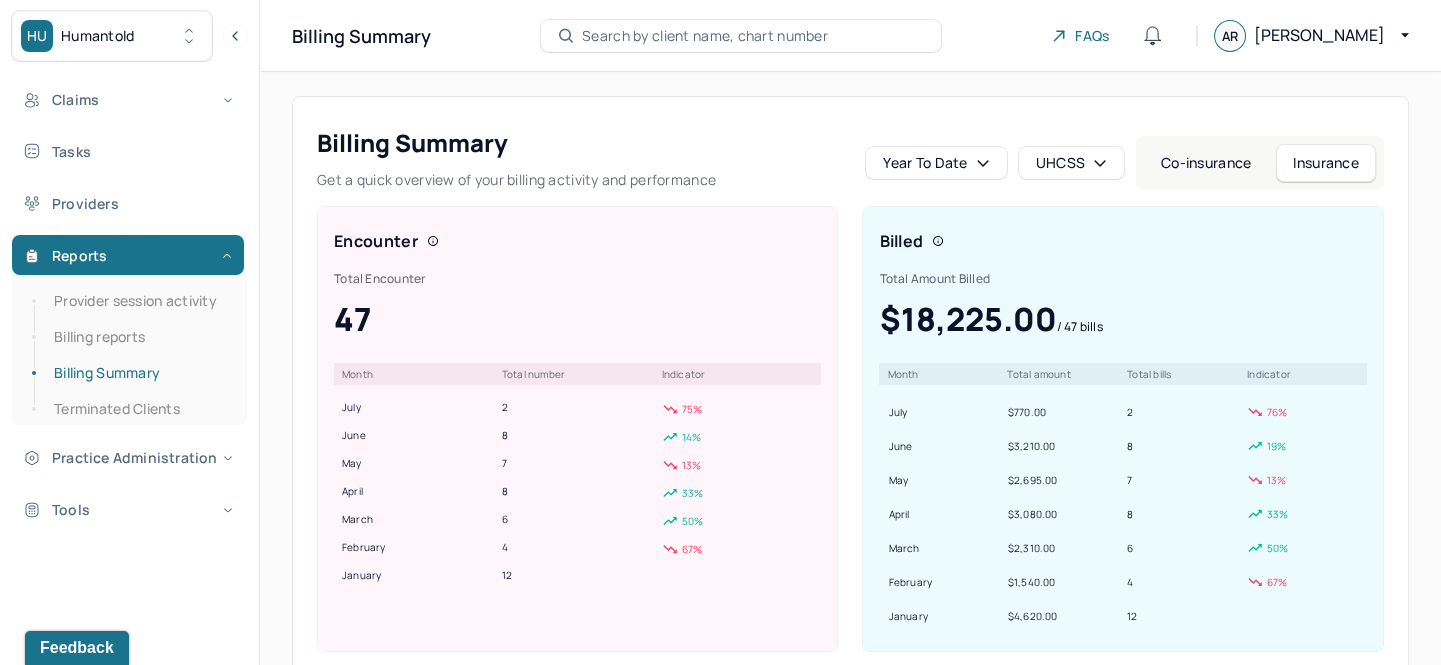 scroll, scrollTop: 90, scrollLeft: 0, axis: vertical 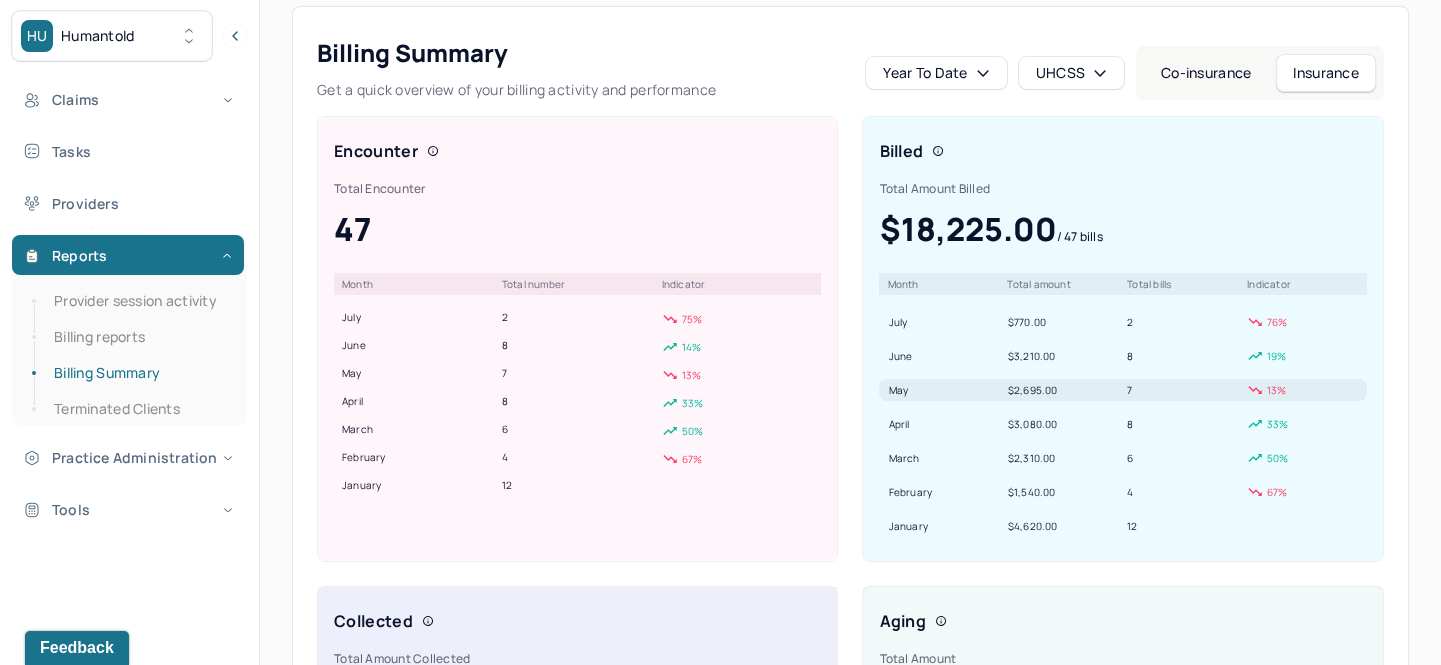 click on "$2,695.00" at bounding box center [1063, 390] 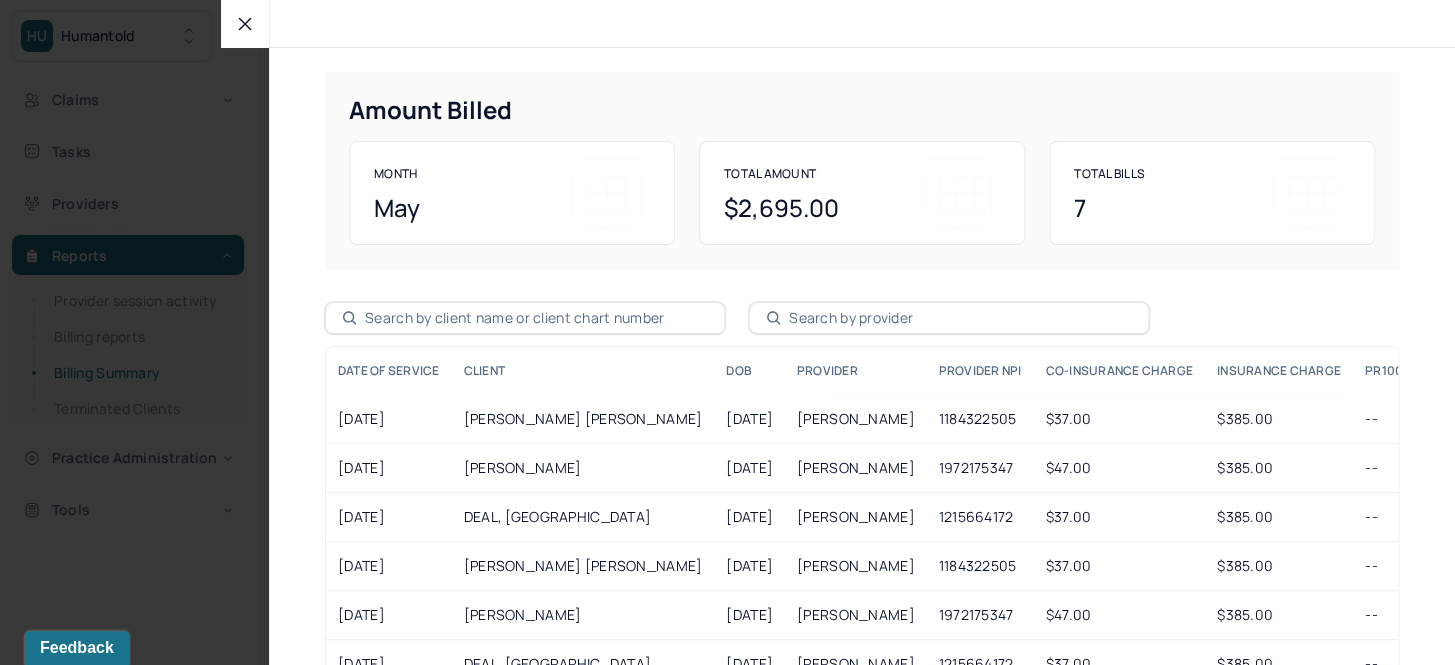type 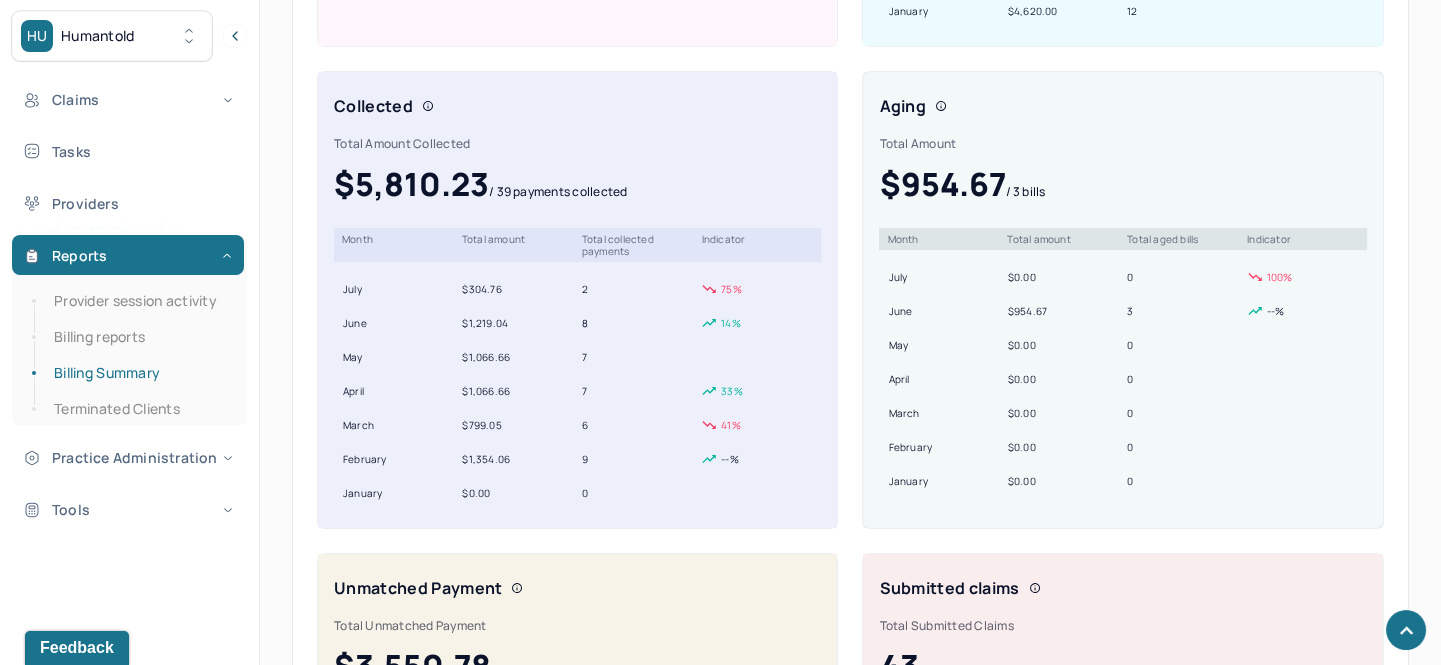 scroll, scrollTop: 636, scrollLeft: 0, axis: vertical 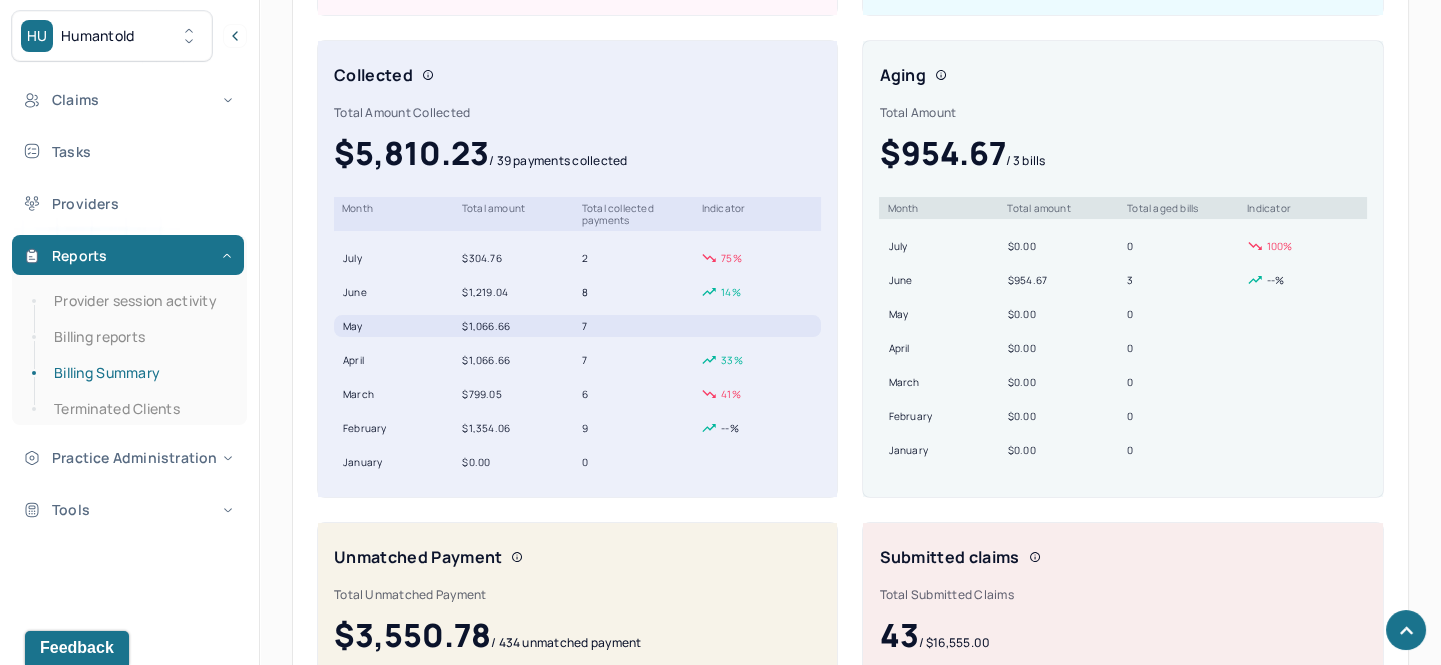 click on "$1,066.66" at bounding box center [517, 326] 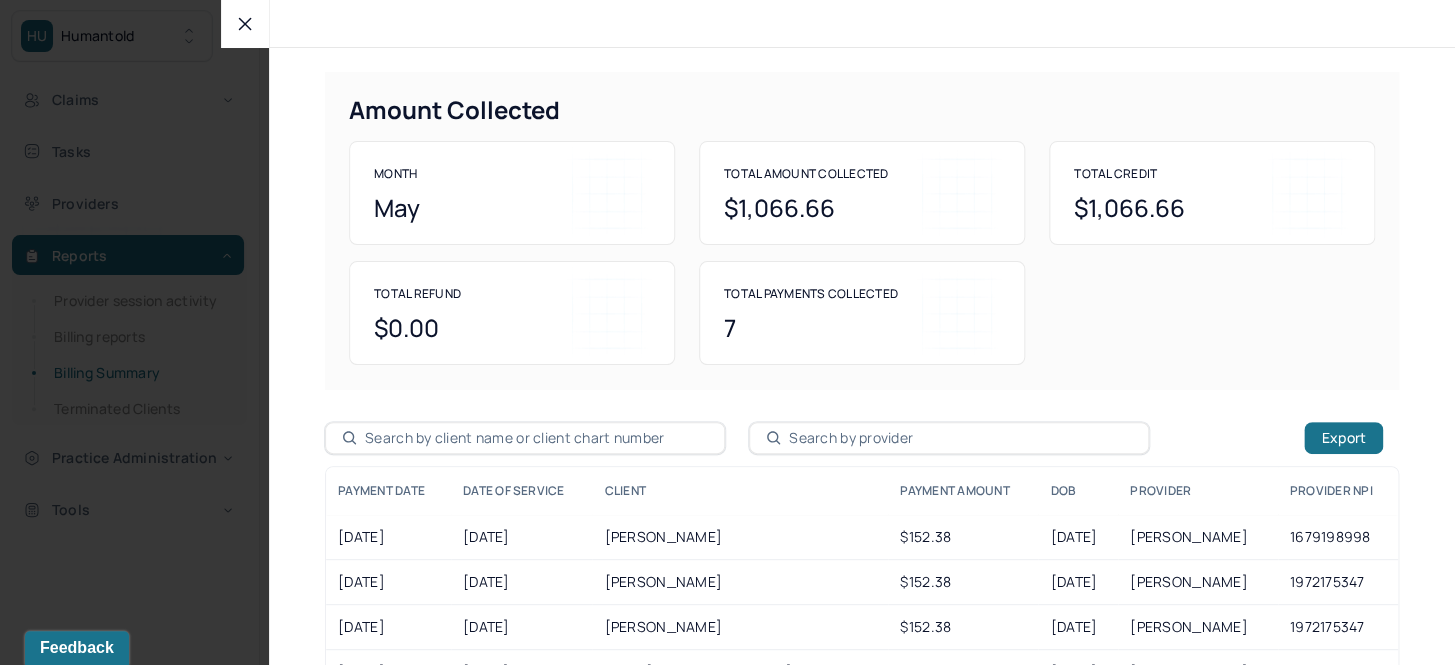 click 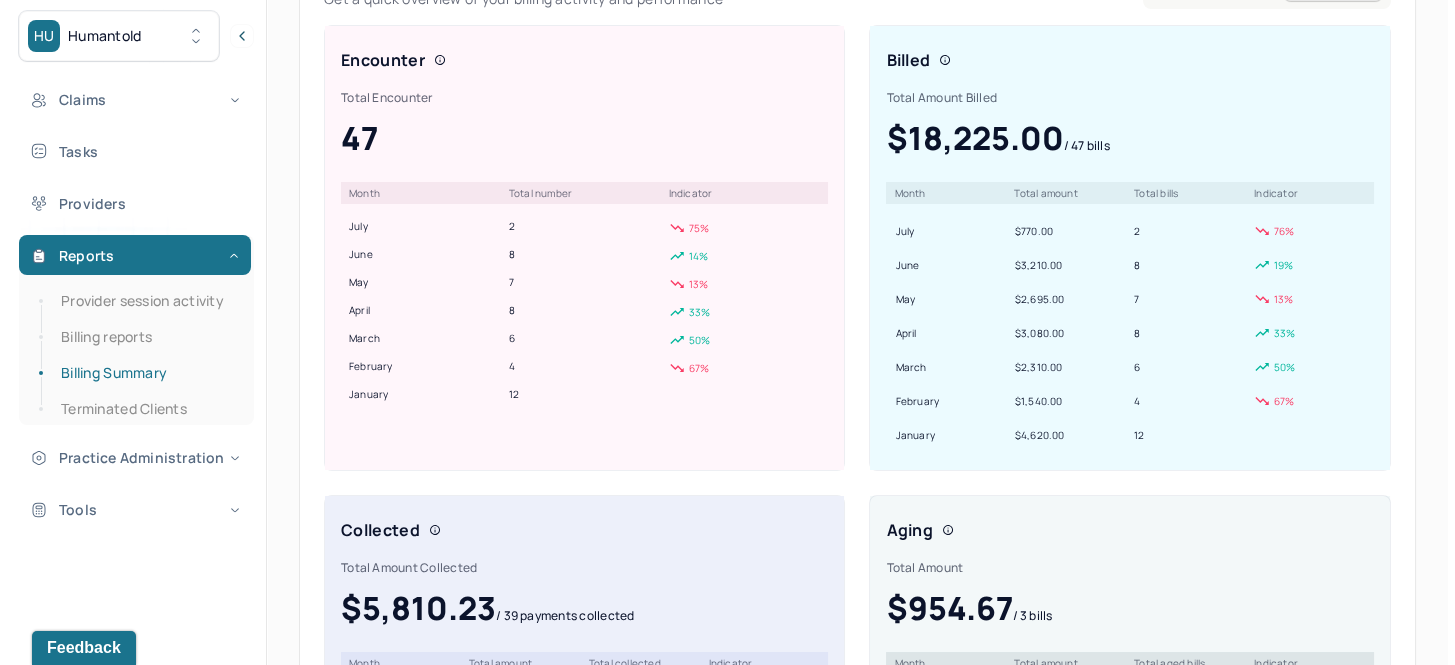 scroll, scrollTop: 0, scrollLeft: 0, axis: both 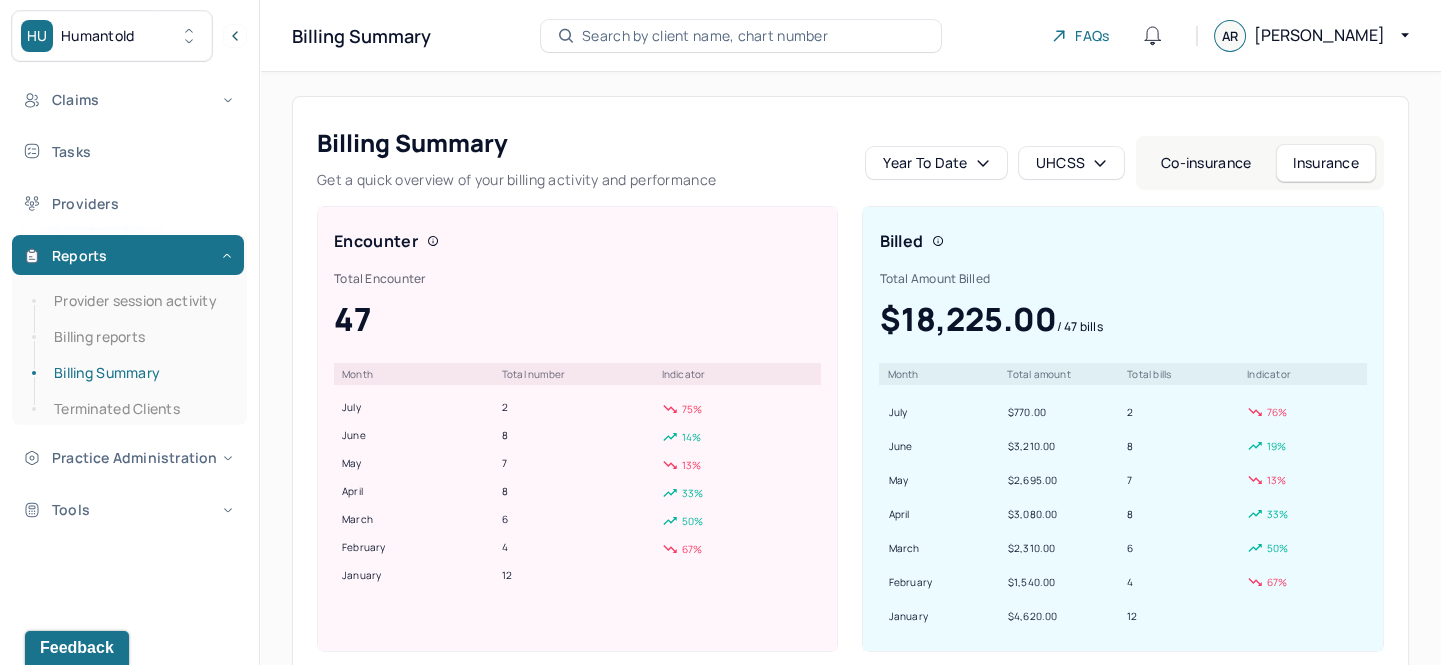 click on "UHCSS" at bounding box center (1071, 163) 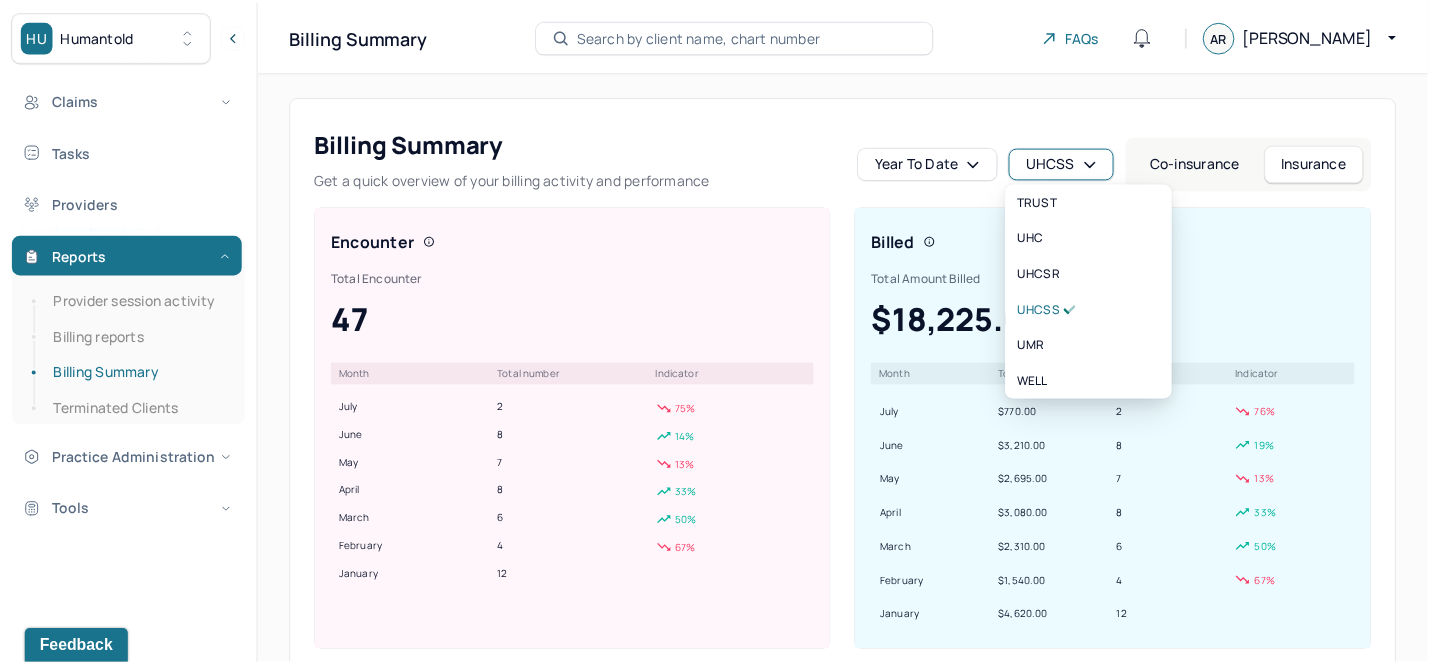 scroll, scrollTop: 547, scrollLeft: 0, axis: vertical 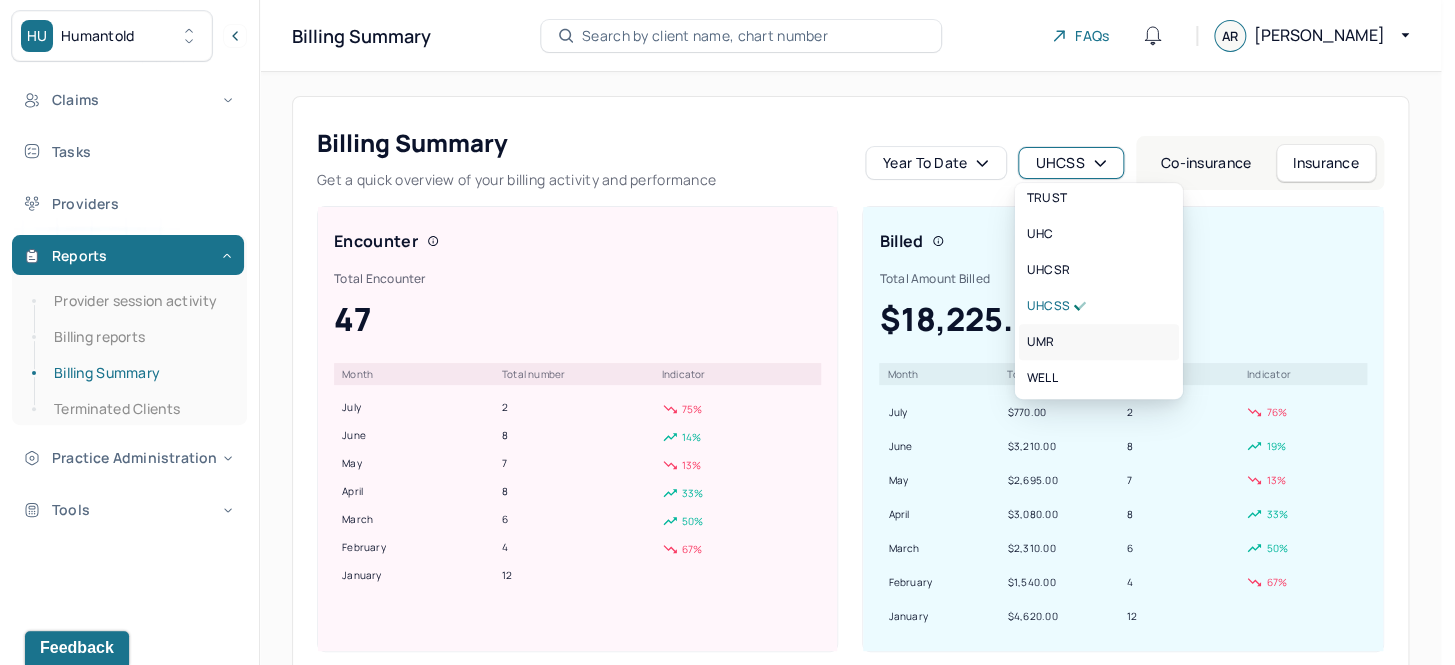 click on "UMR" at bounding box center (1099, 342) 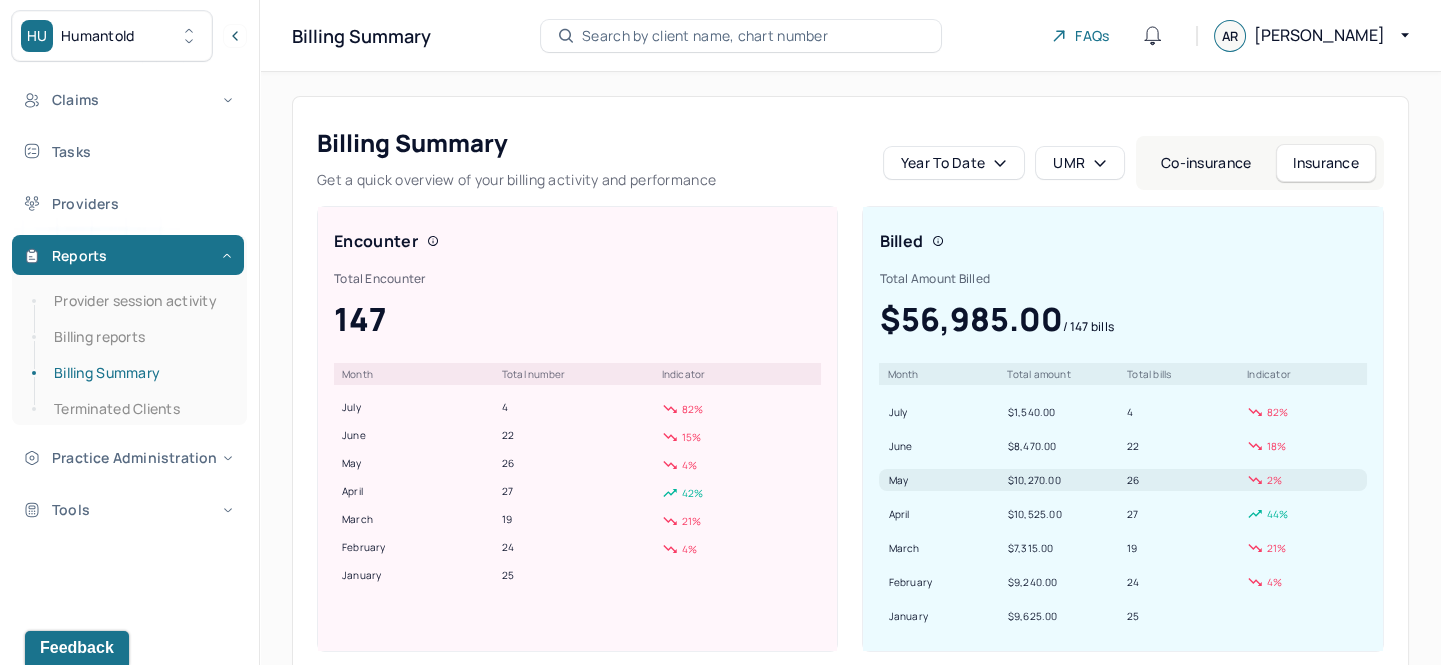 click on "$10,270.00" at bounding box center (1063, 480) 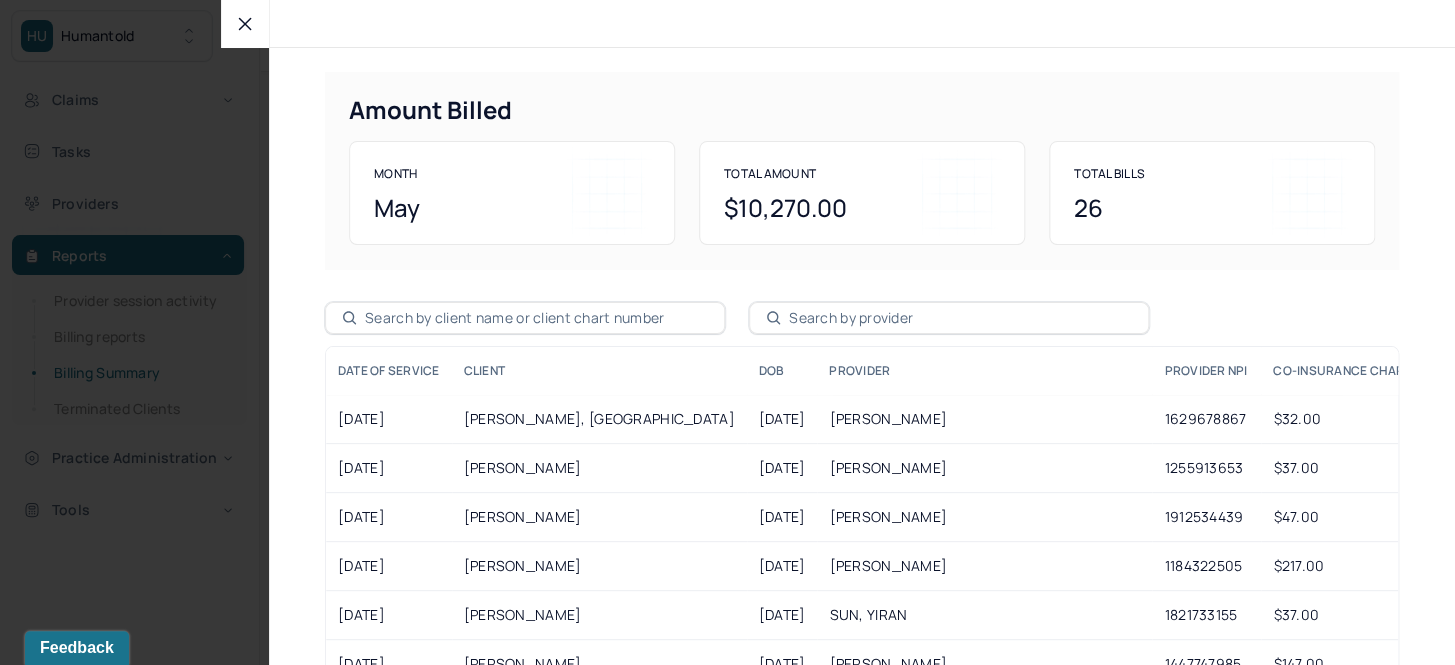 drag, startPoint x: 241, startPoint y: 24, endPoint x: 317, endPoint y: 56, distance: 82.46211 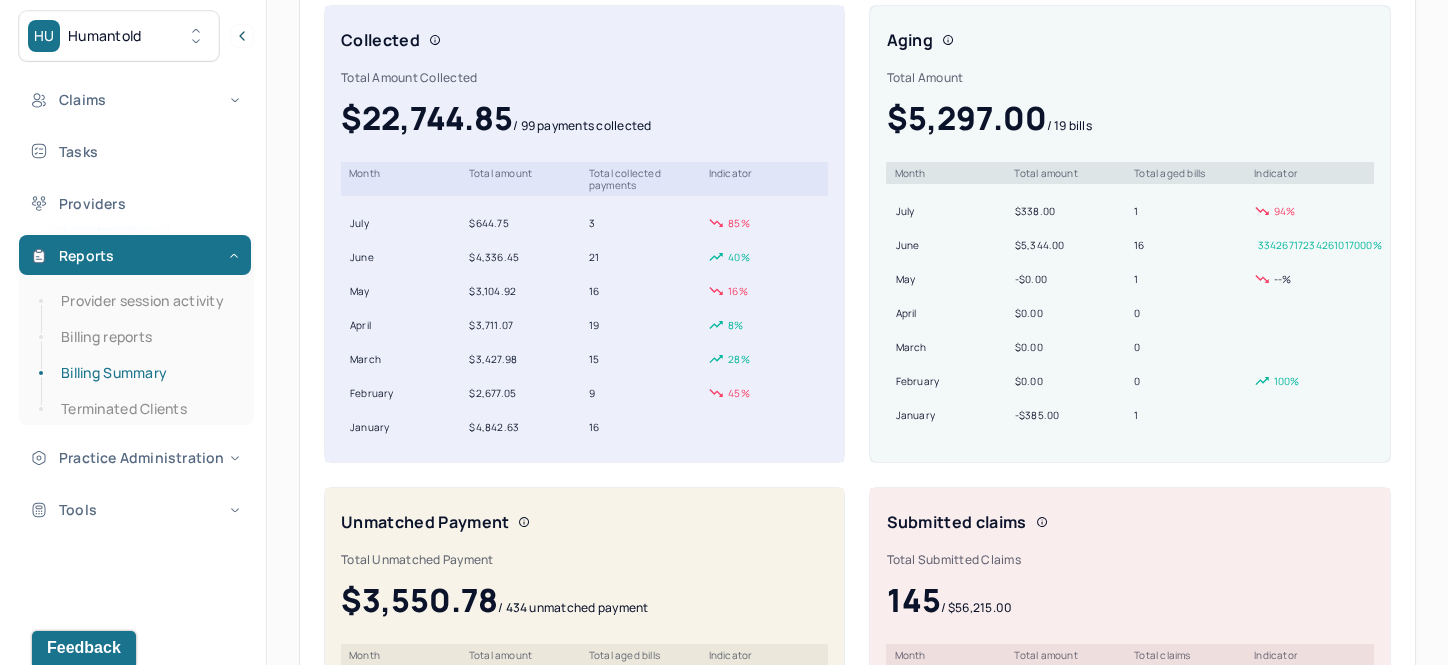 scroll, scrollTop: 727, scrollLeft: 0, axis: vertical 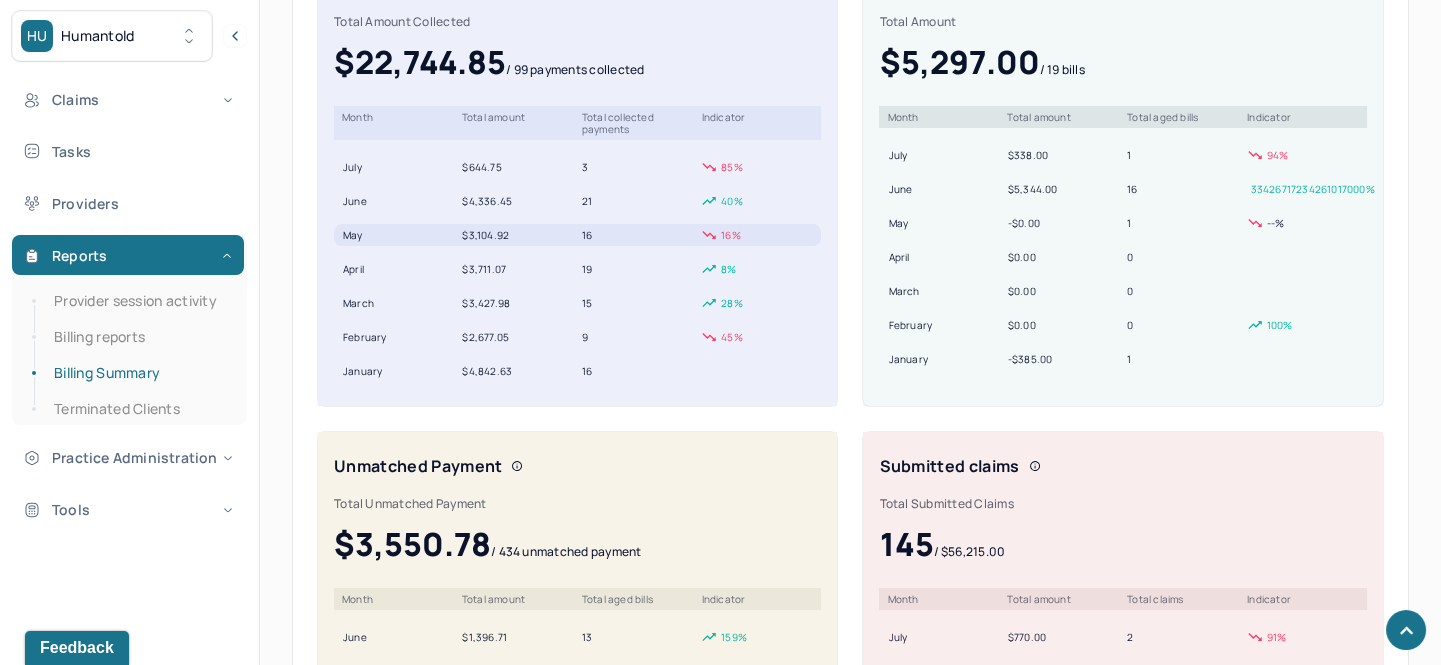 click on "$3,104.92" at bounding box center (517, 235) 